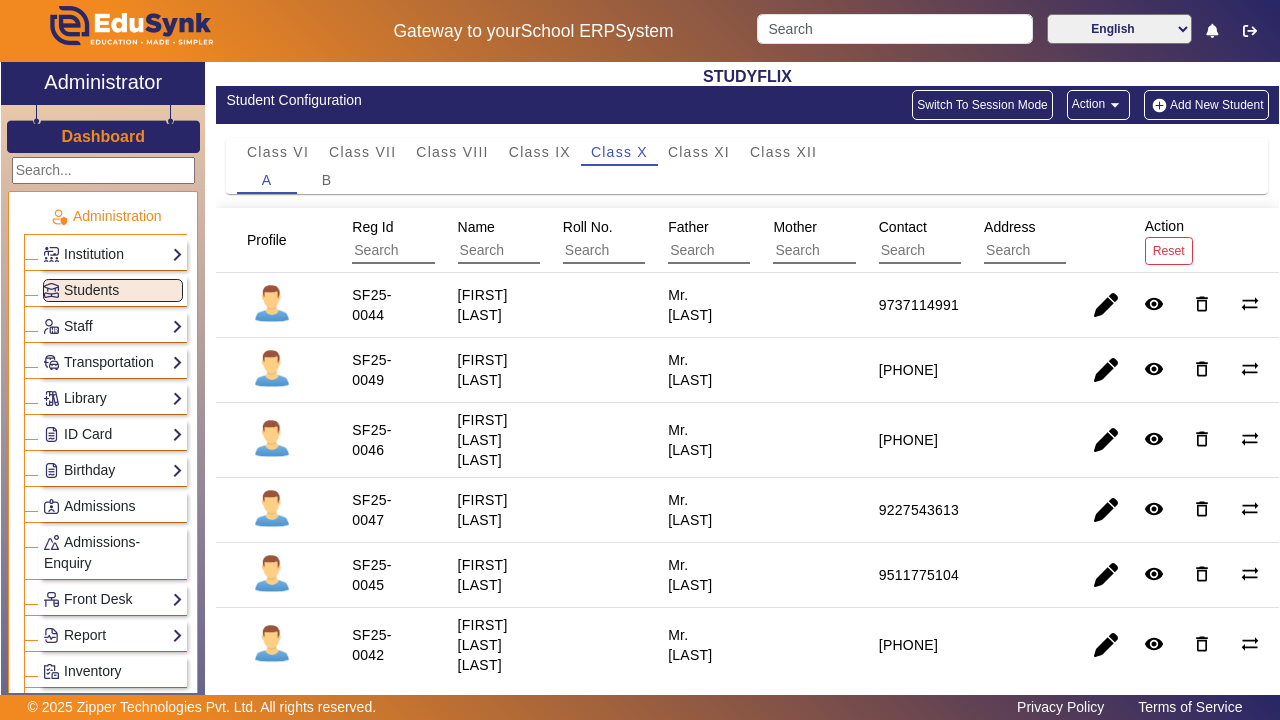 scroll, scrollTop: 0, scrollLeft: 0, axis: both 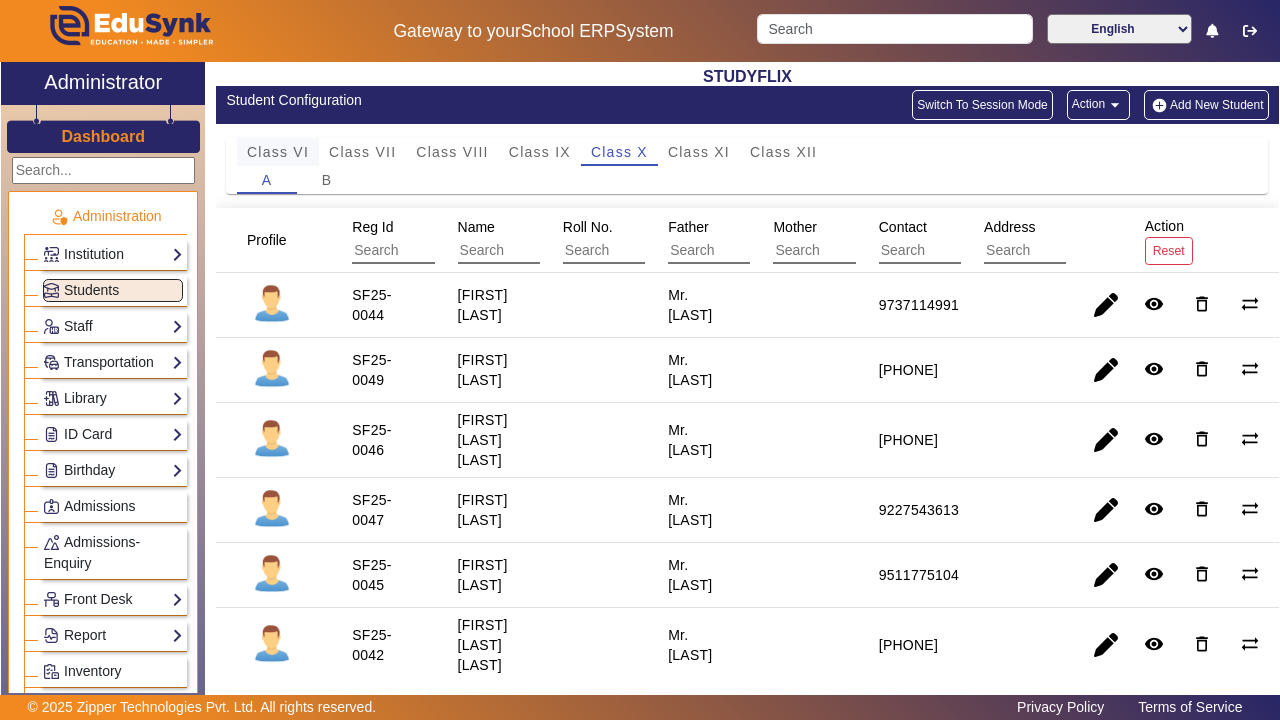 click on "Class VI" at bounding box center (278, 152) 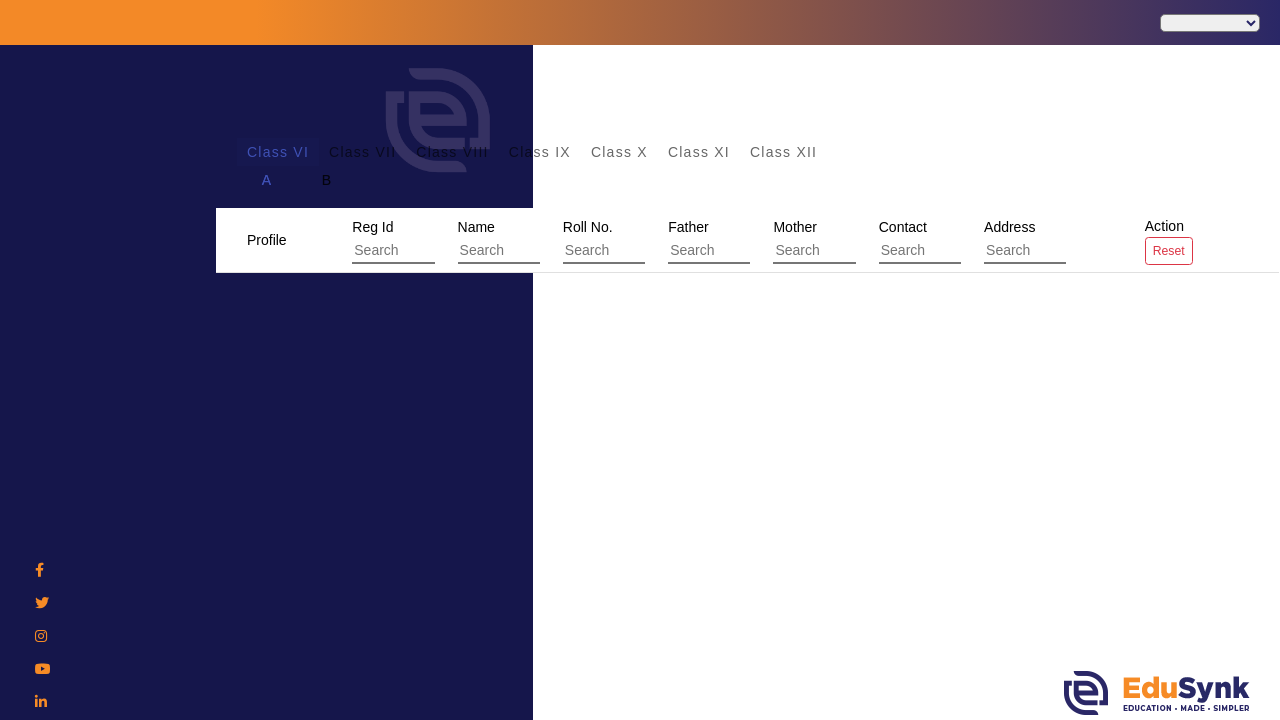 select on "en" 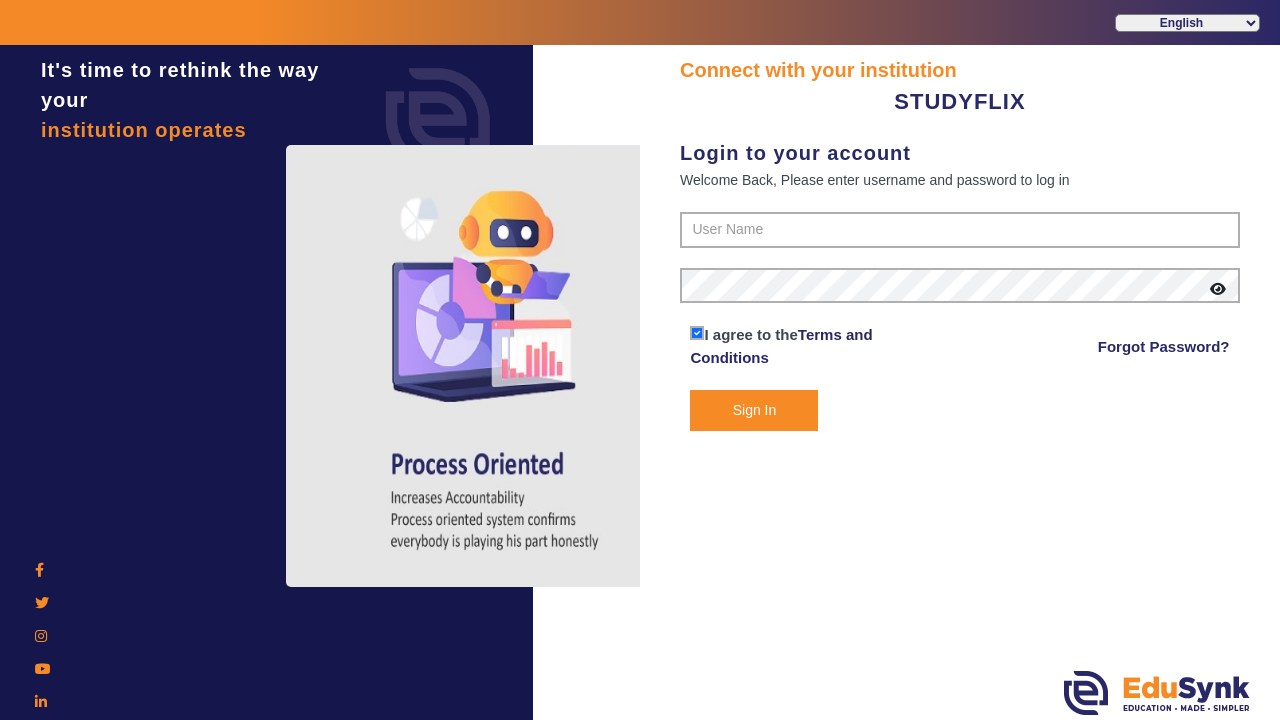 click 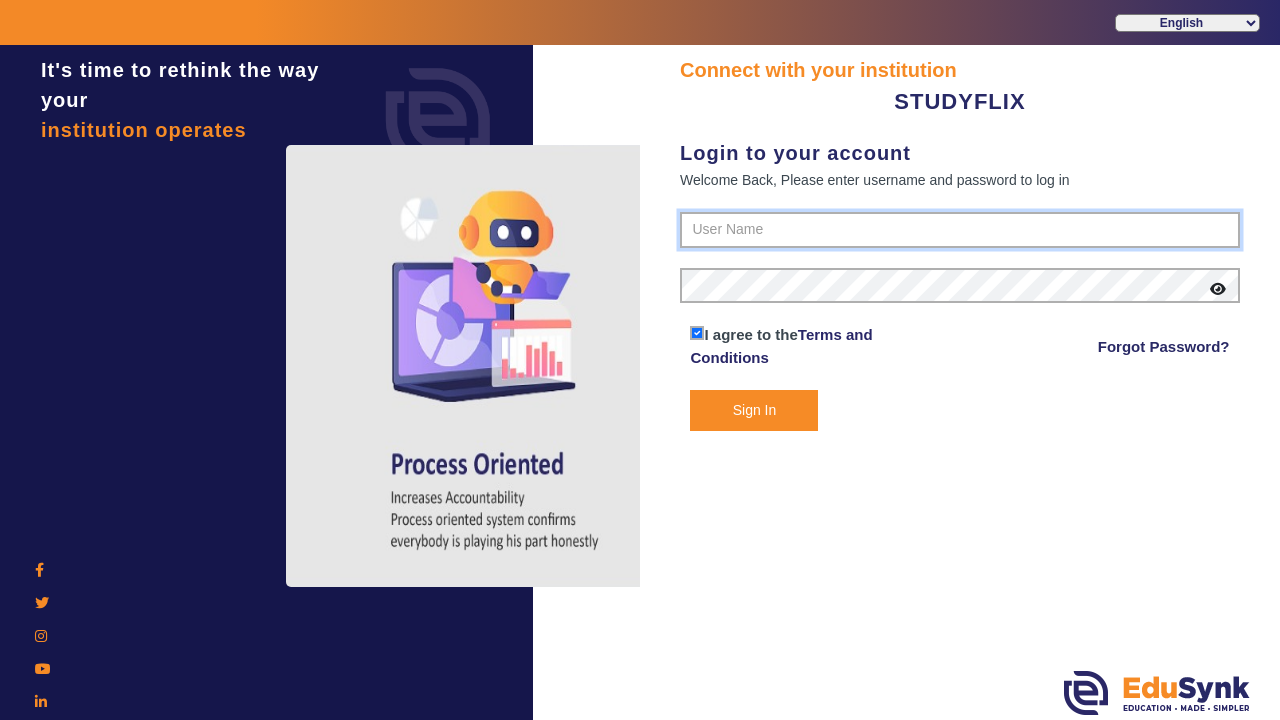 click at bounding box center [960, 230] 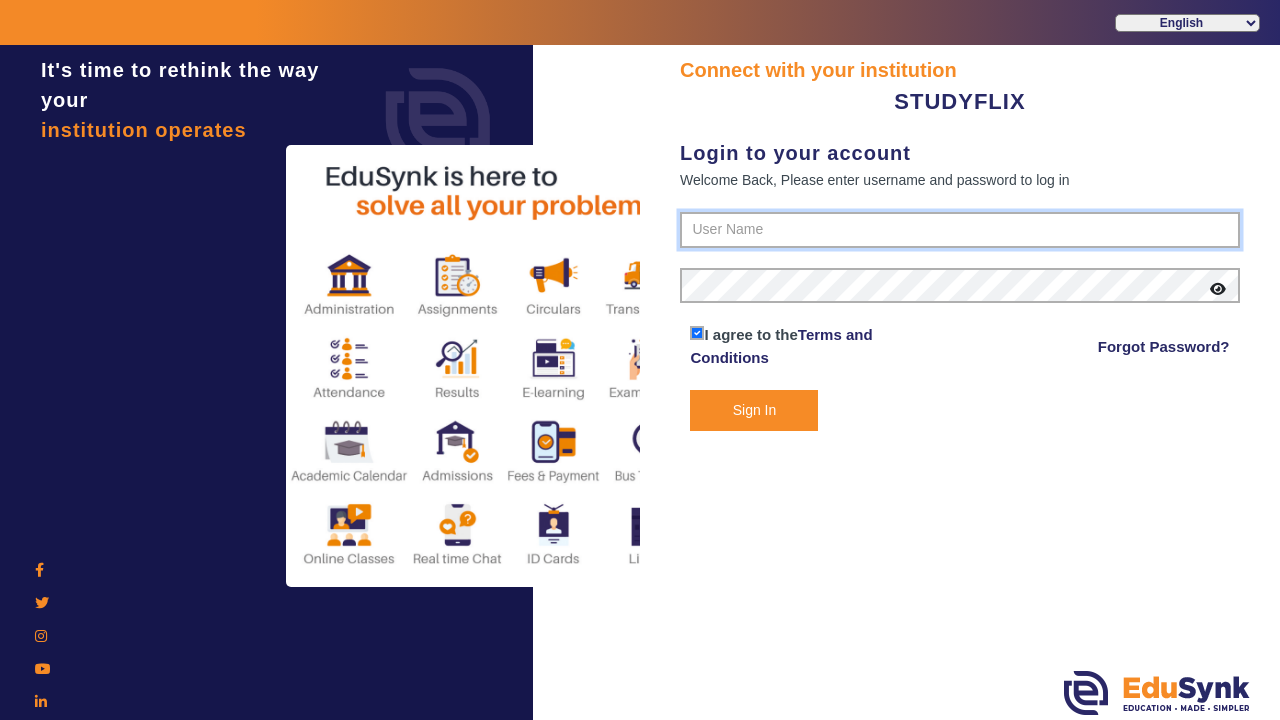 type on "[PHONE]" 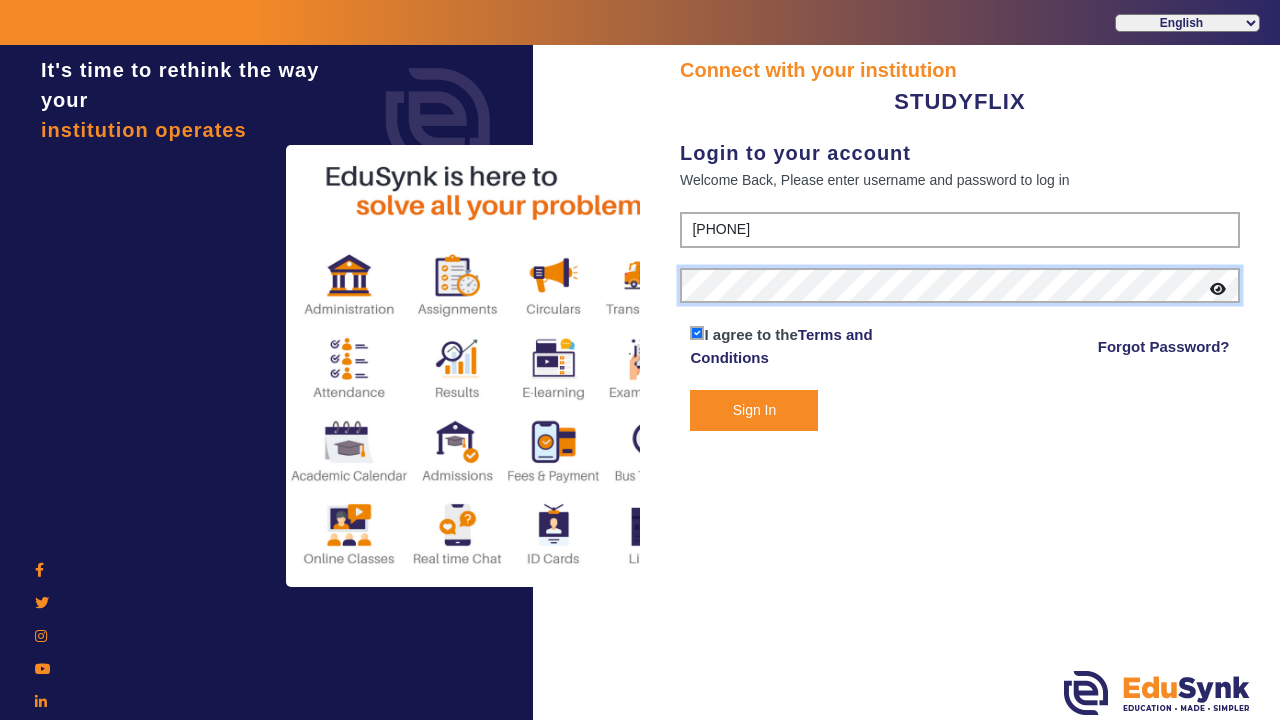 click on "Sign In" 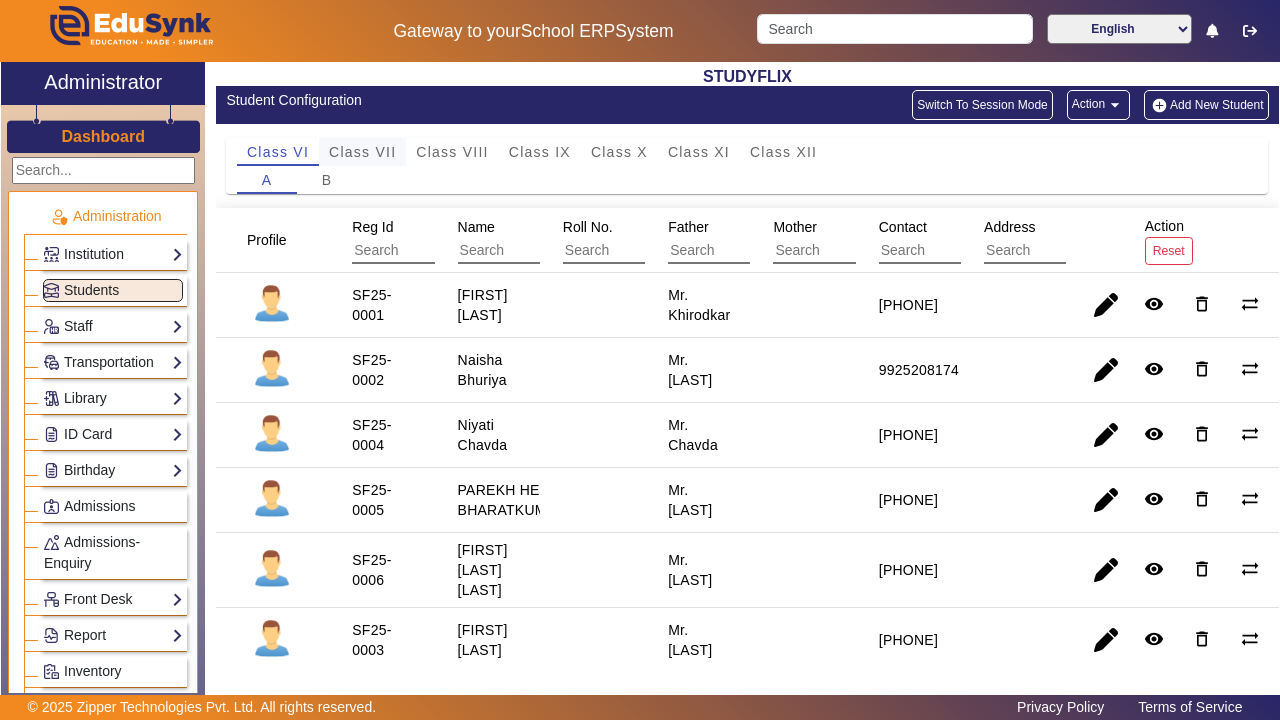 click on "Class VII" at bounding box center (362, 152) 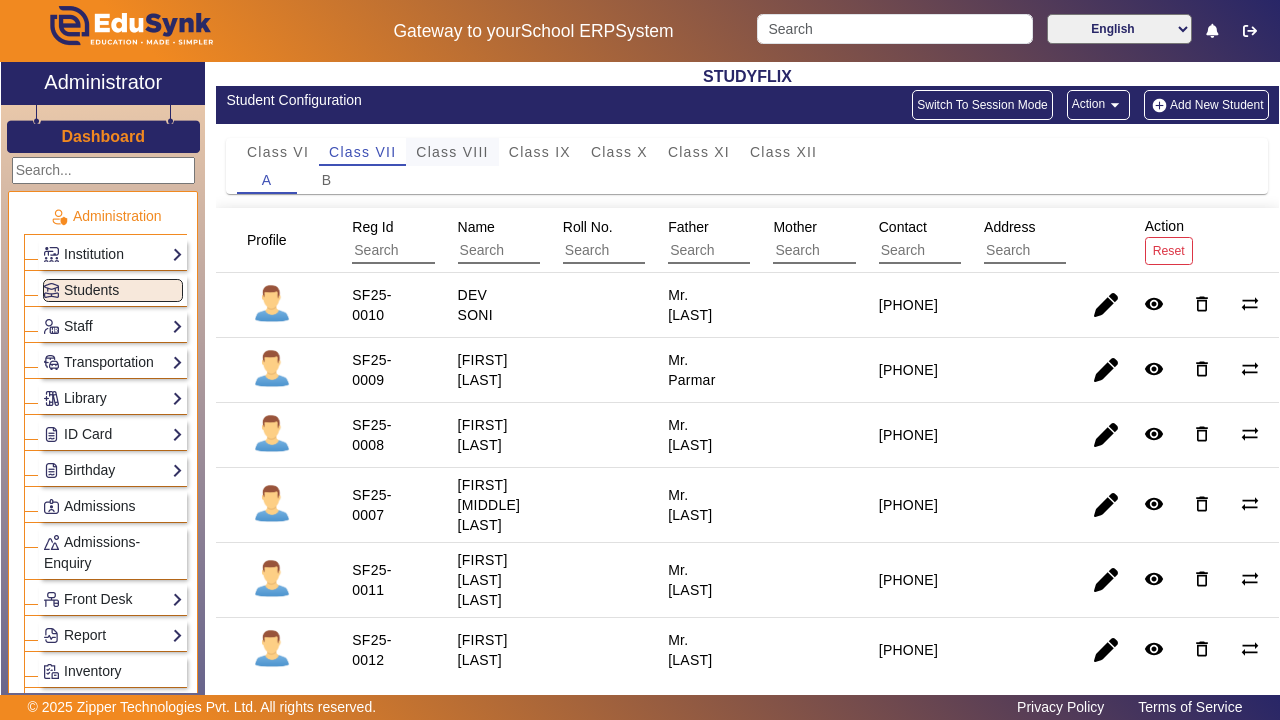 click on "Class VIII" at bounding box center [452, 152] 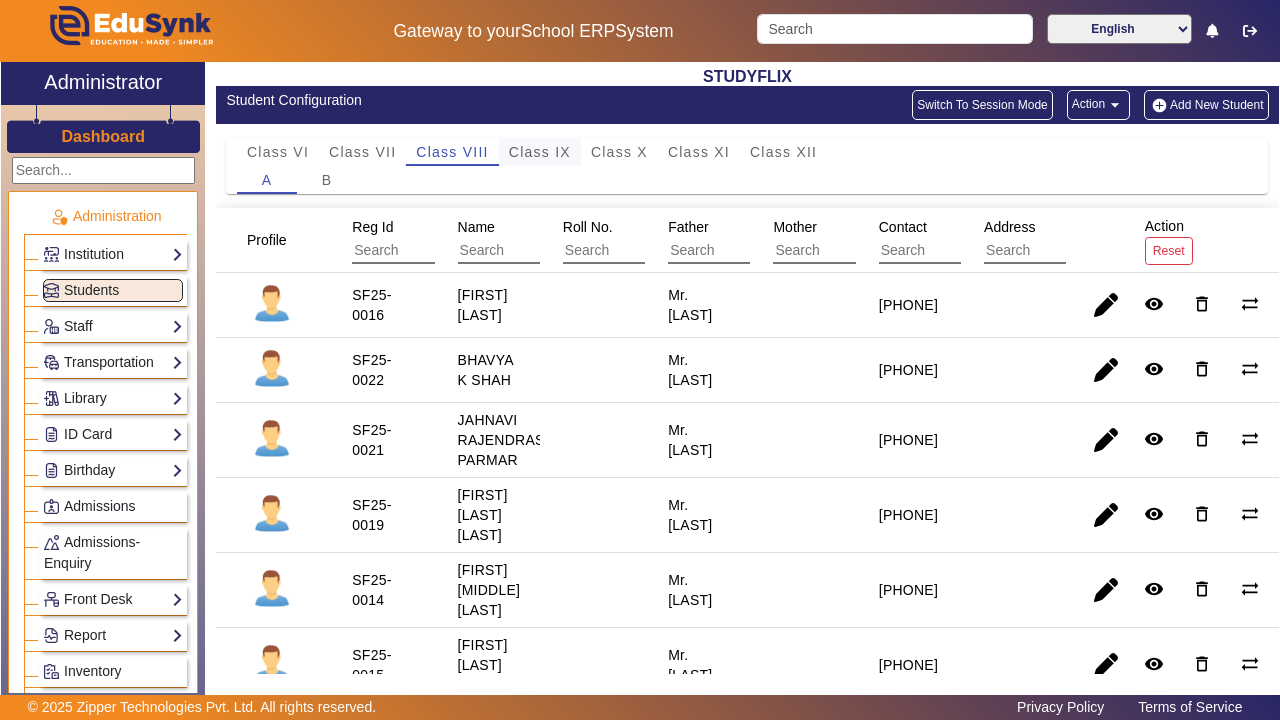 click on "Class IX" at bounding box center [540, 152] 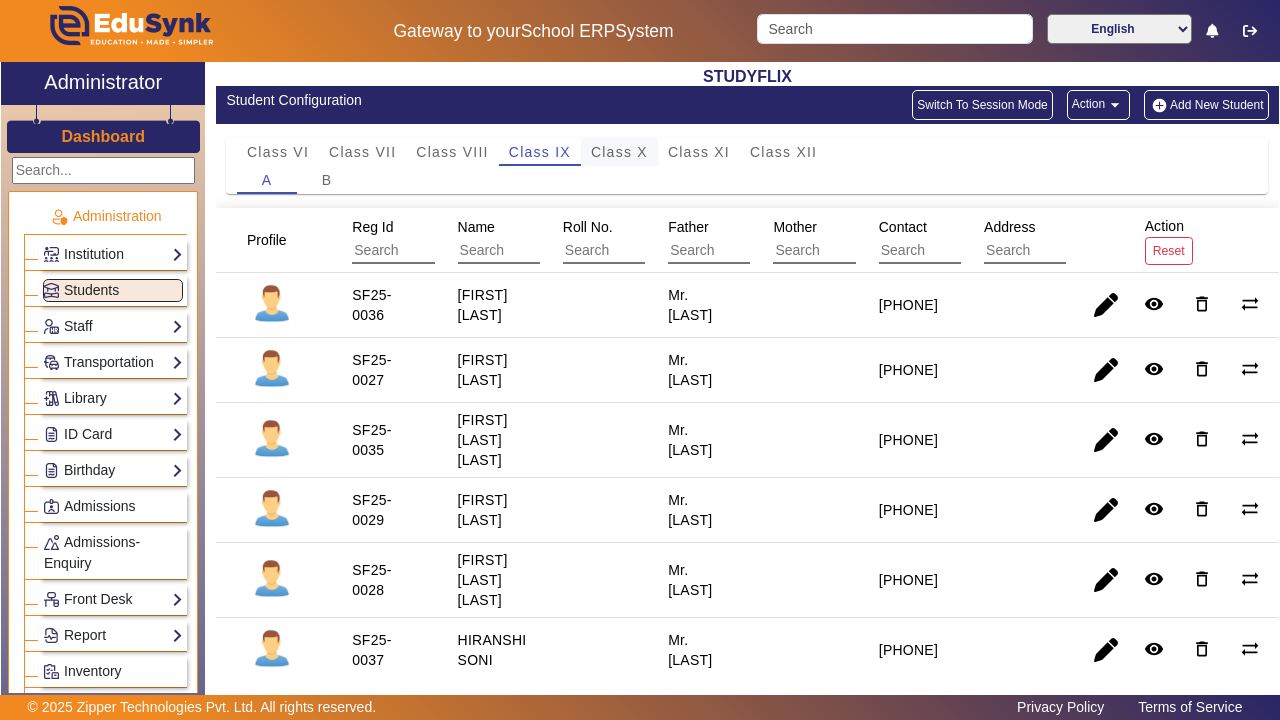 click on "Class X" at bounding box center (619, 152) 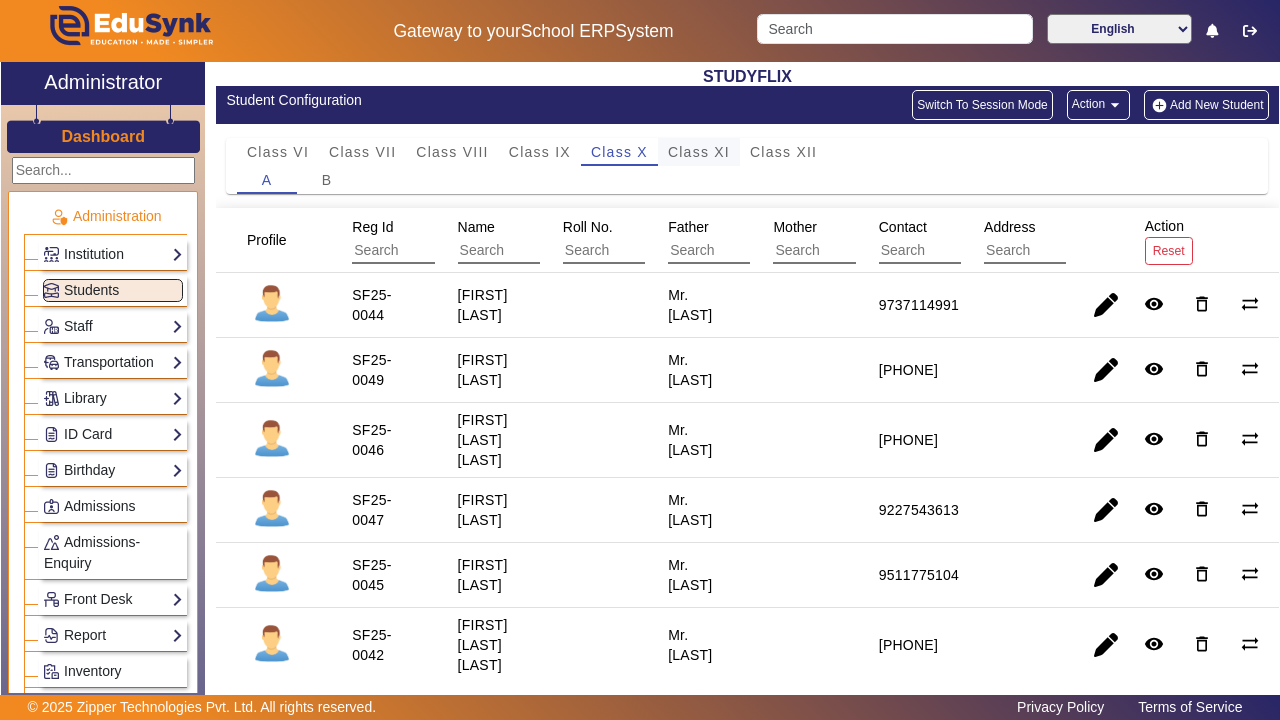 click on "Class XI" at bounding box center (699, 152) 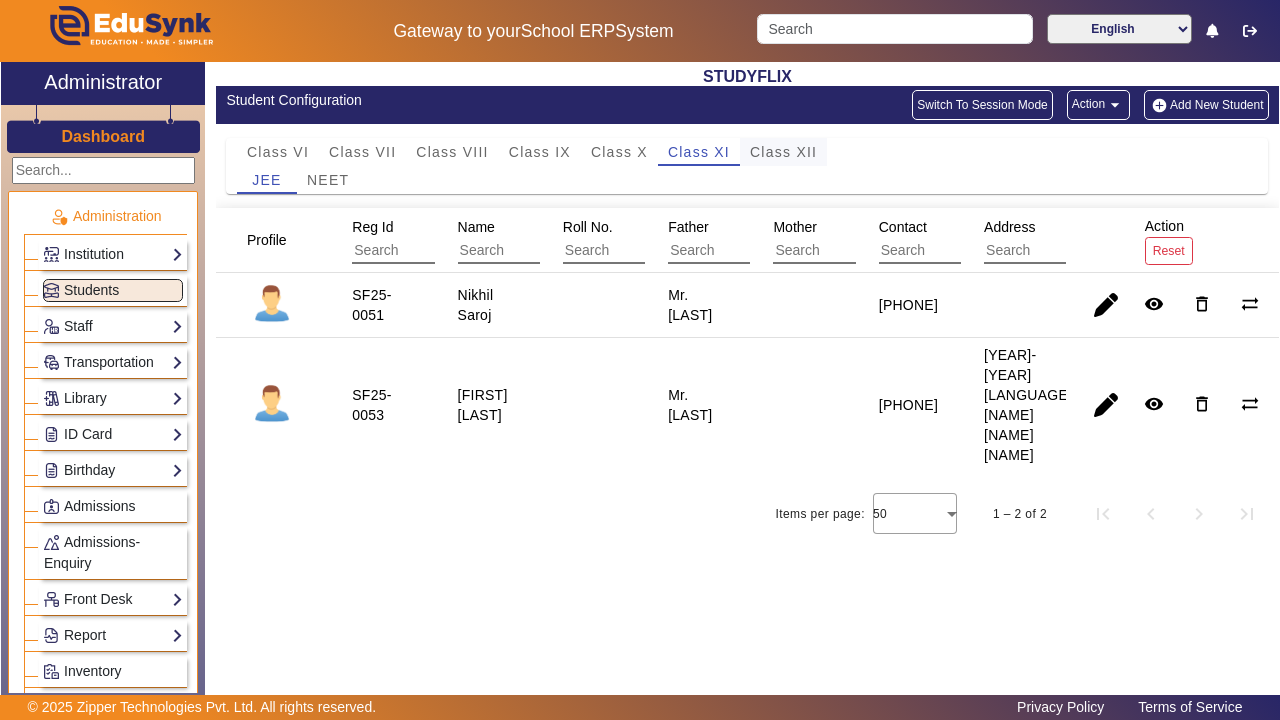 click on "Class XII" at bounding box center [783, 152] 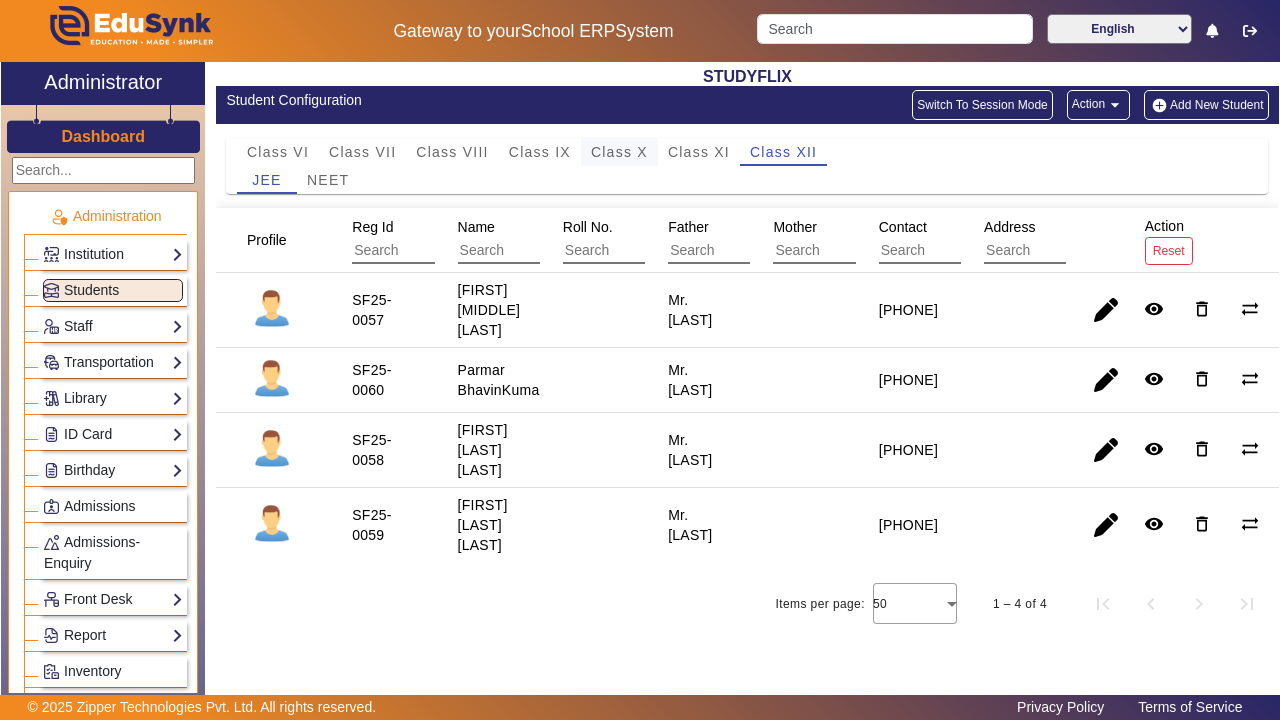 click on "Class X" at bounding box center [619, 152] 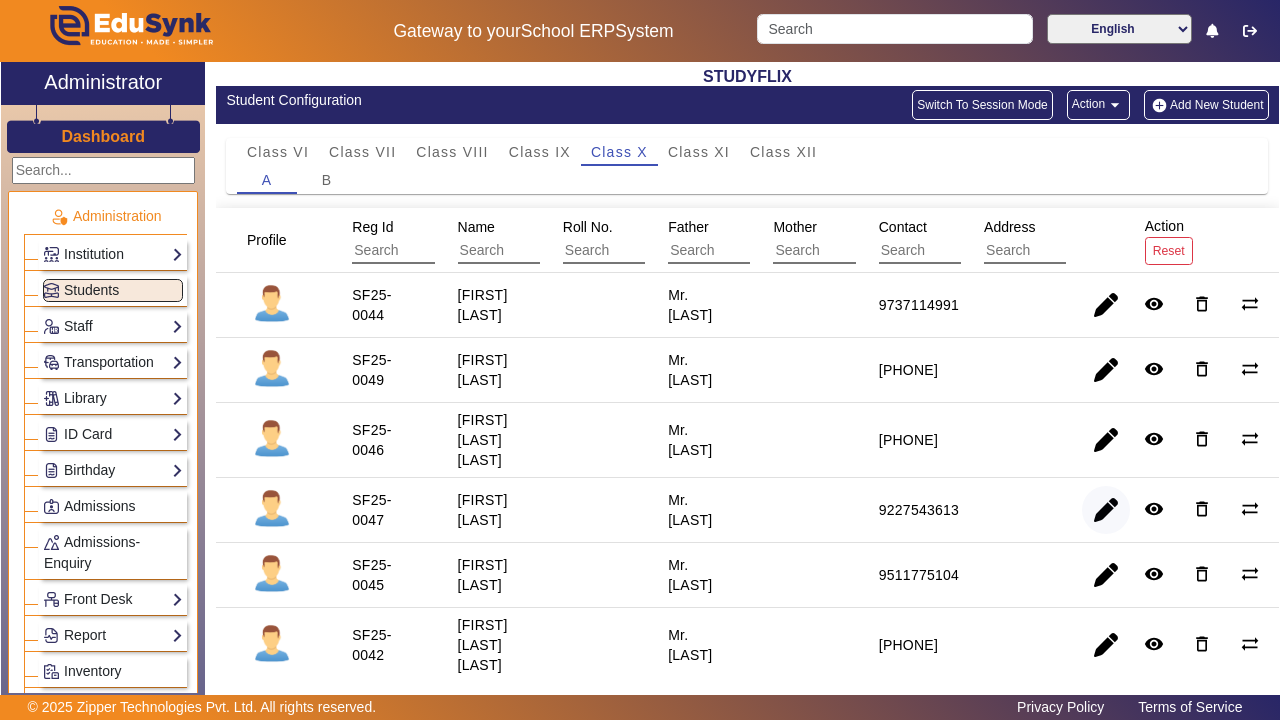 click at bounding box center [1106, 575] 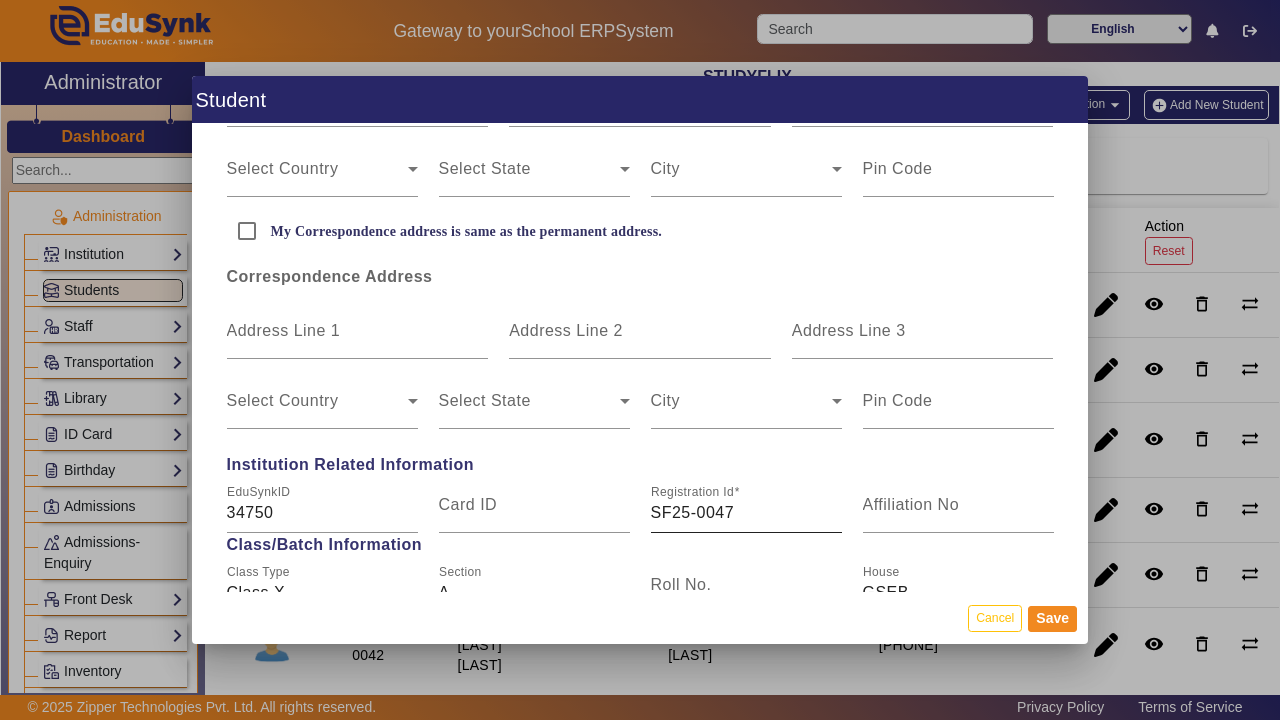 scroll, scrollTop: 744, scrollLeft: 0, axis: vertical 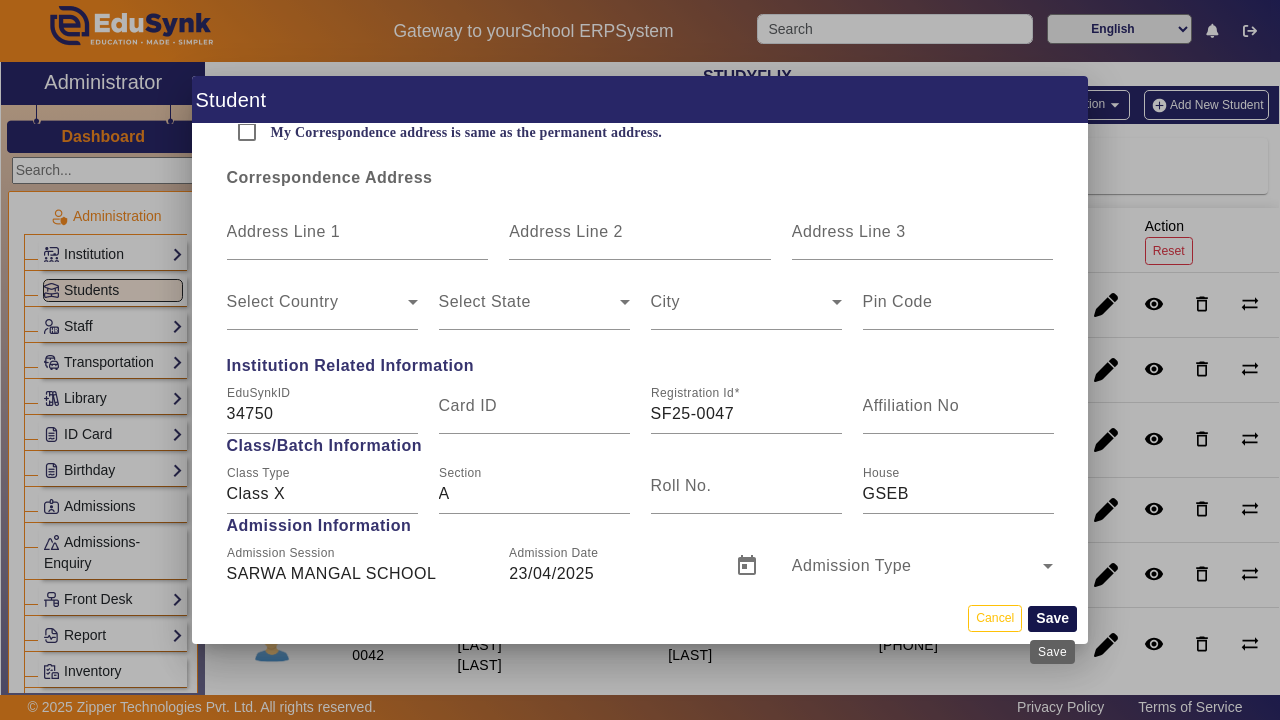 click on "Save" at bounding box center (1052, 619) 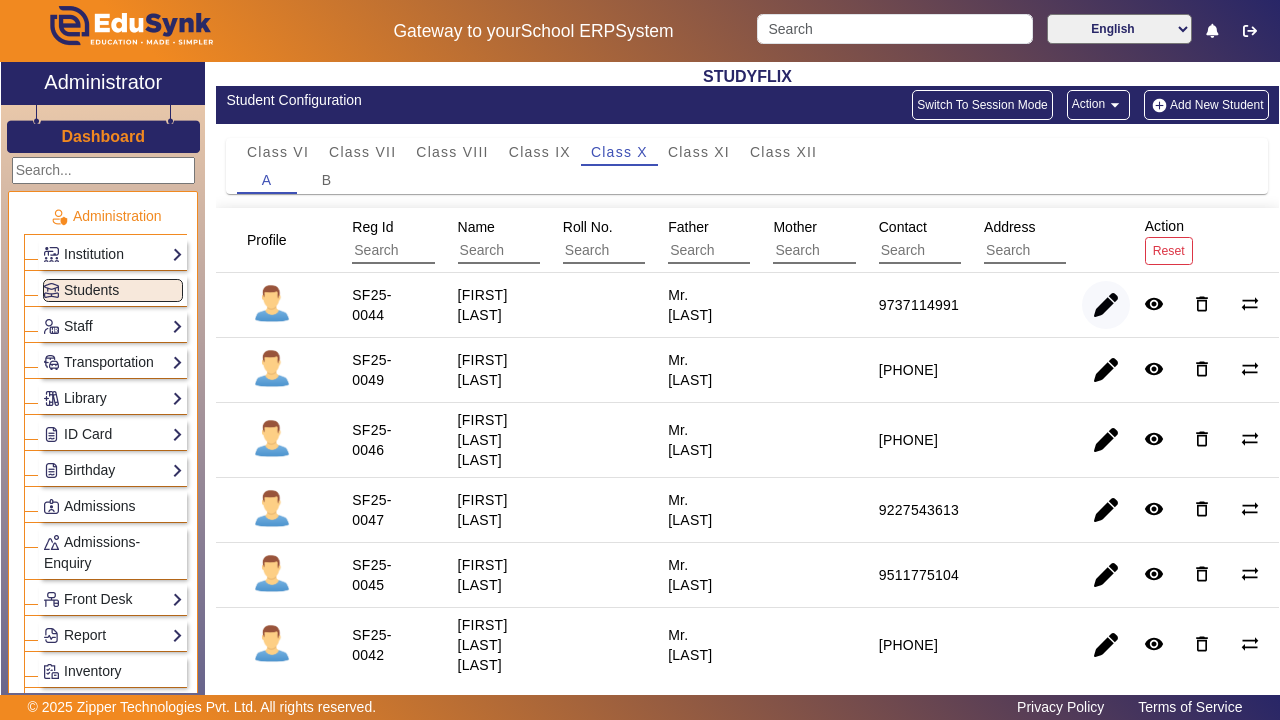 click at bounding box center [1106, 370] 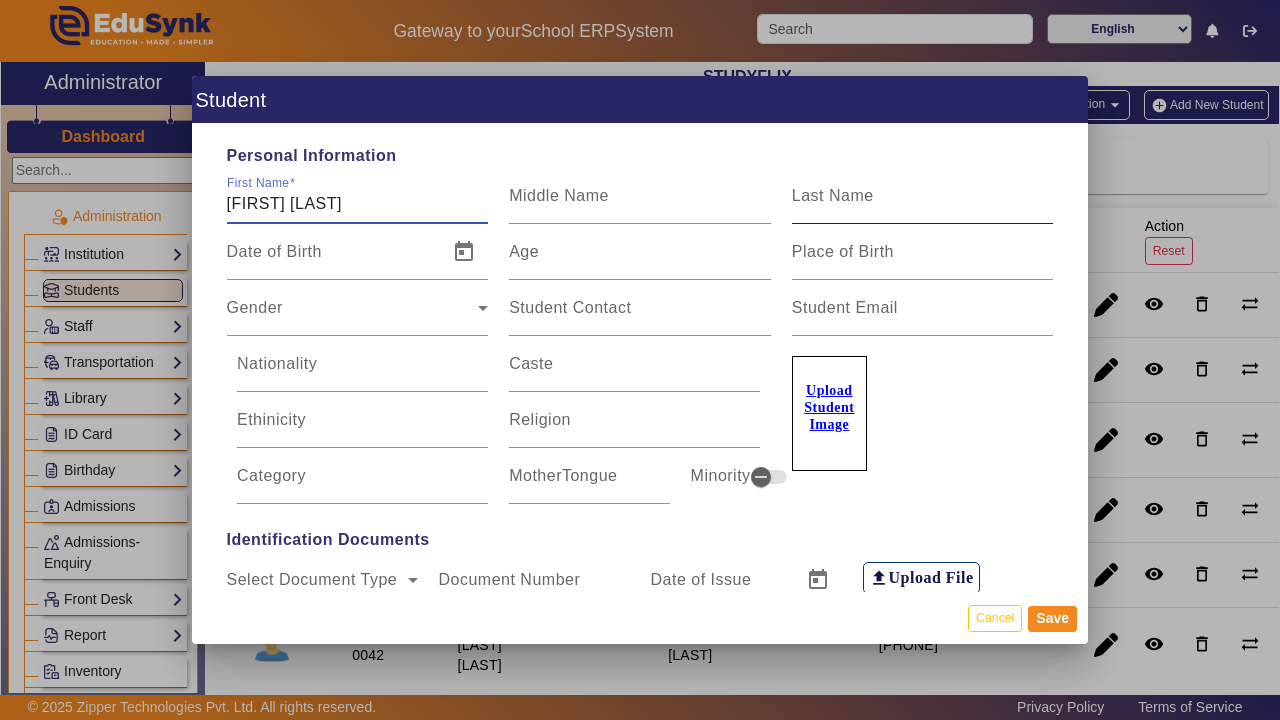 click on "Last Name" at bounding box center (833, 195) 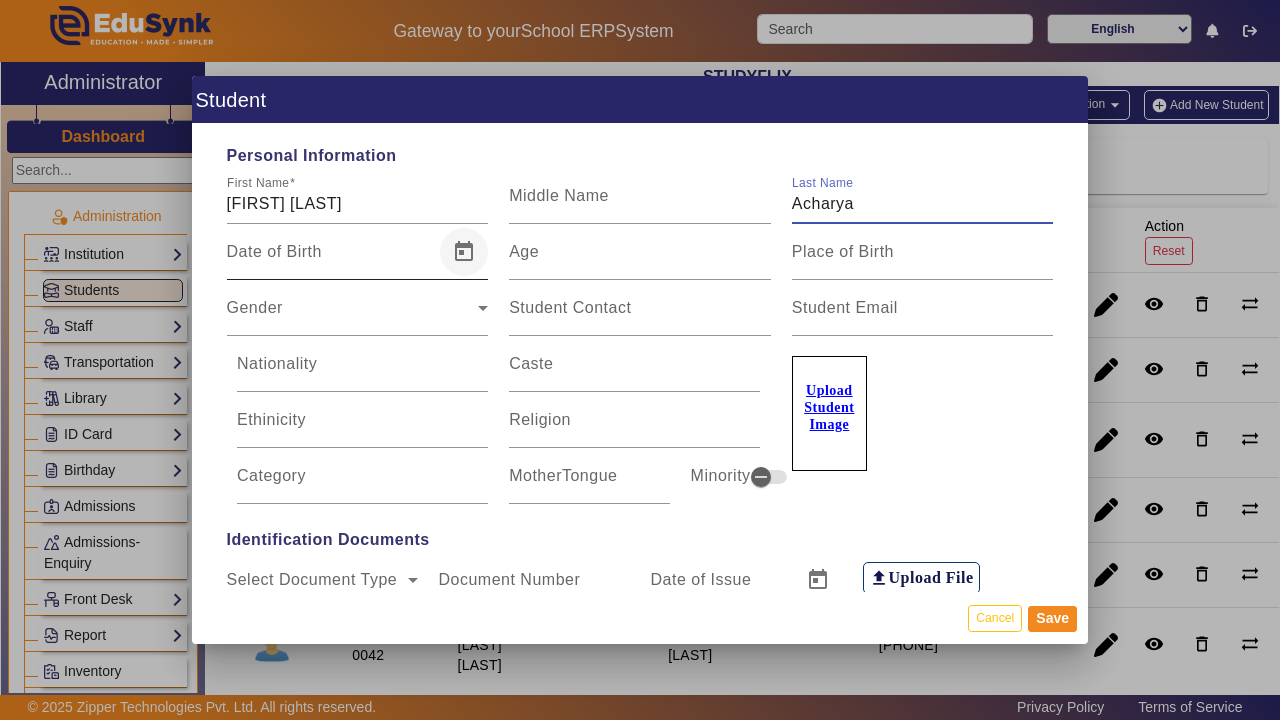type on "Acharya" 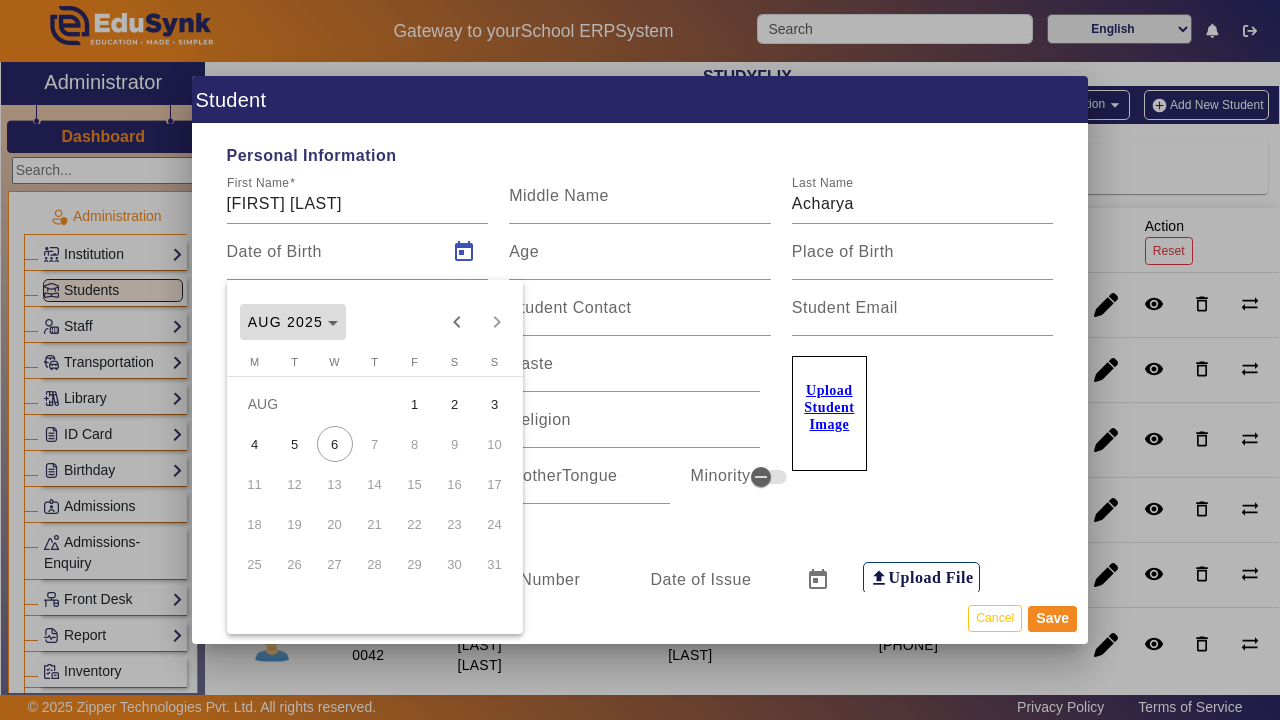 click on "AUG 2025" at bounding box center (293, 322) 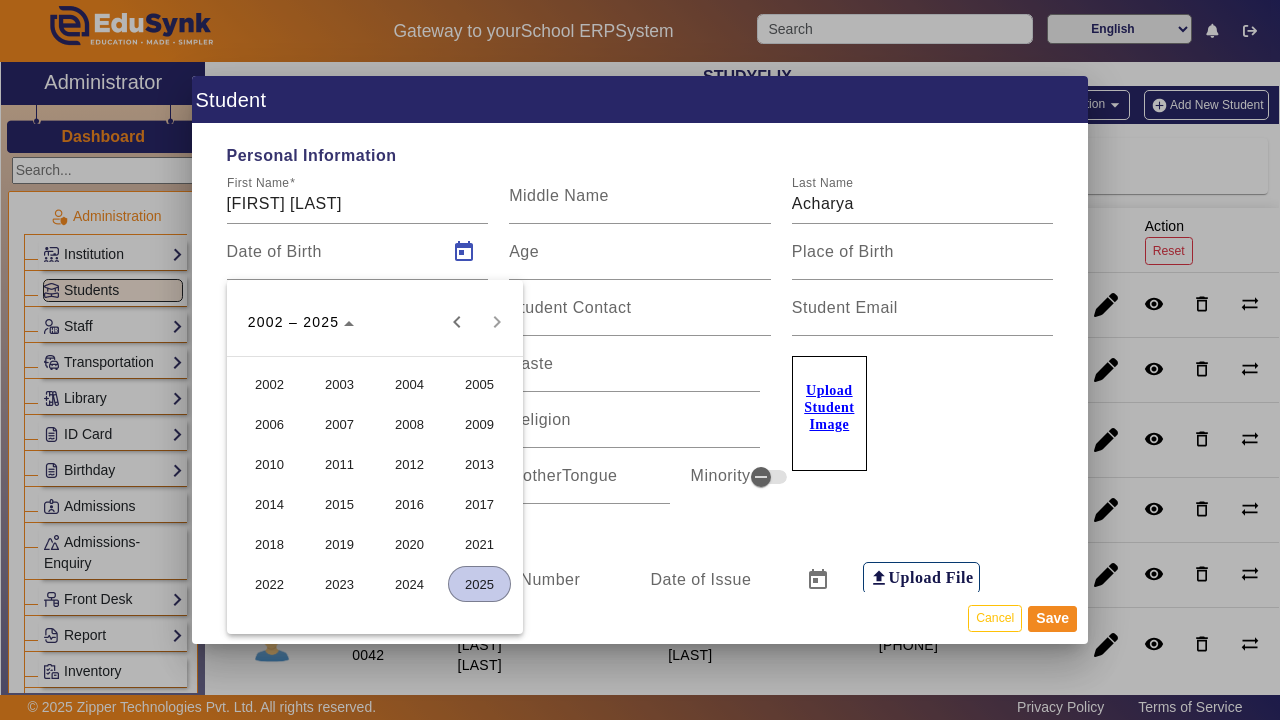 click on "2010" at bounding box center [269, 464] 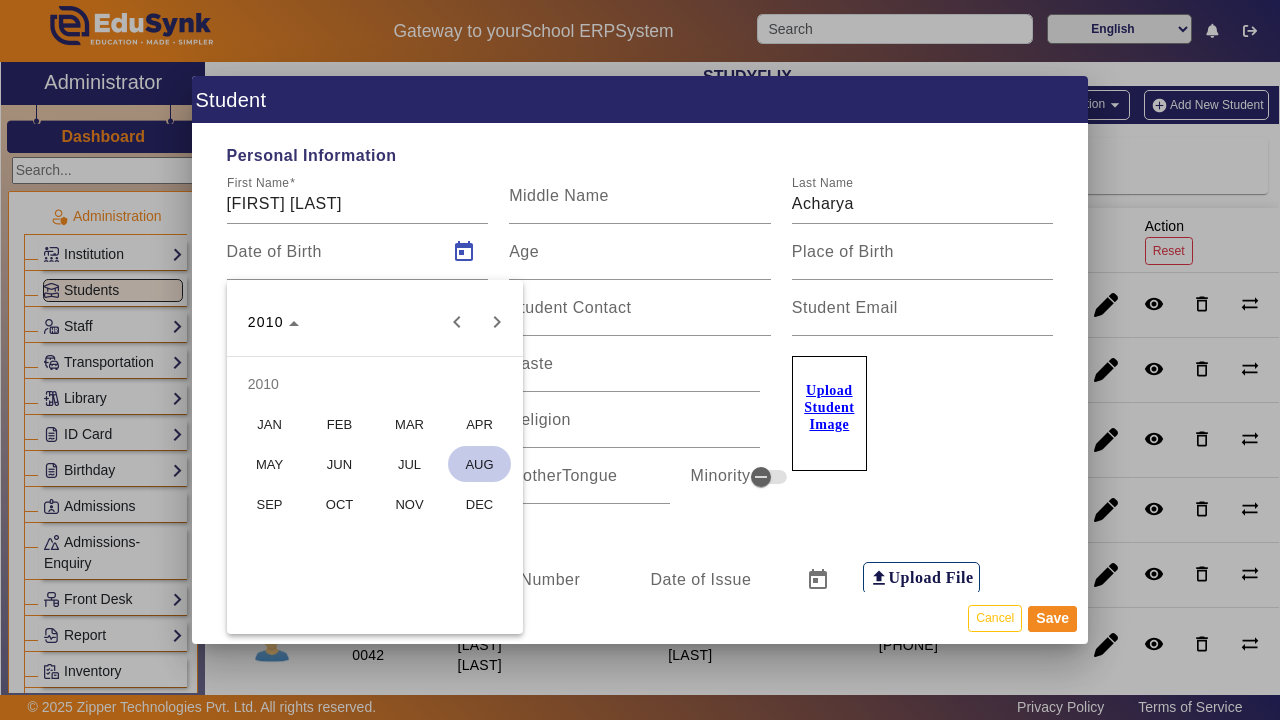 click on "AUG" at bounding box center (479, 464) 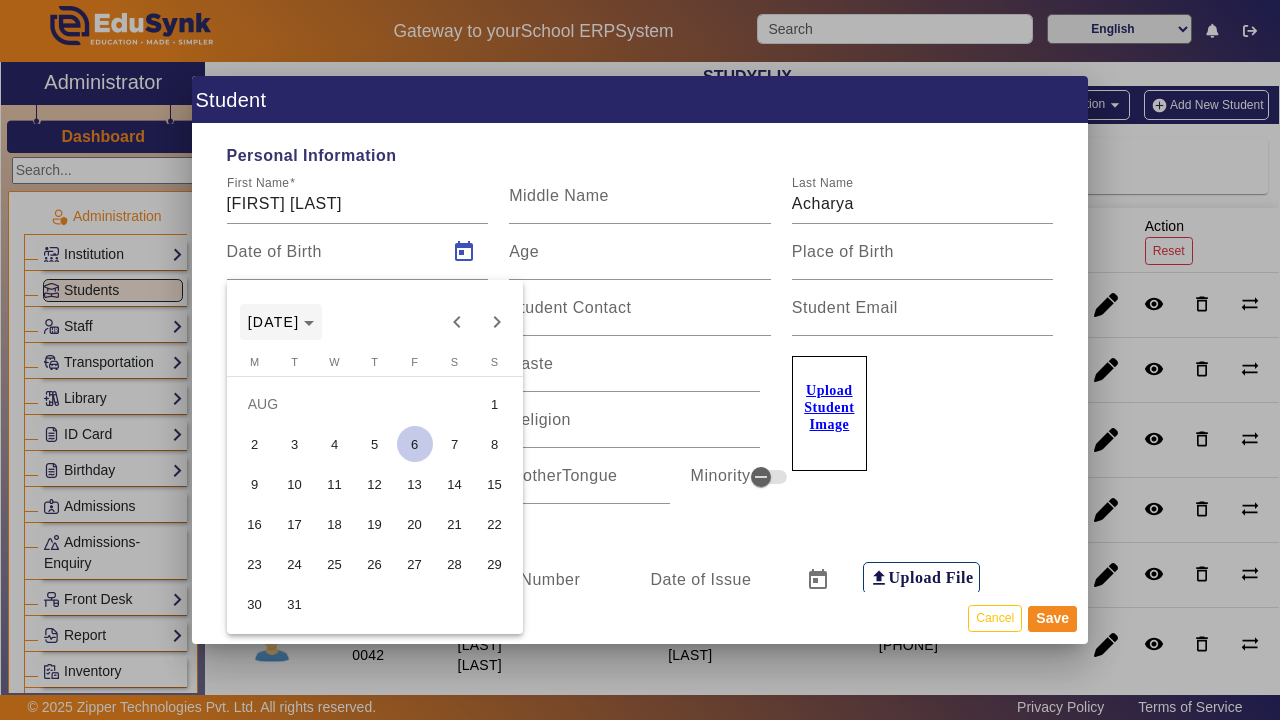 click 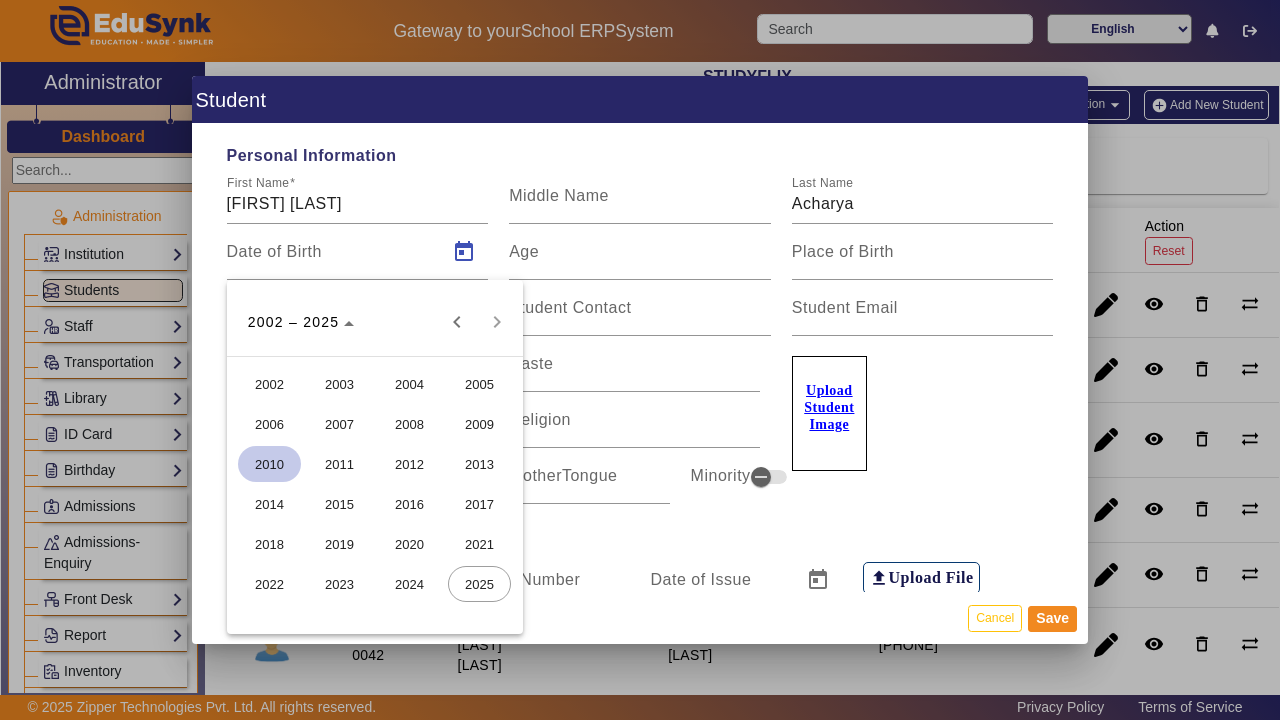 click on "2010" at bounding box center (269, 464) 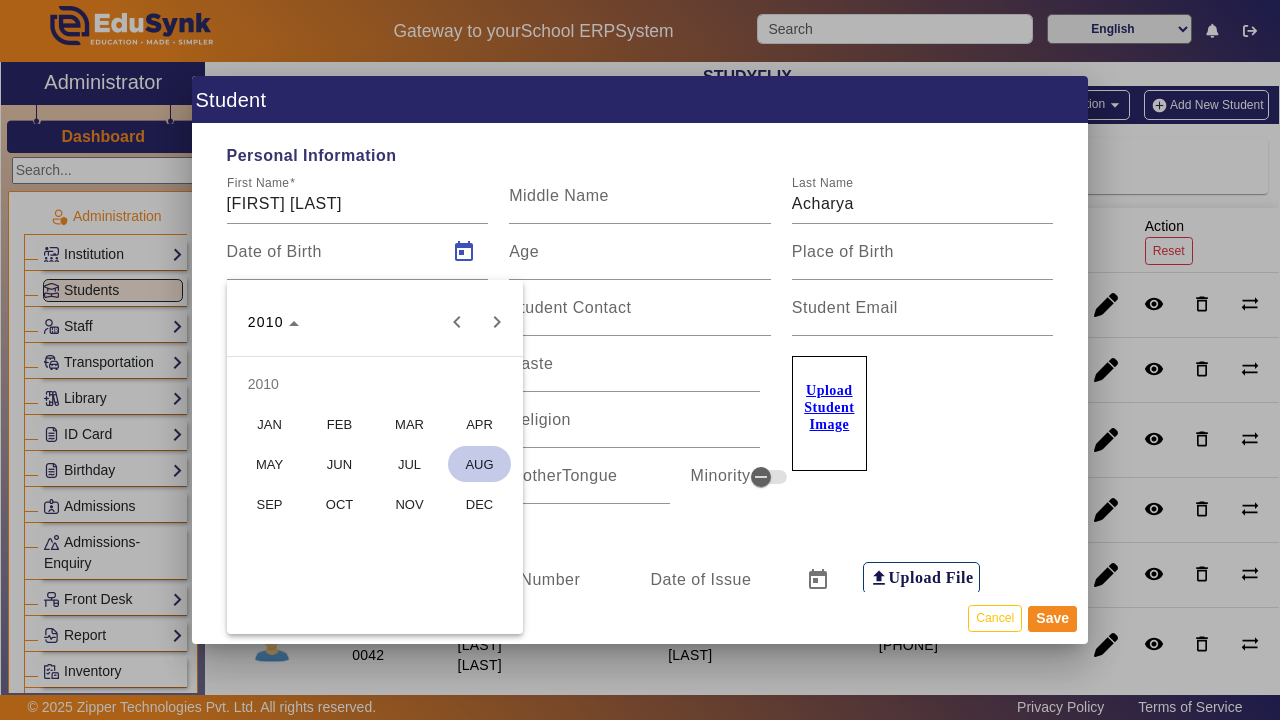 click on "JUN" at bounding box center (339, 464) 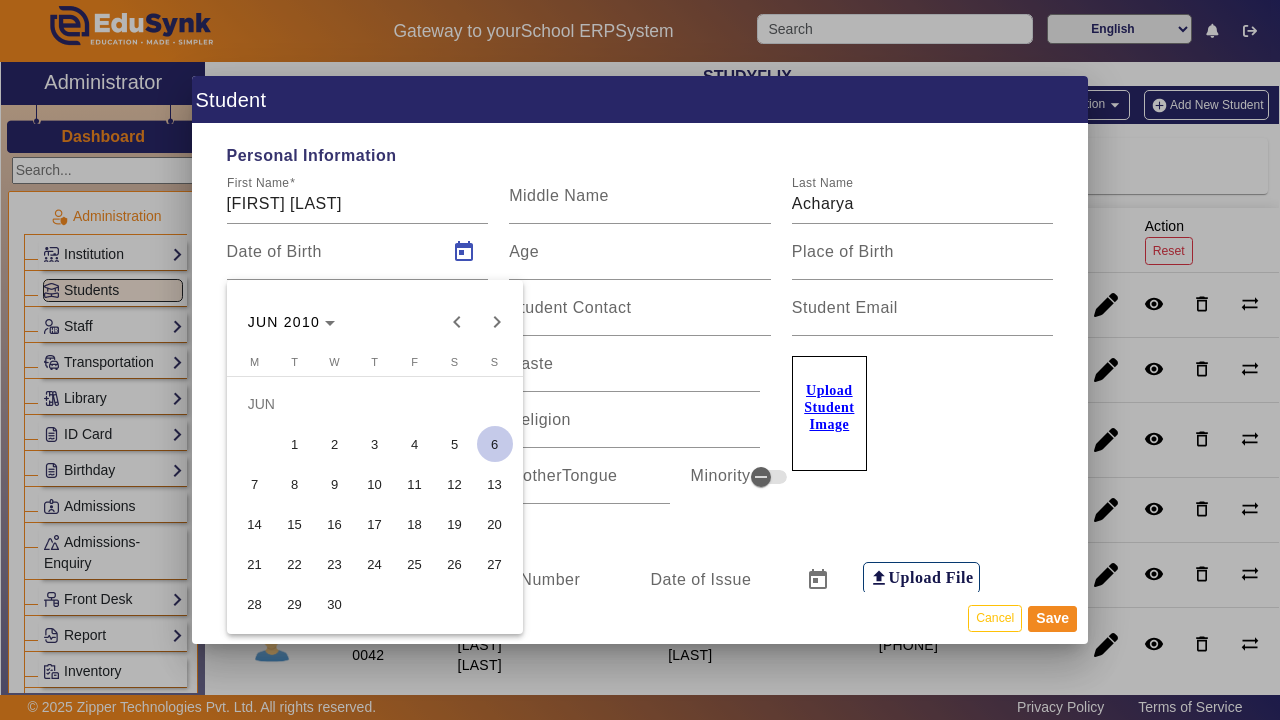 click on "28" at bounding box center [255, 604] 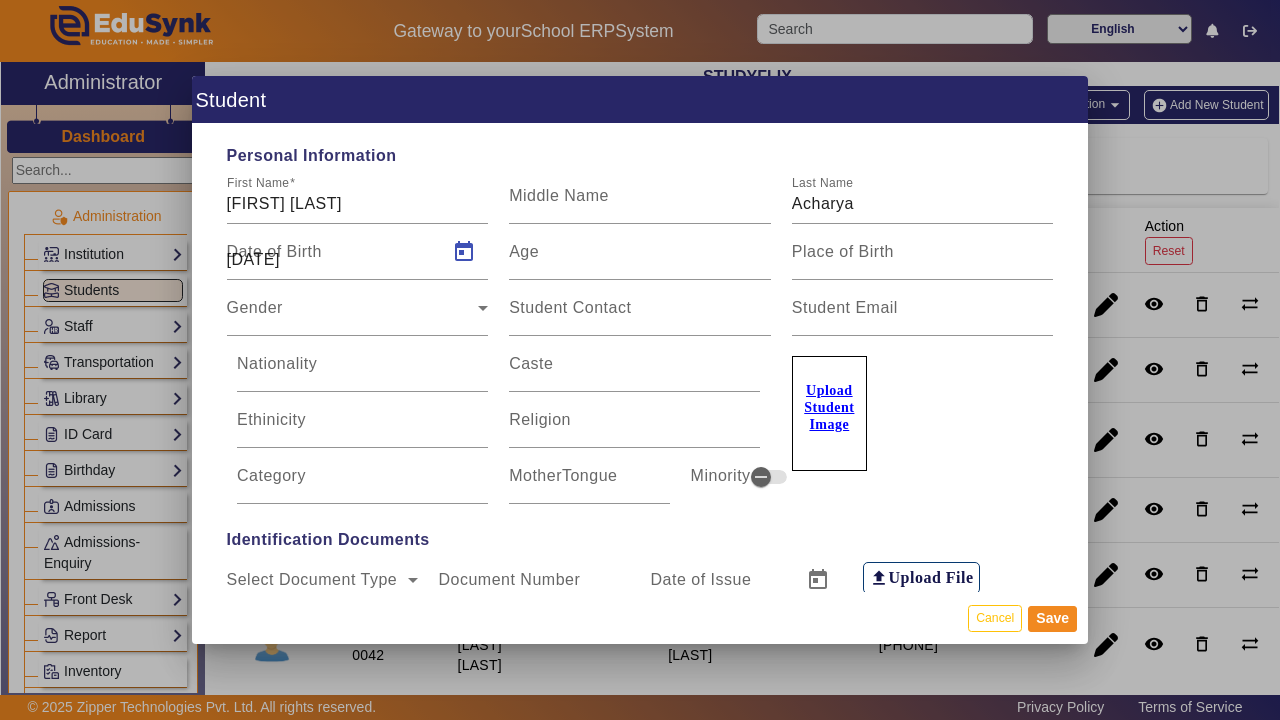 type on "[AGE] Yrs, [AGE] Months, [AGE] Days" 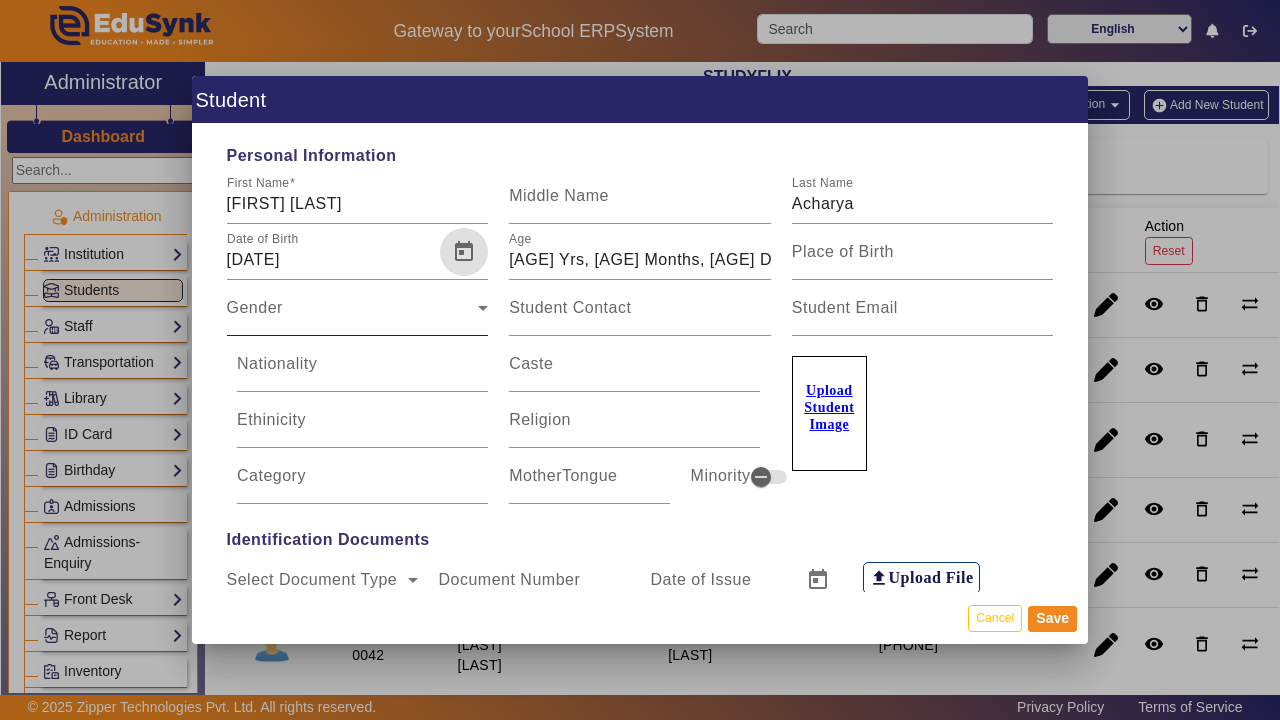 click on "Gender" at bounding box center [353, 316] 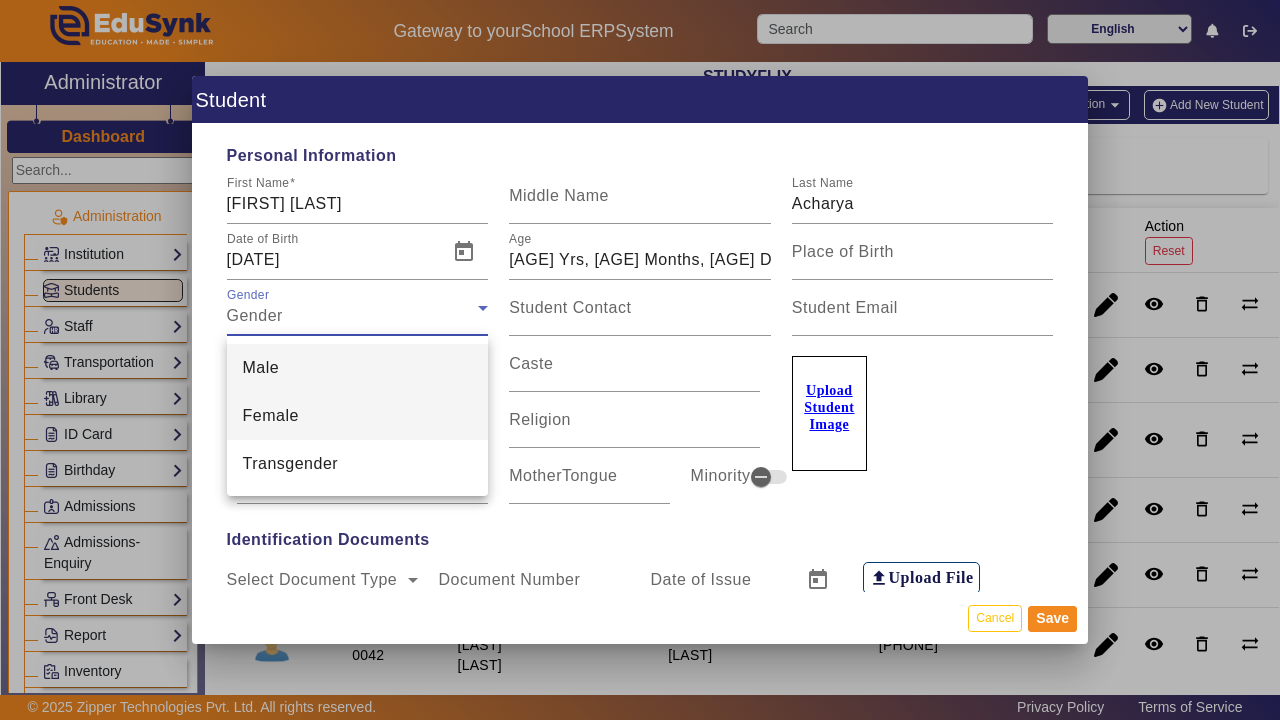 click on "Female" at bounding box center [358, 416] 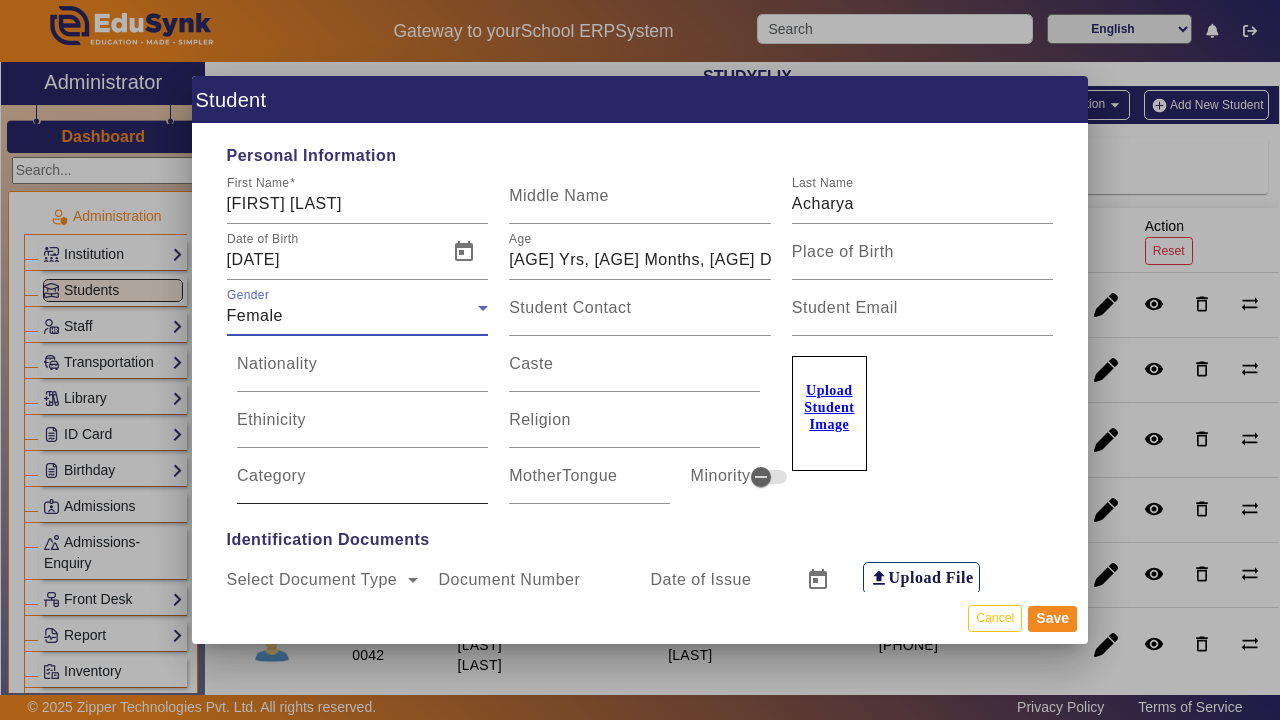 click on "Category" at bounding box center (362, 484) 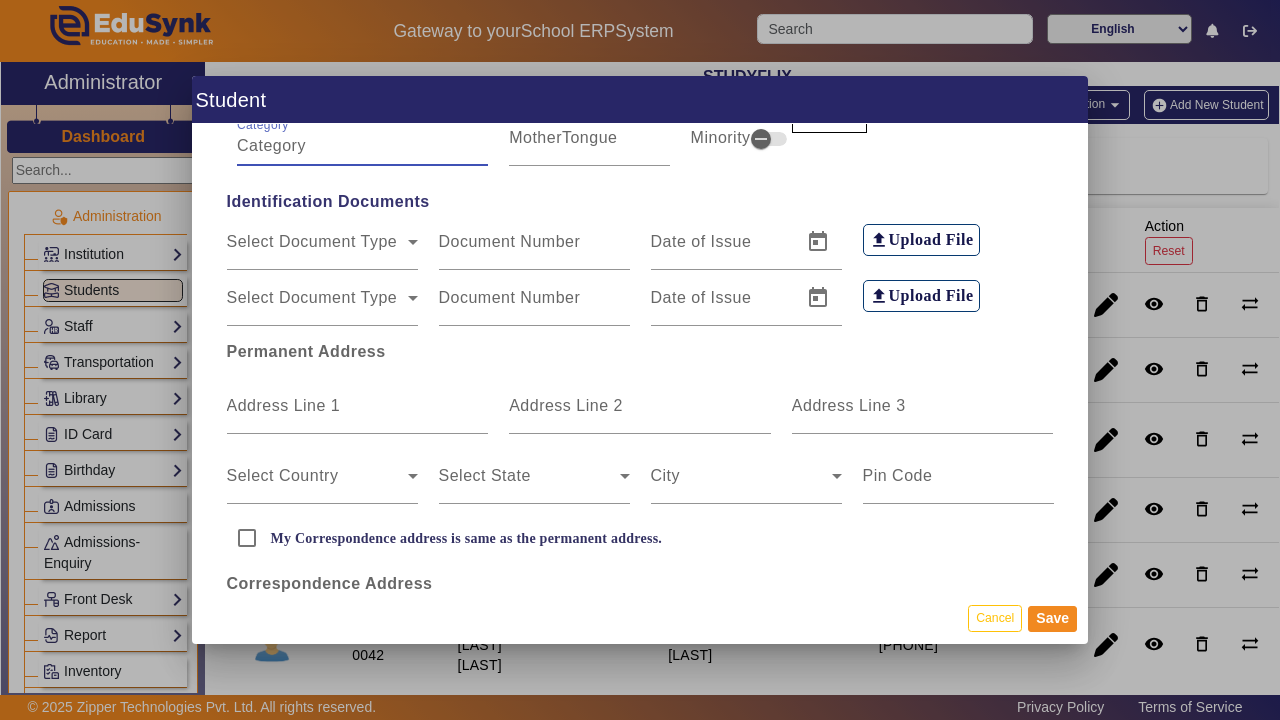 scroll, scrollTop: 340, scrollLeft: 0, axis: vertical 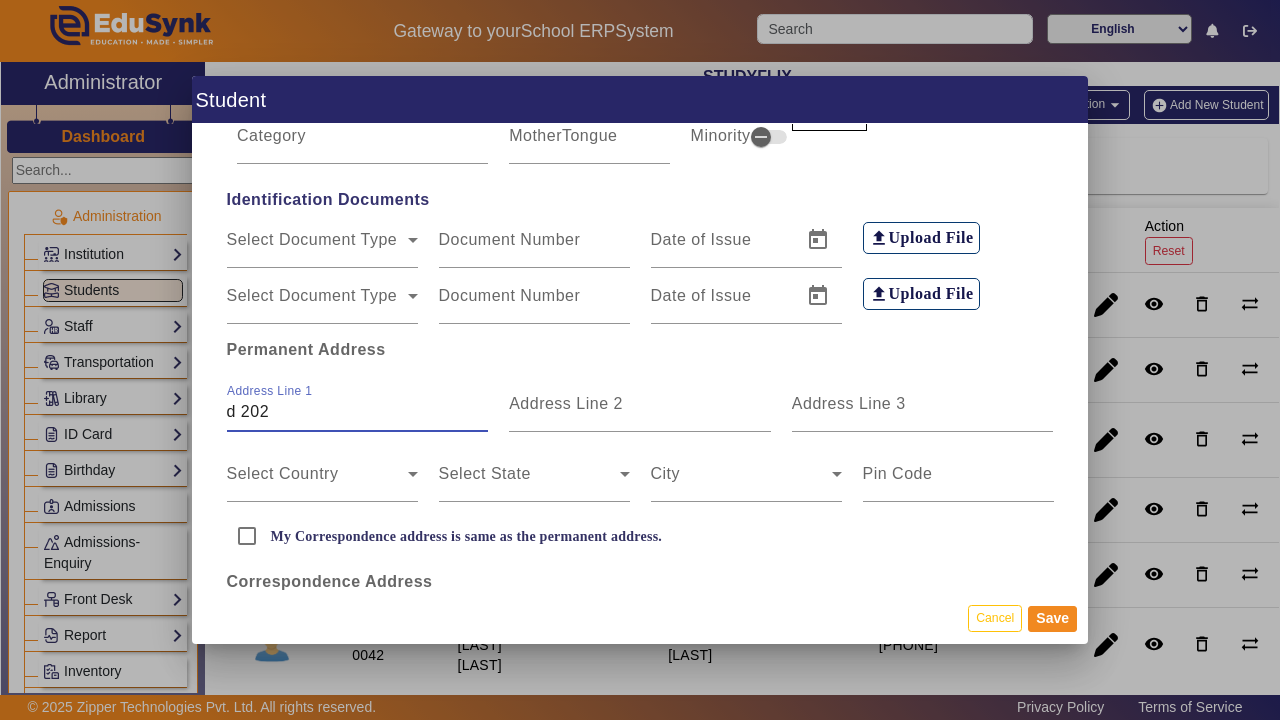 click on "d 202" at bounding box center (358, 412) 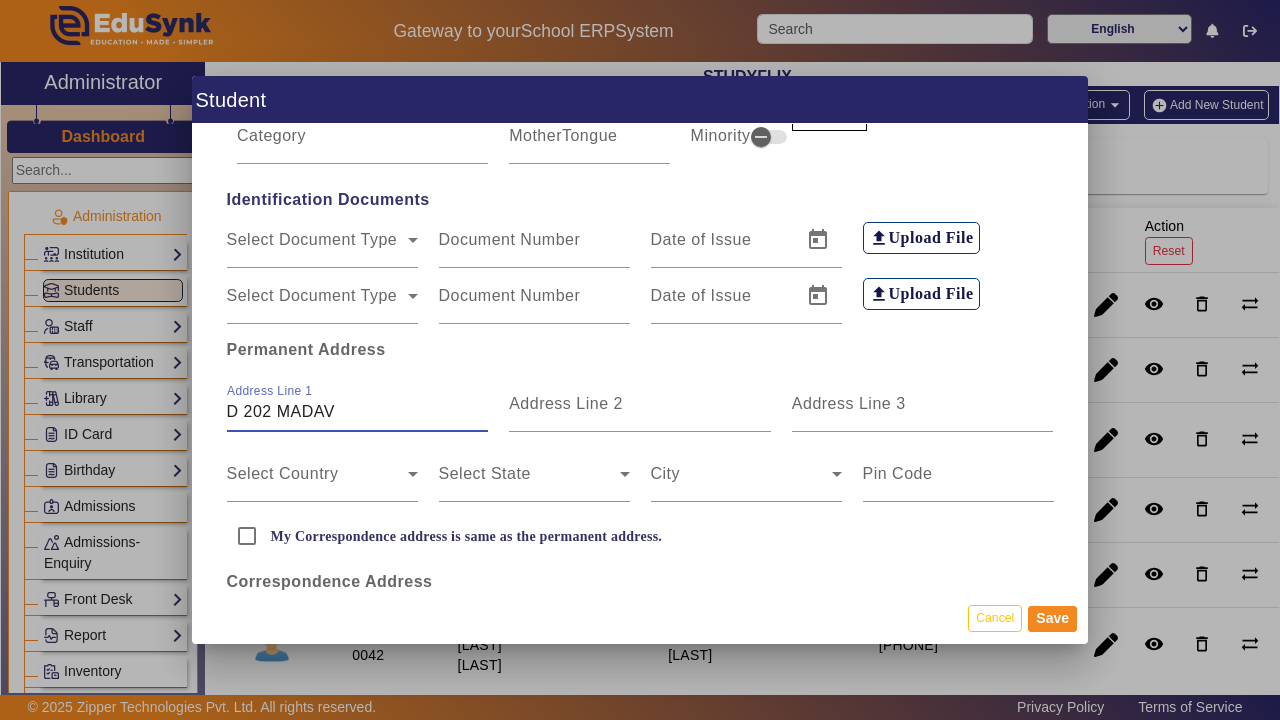 click on "D 202 MADAV" at bounding box center (358, 412) 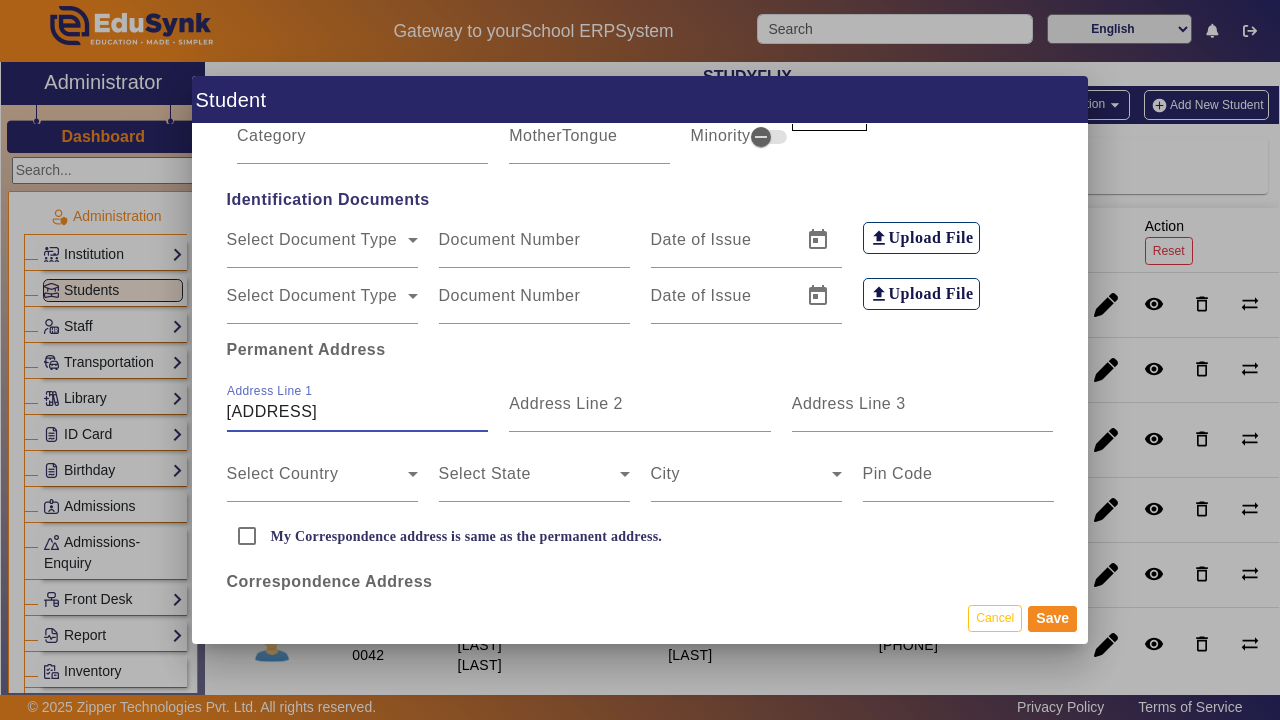 click on "[ADDRESS]" at bounding box center [358, 412] 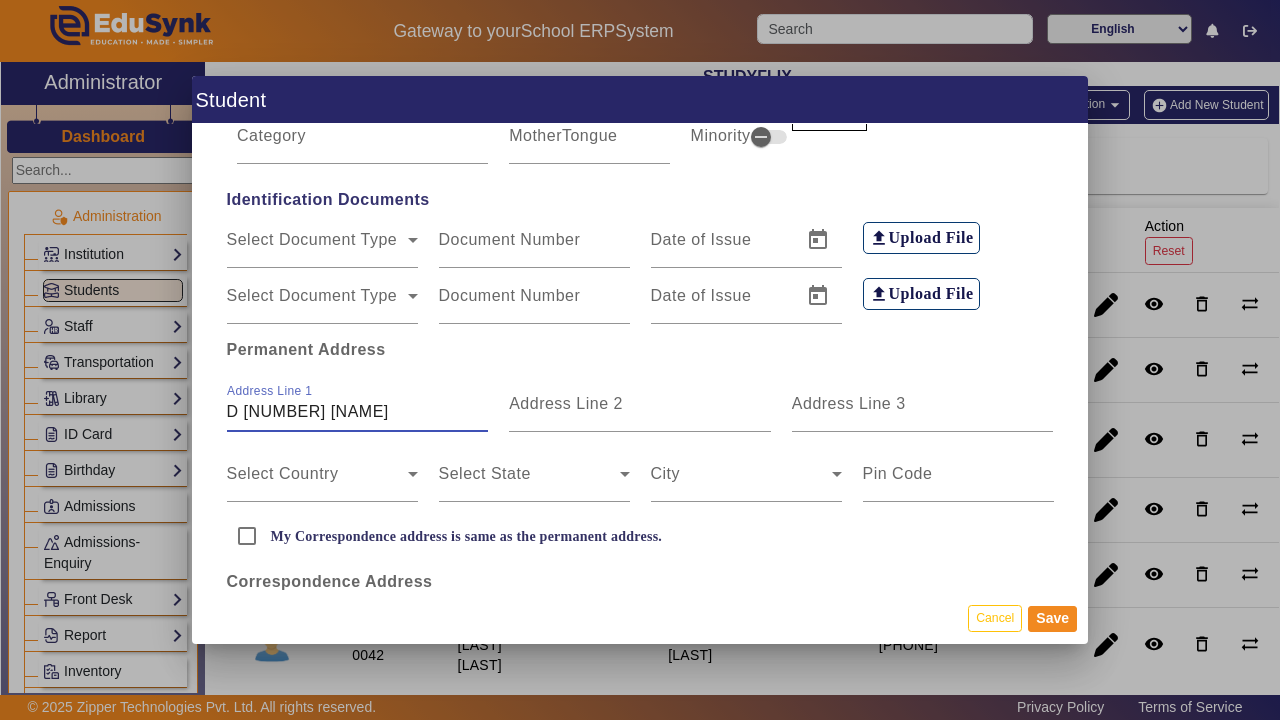 click on "D [NUMBER] [NAME]" at bounding box center [358, 412] 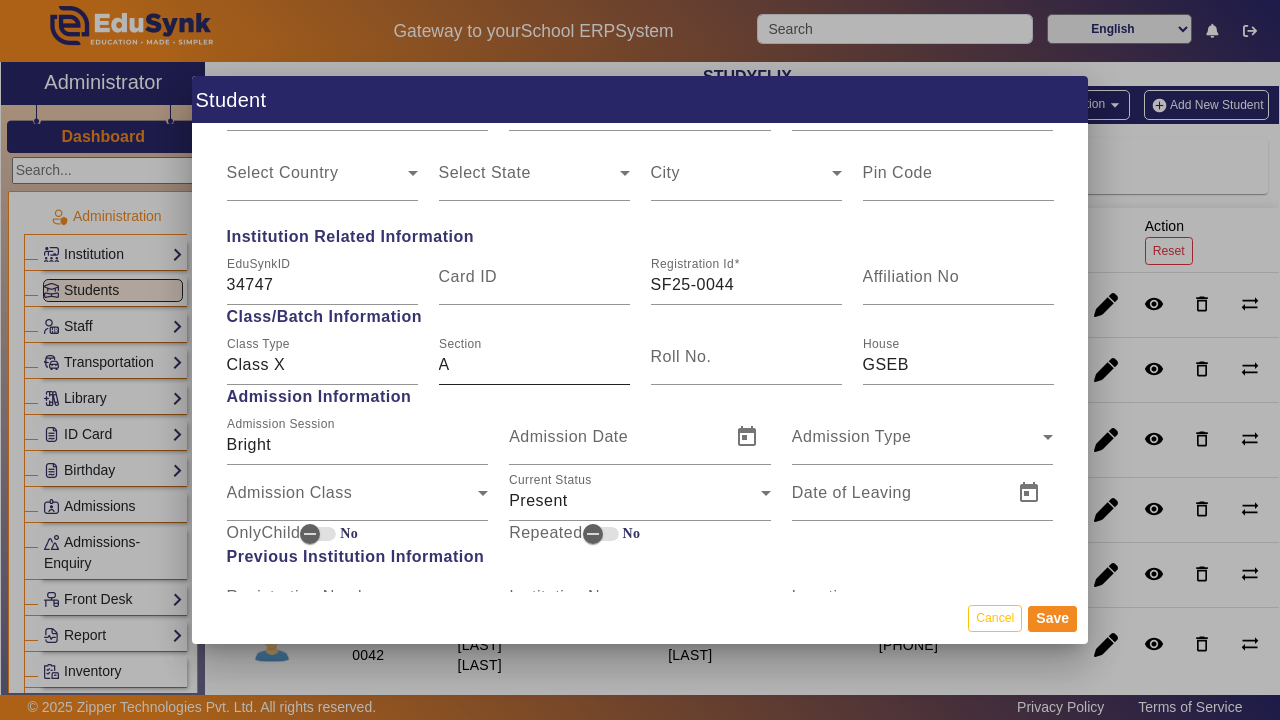 scroll, scrollTop: 879, scrollLeft: 0, axis: vertical 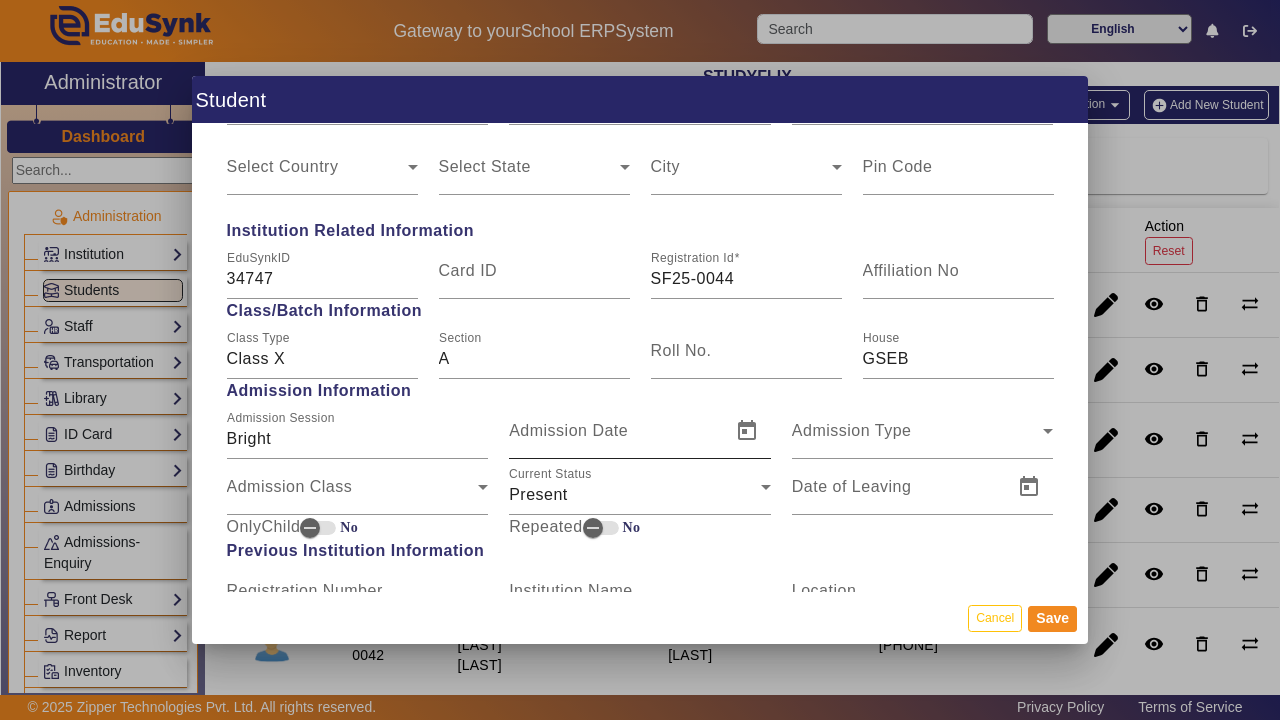 type on "D 202 MADHAV RESI. CUM PLAZA OPP. MY SHANNEN SCHOOL" 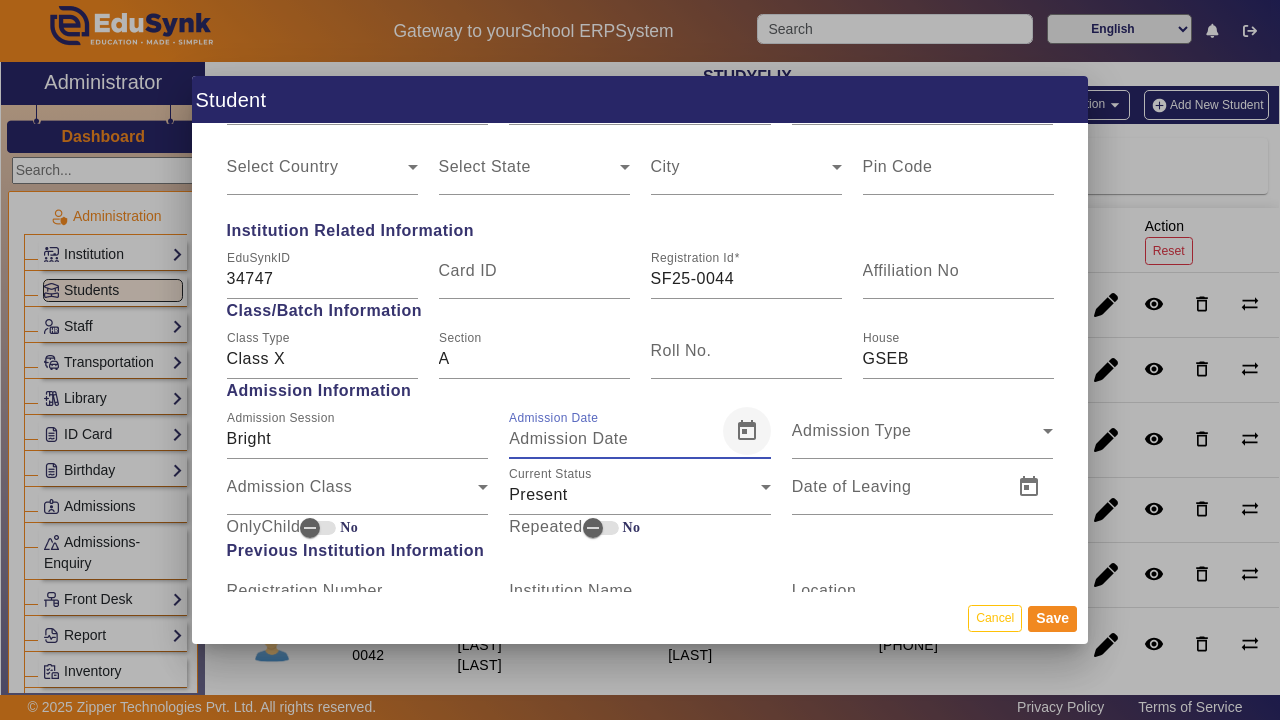 click at bounding box center [747, 431] 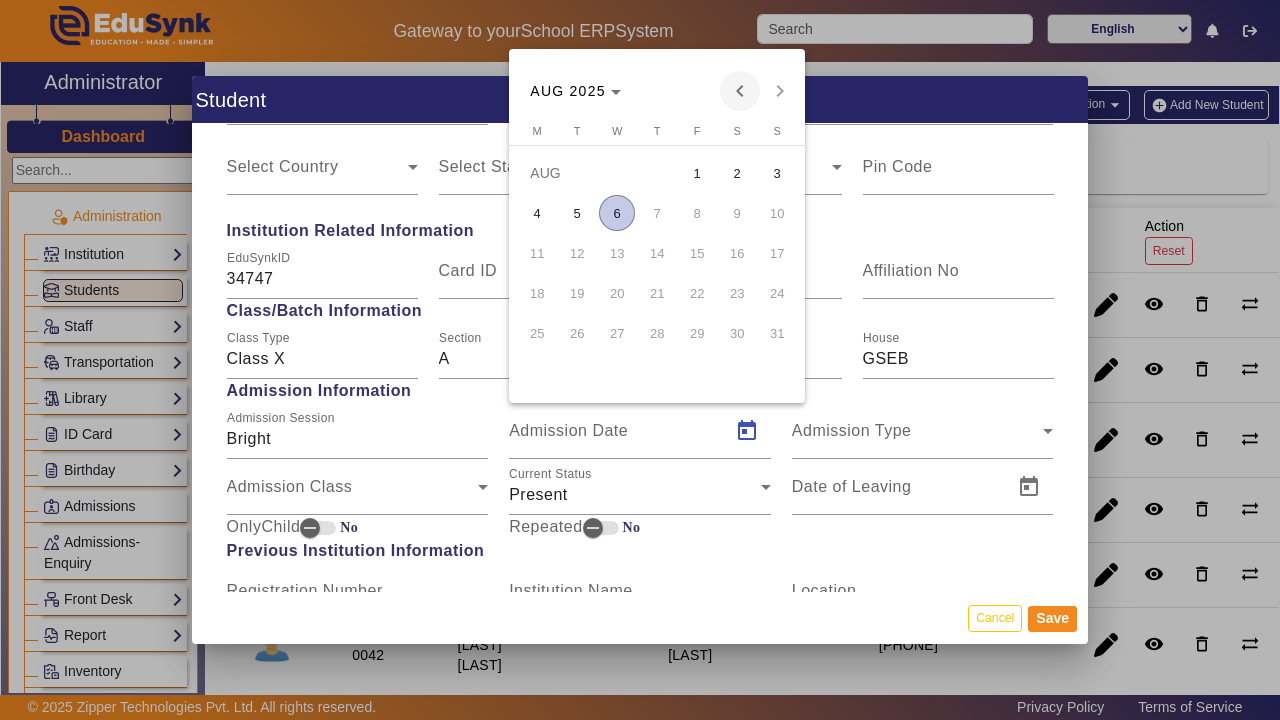click at bounding box center (740, 91) 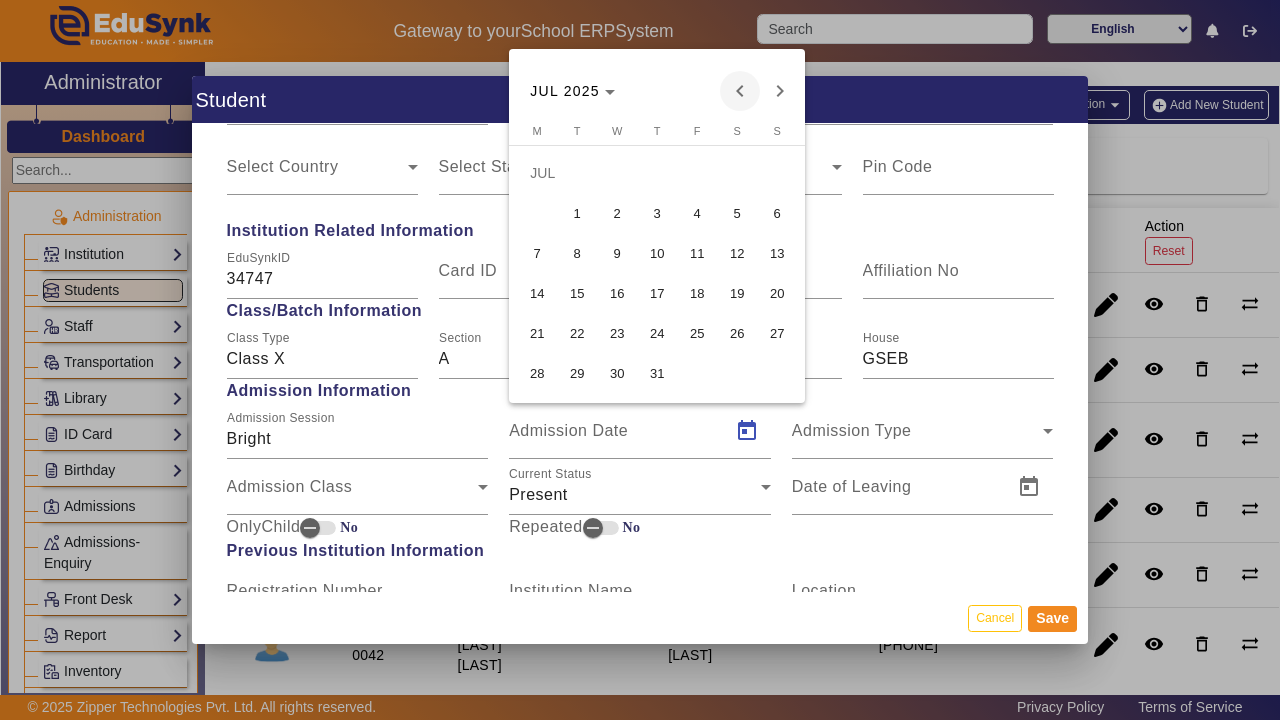 click at bounding box center [740, 91] 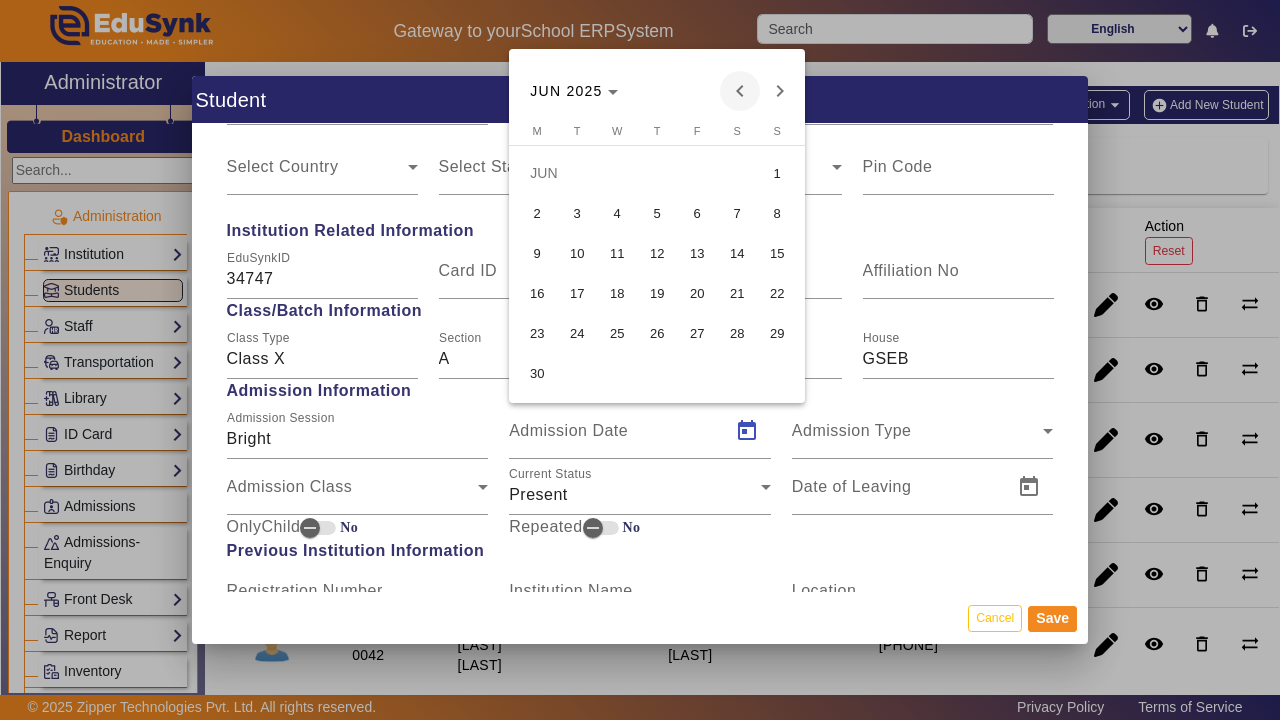 click at bounding box center (740, 91) 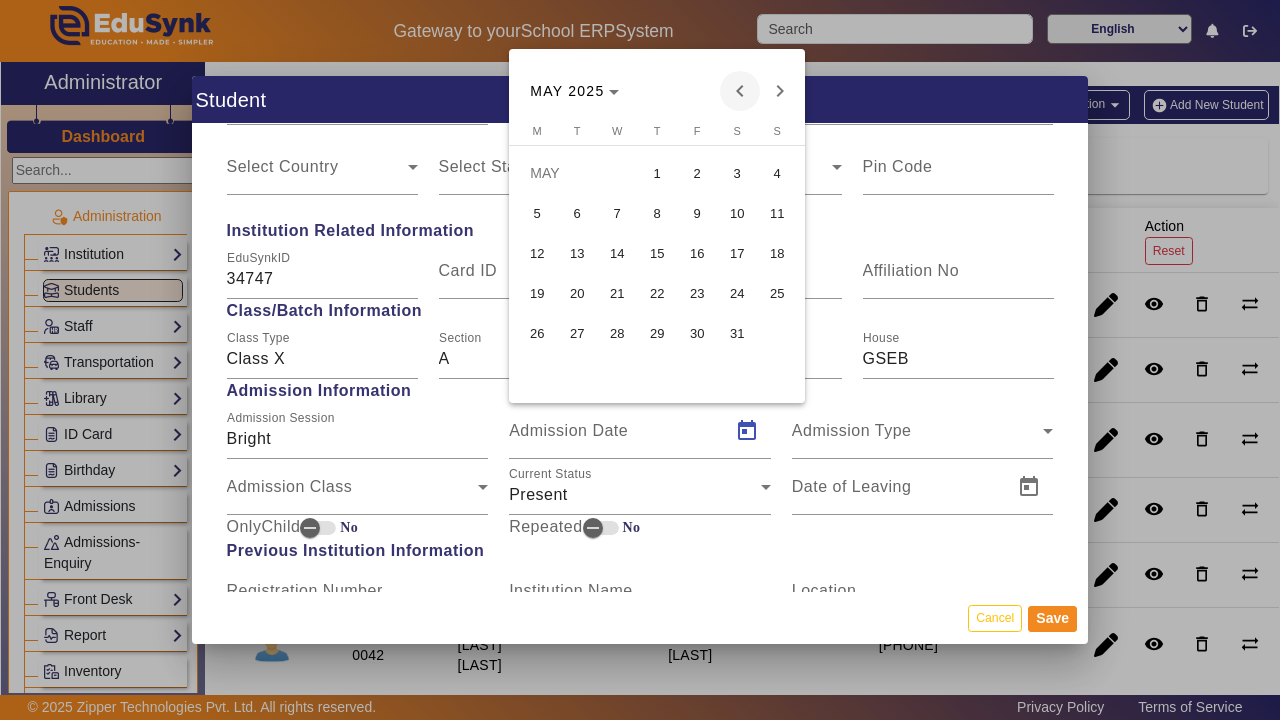 click at bounding box center [740, 91] 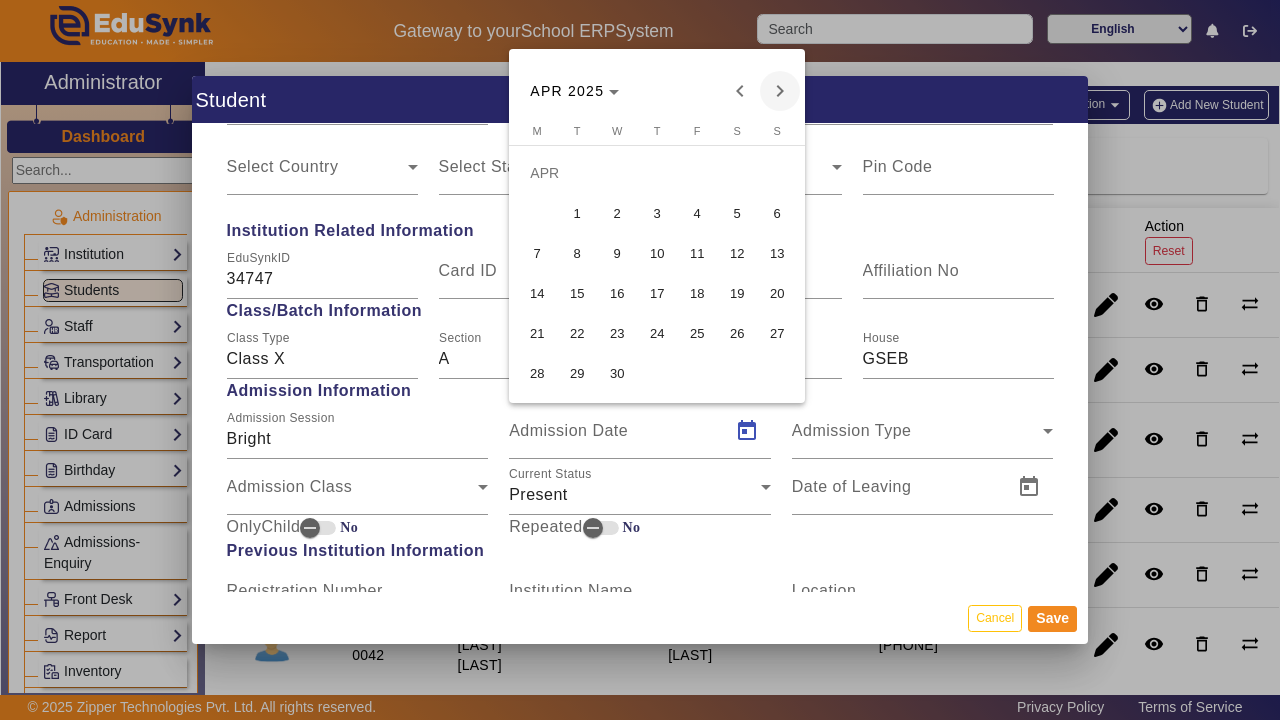click at bounding box center [780, 91] 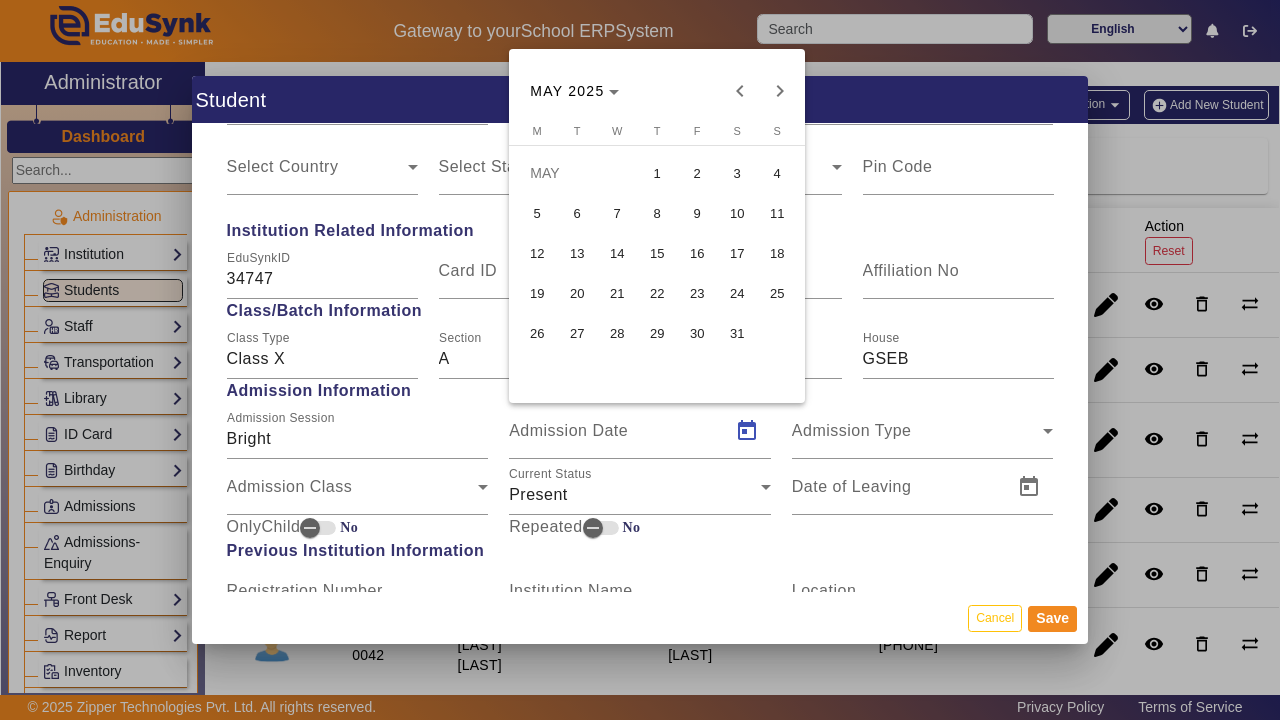 click on "21" at bounding box center (617, 293) 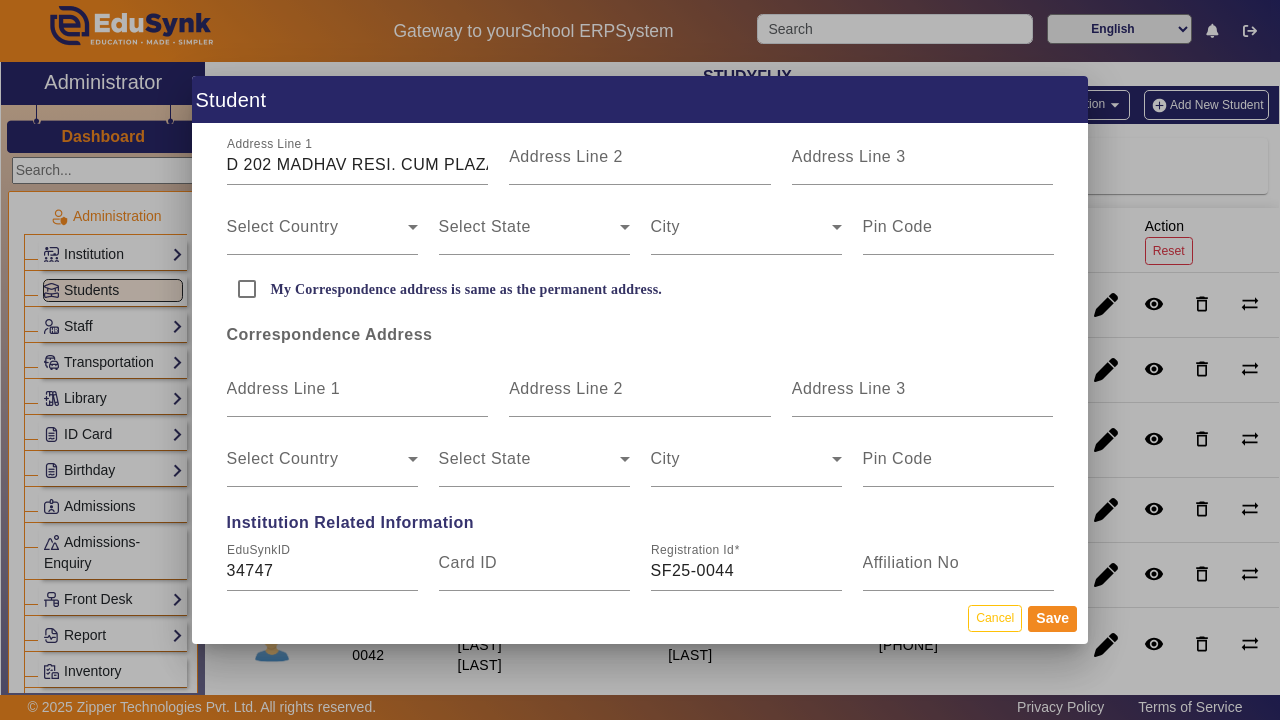 scroll, scrollTop: 0, scrollLeft: 0, axis: both 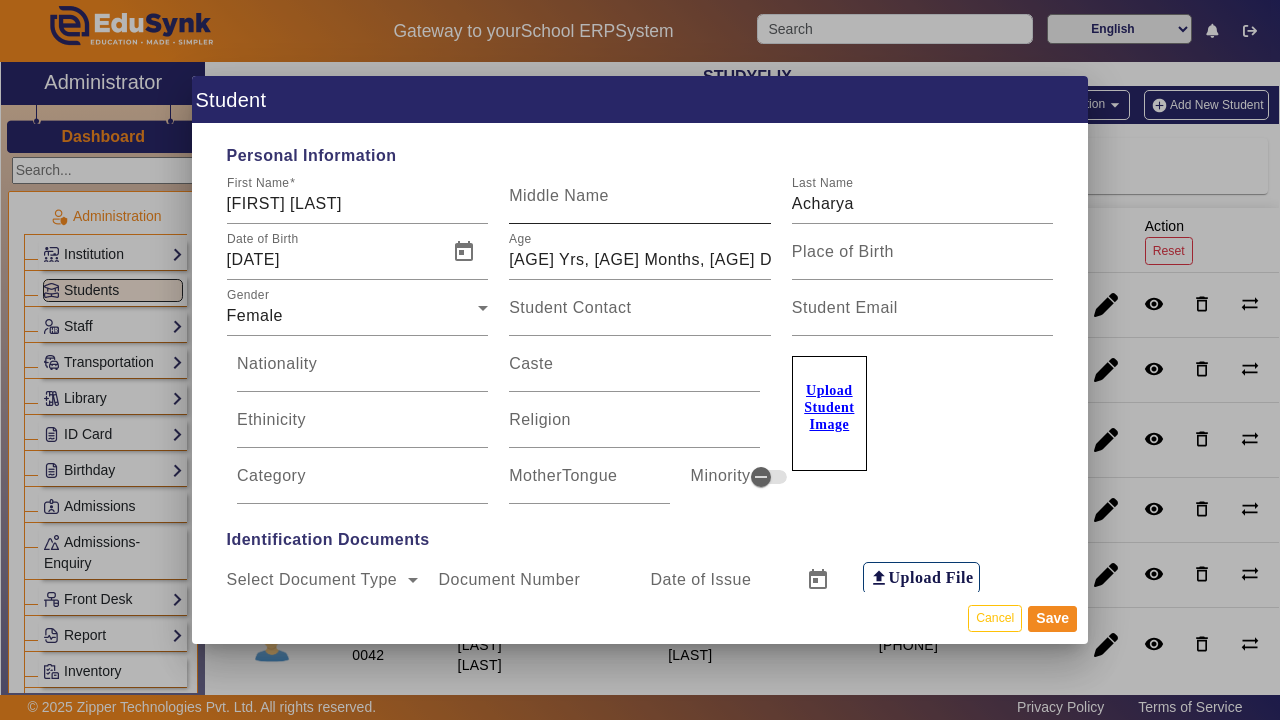 click on "Middle Name" at bounding box center [559, 195] 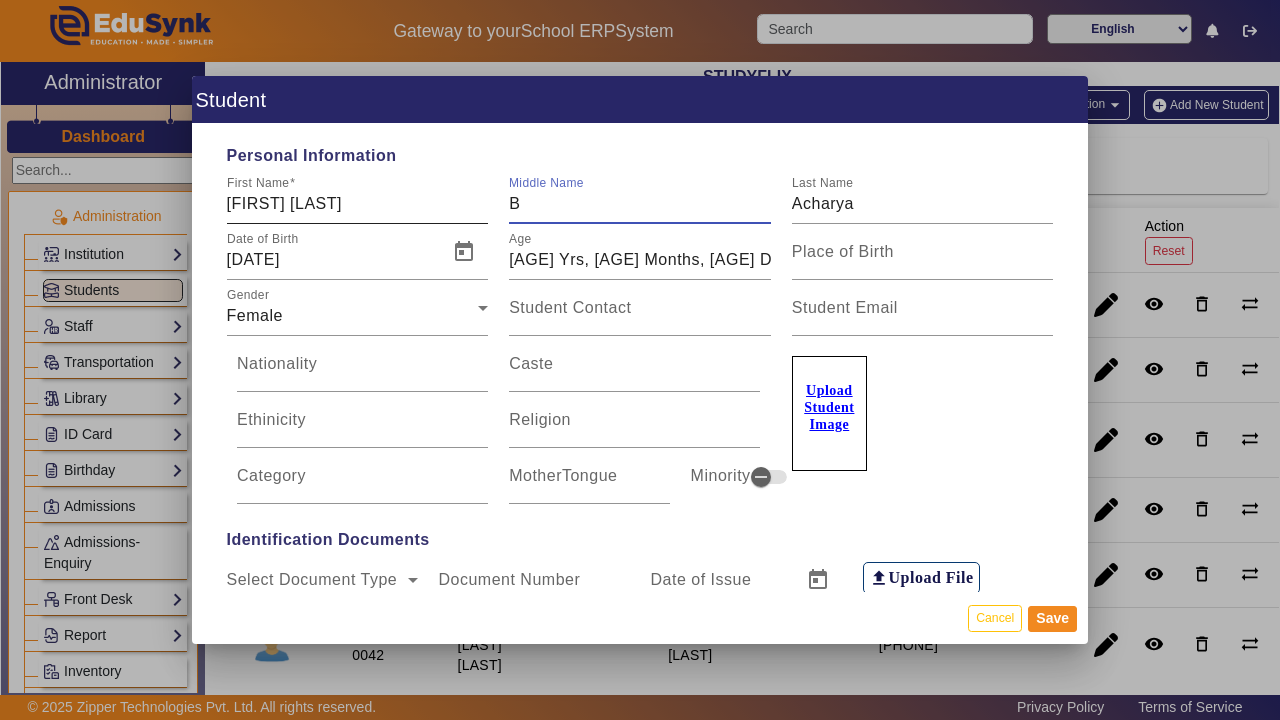 type on "B" 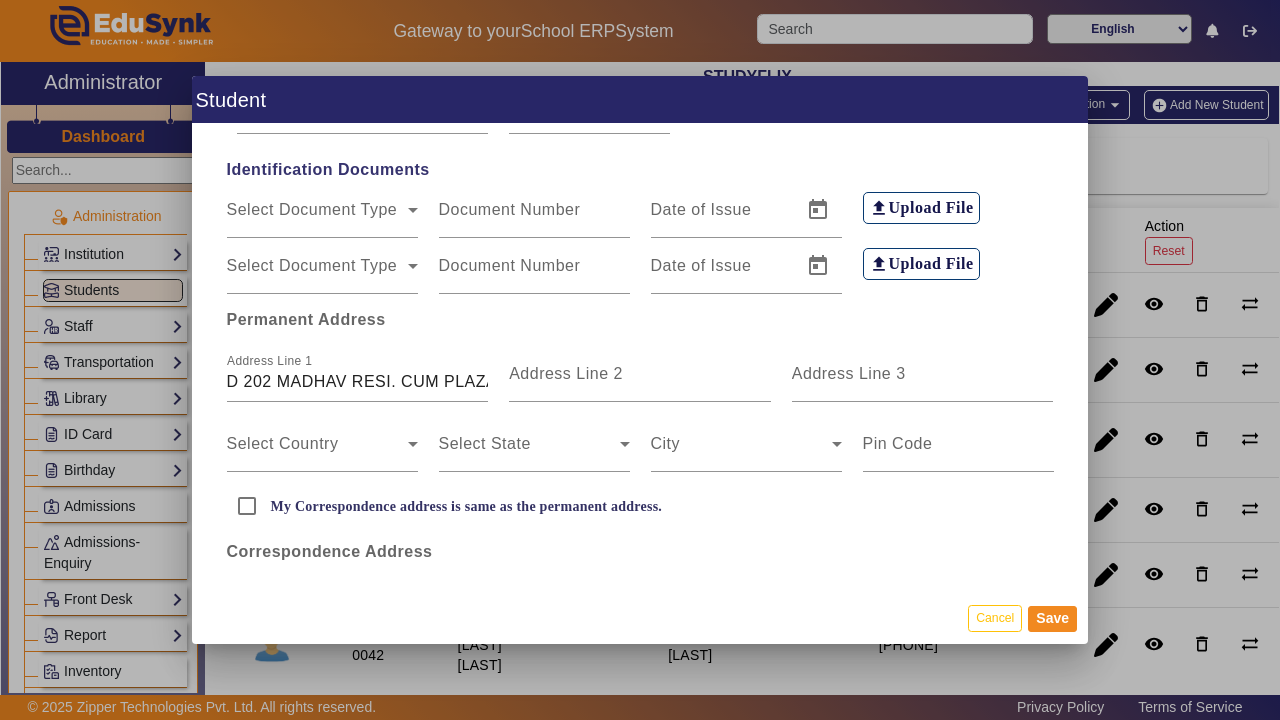 scroll, scrollTop: 390, scrollLeft: 0, axis: vertical 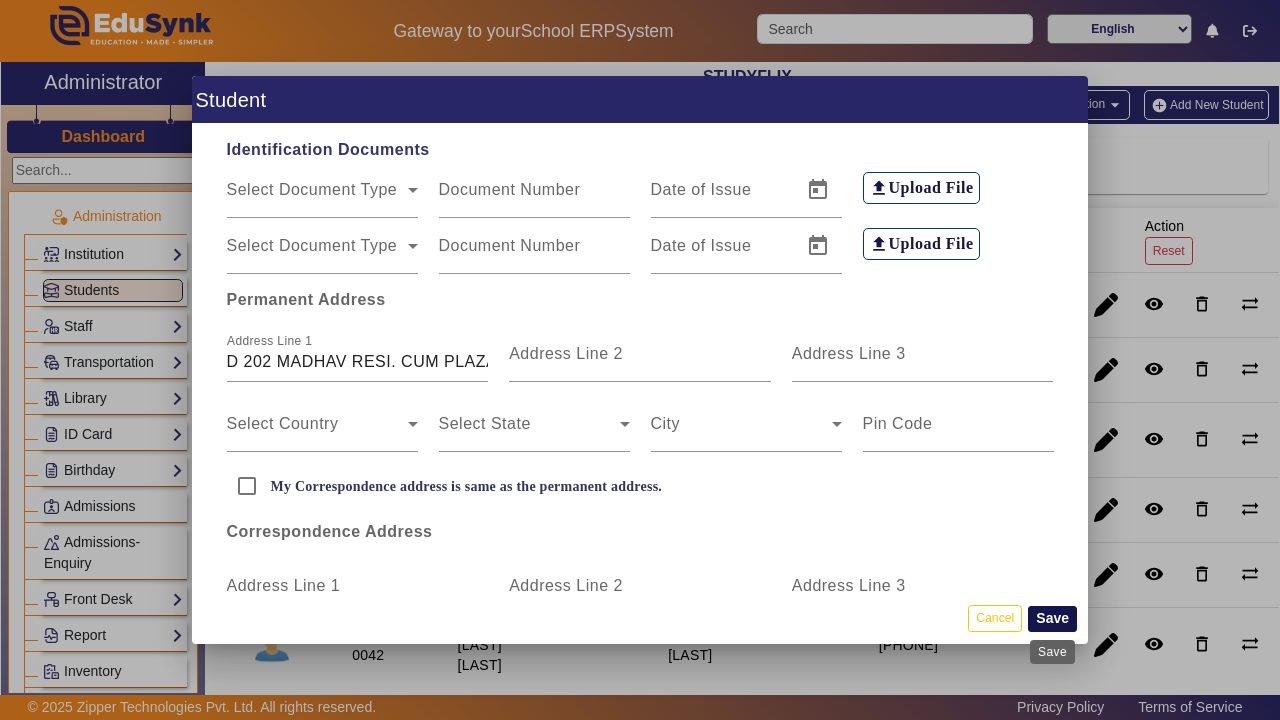 type on "[FIRST]" 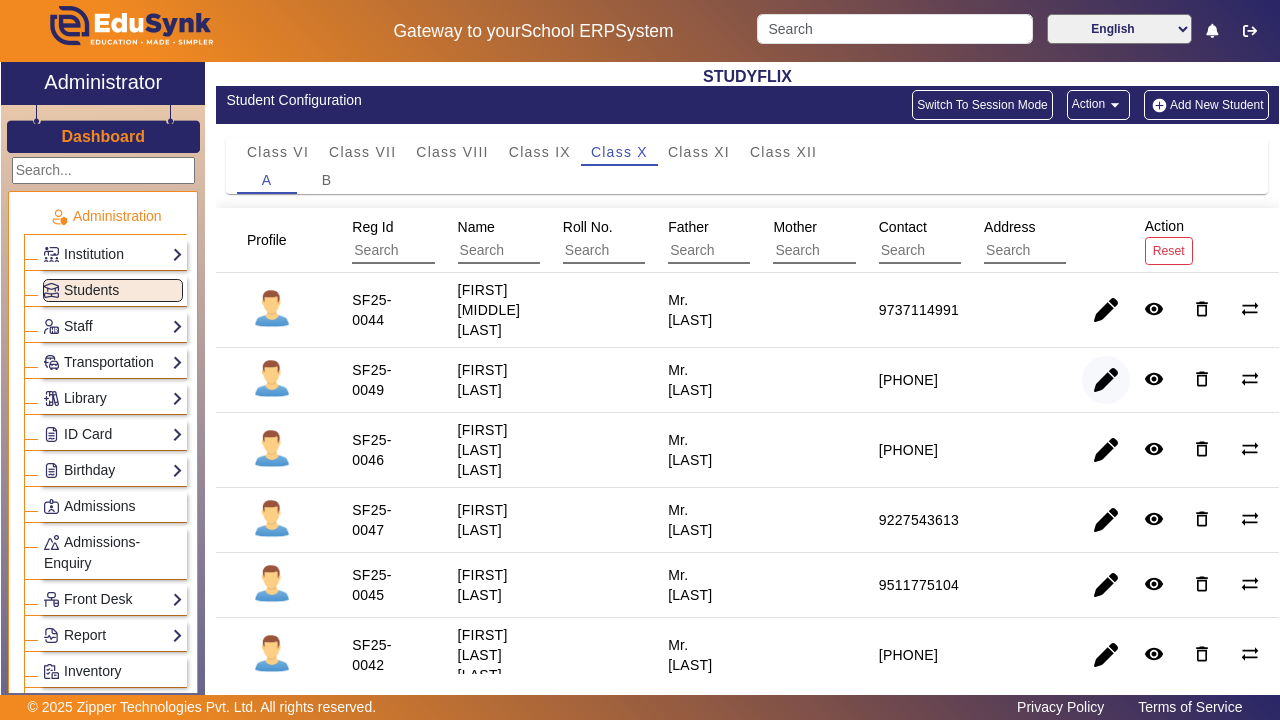 click at bounding box center (1106, 450) 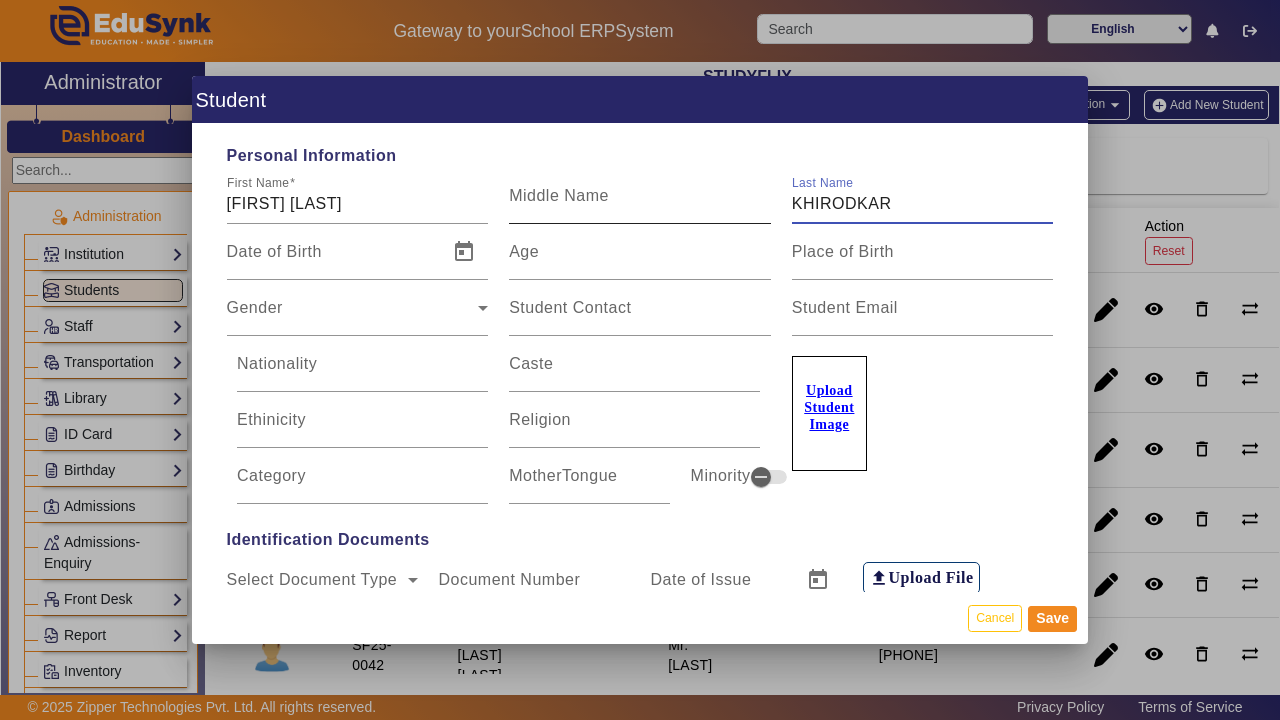 type on "KHIRODKAR" 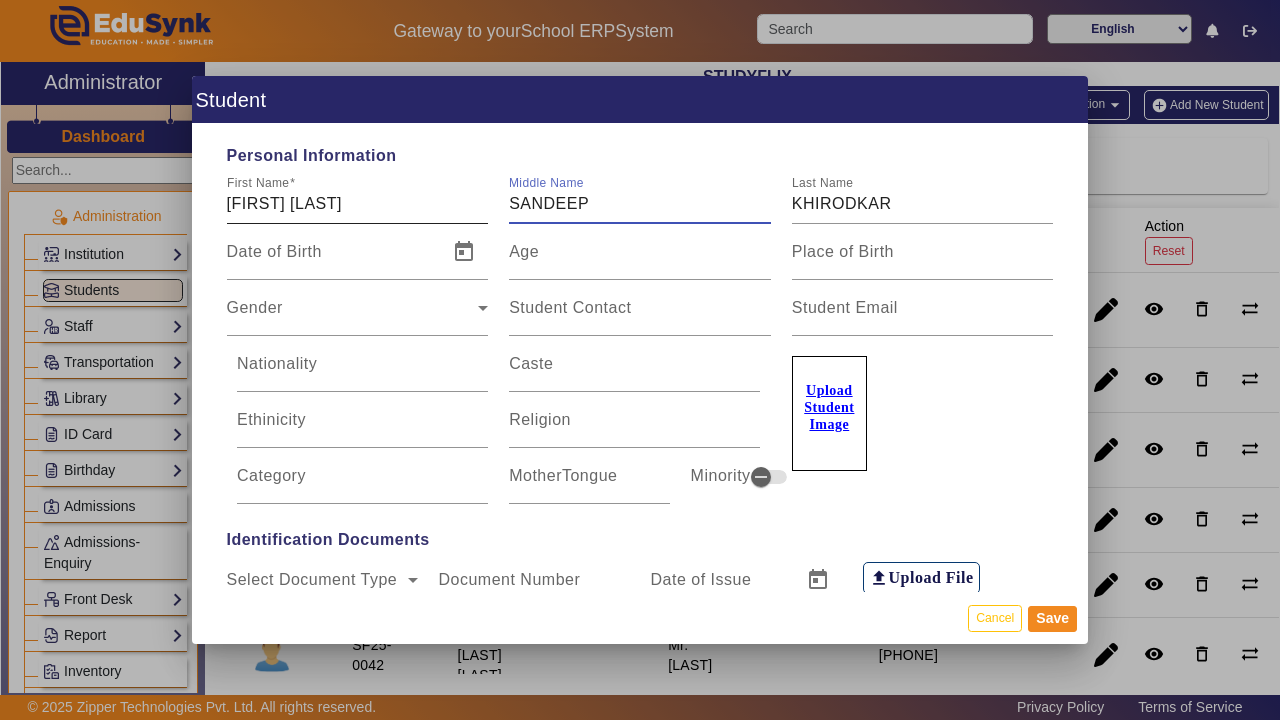 type on "SANDEEP" 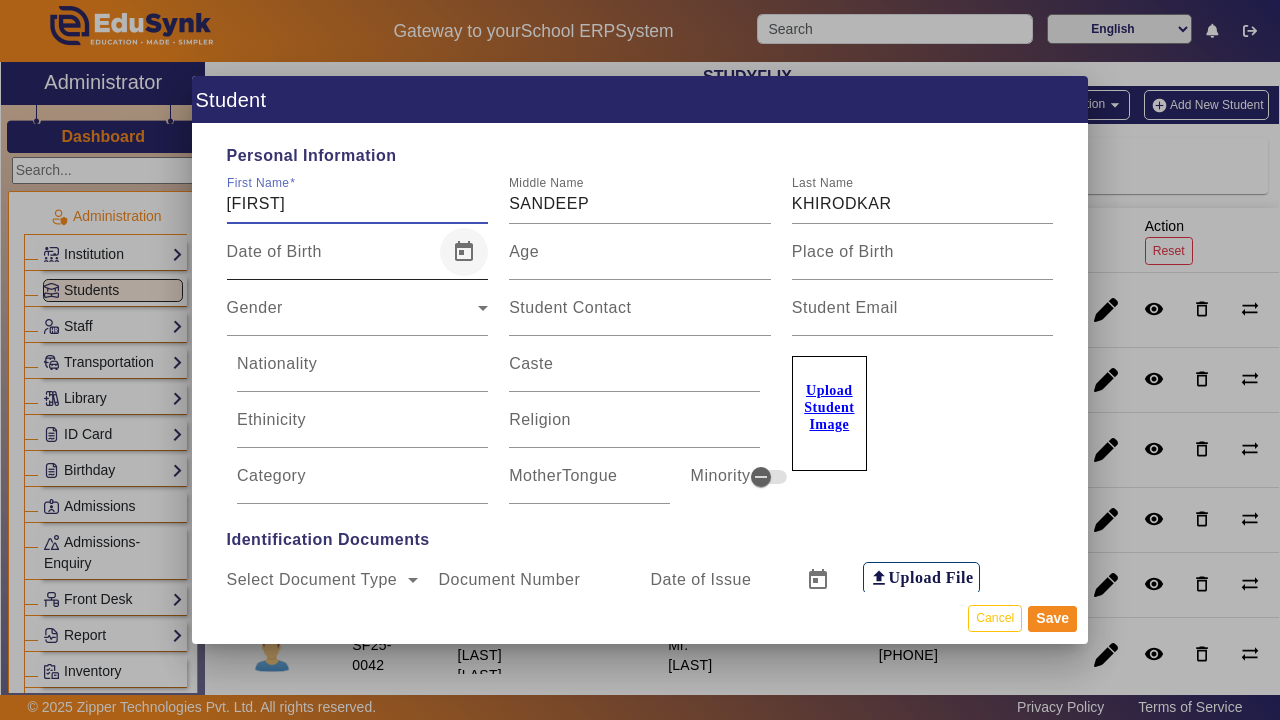 type on "[FIRST]" 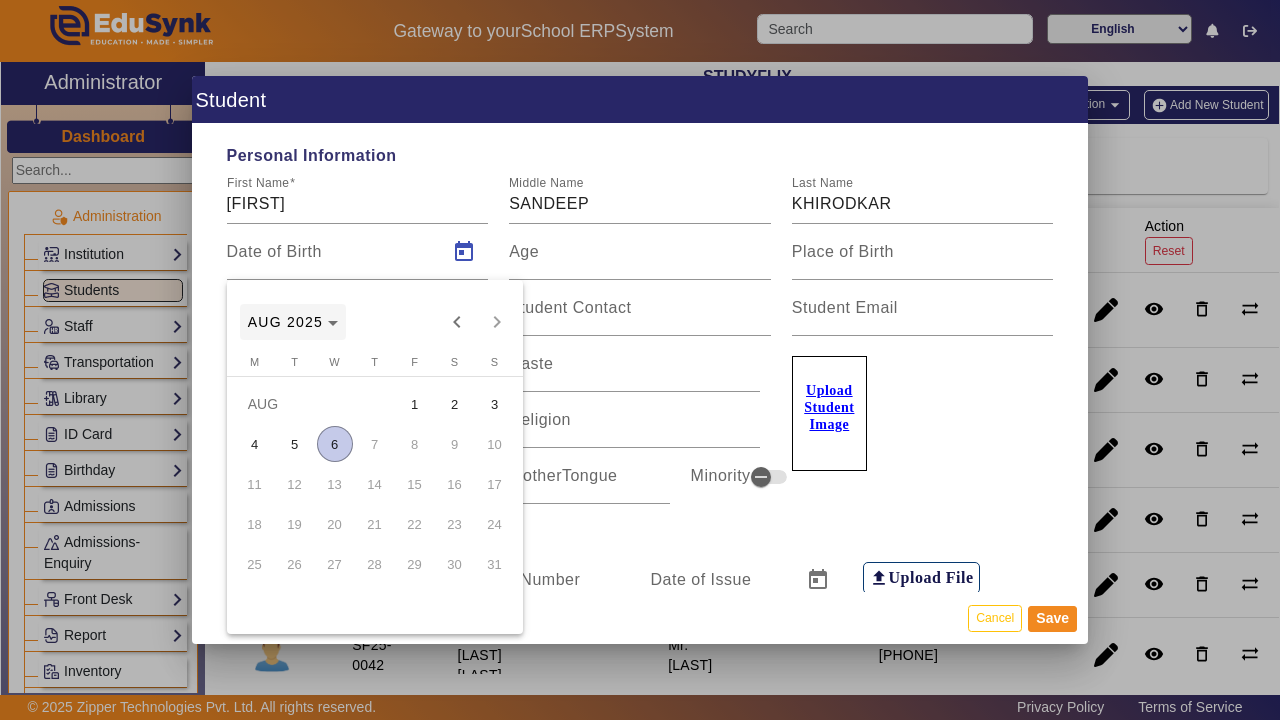 click 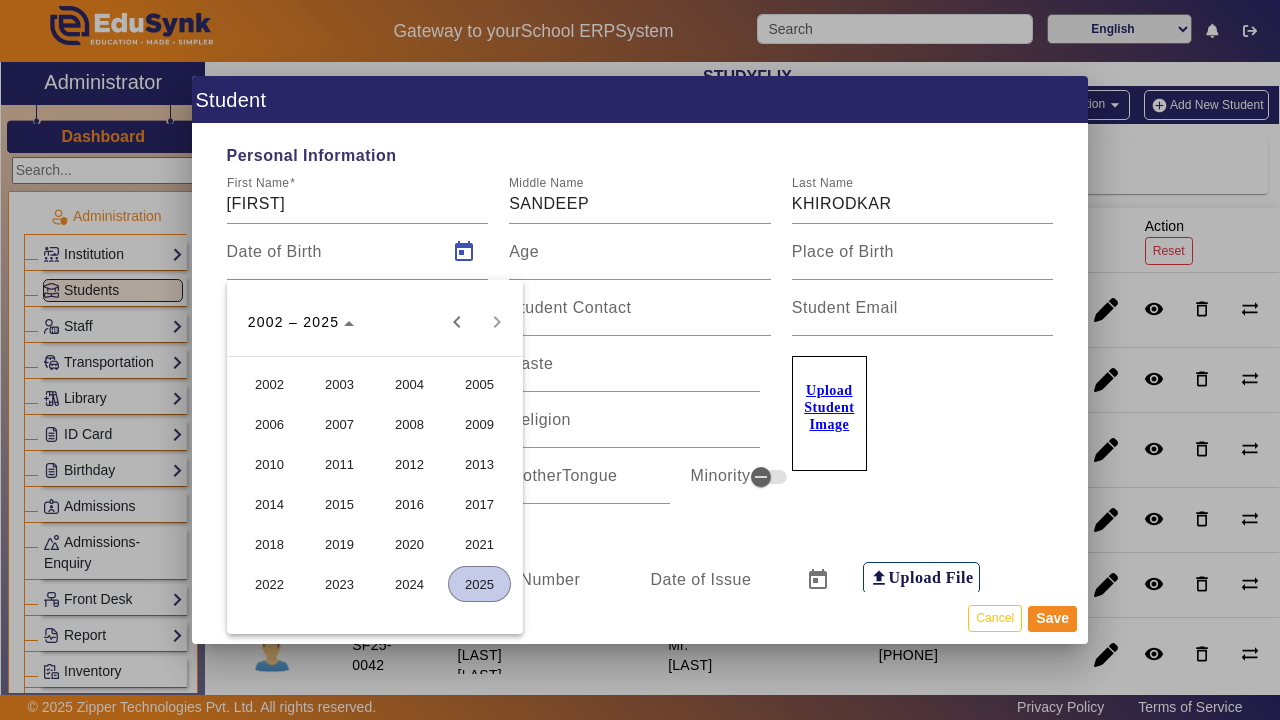 click on "2009" at bounding box center (479, 424) 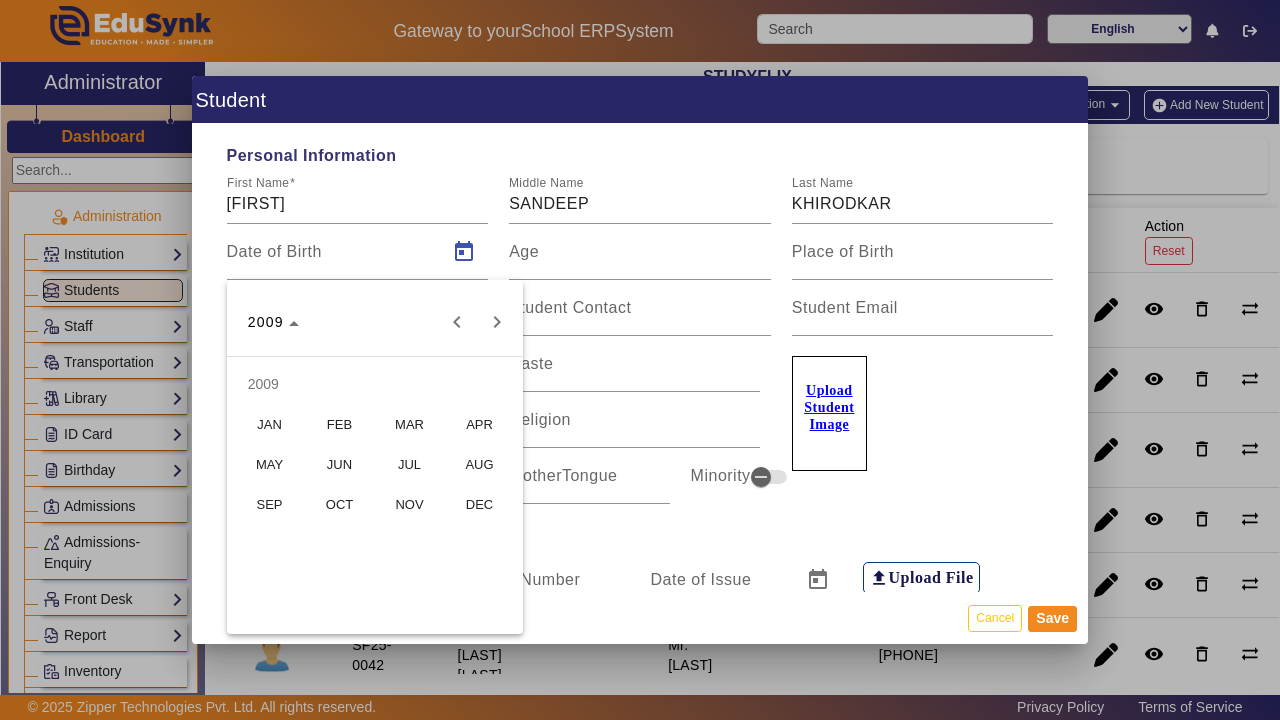 click on "DEC" at bounding box center [479, 504] 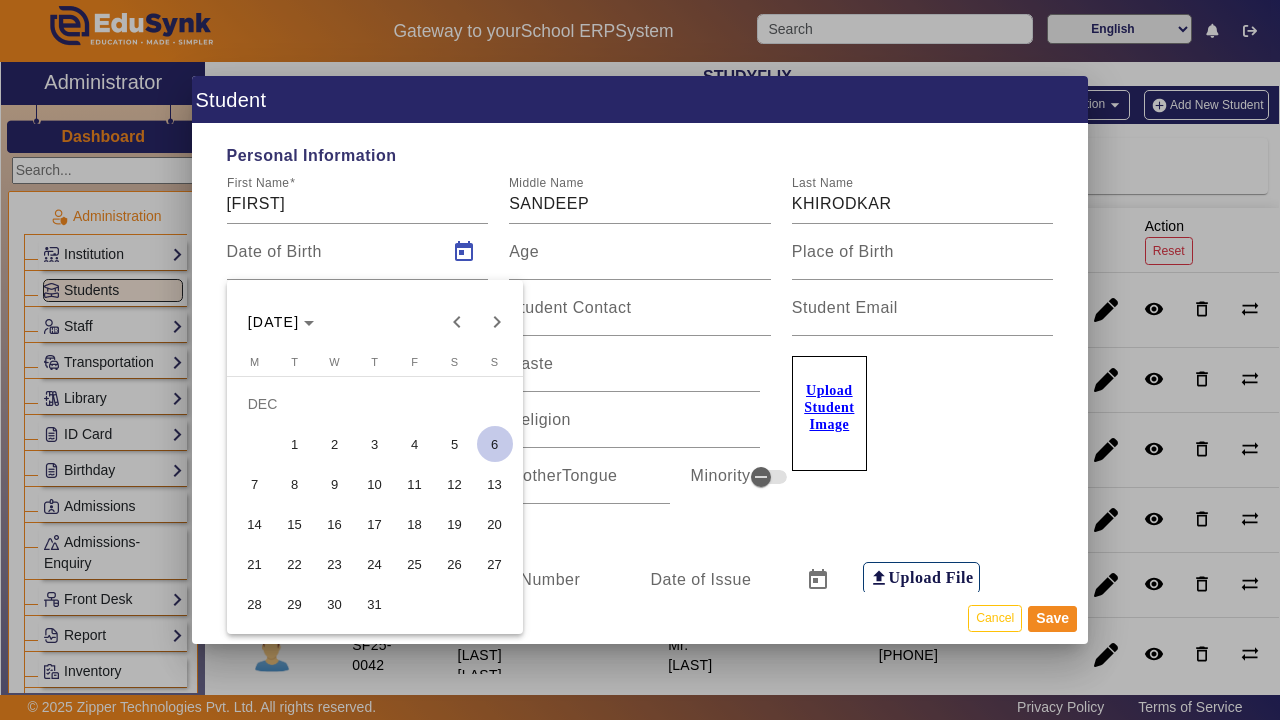 click on "28" at bounding box center (255, 604) 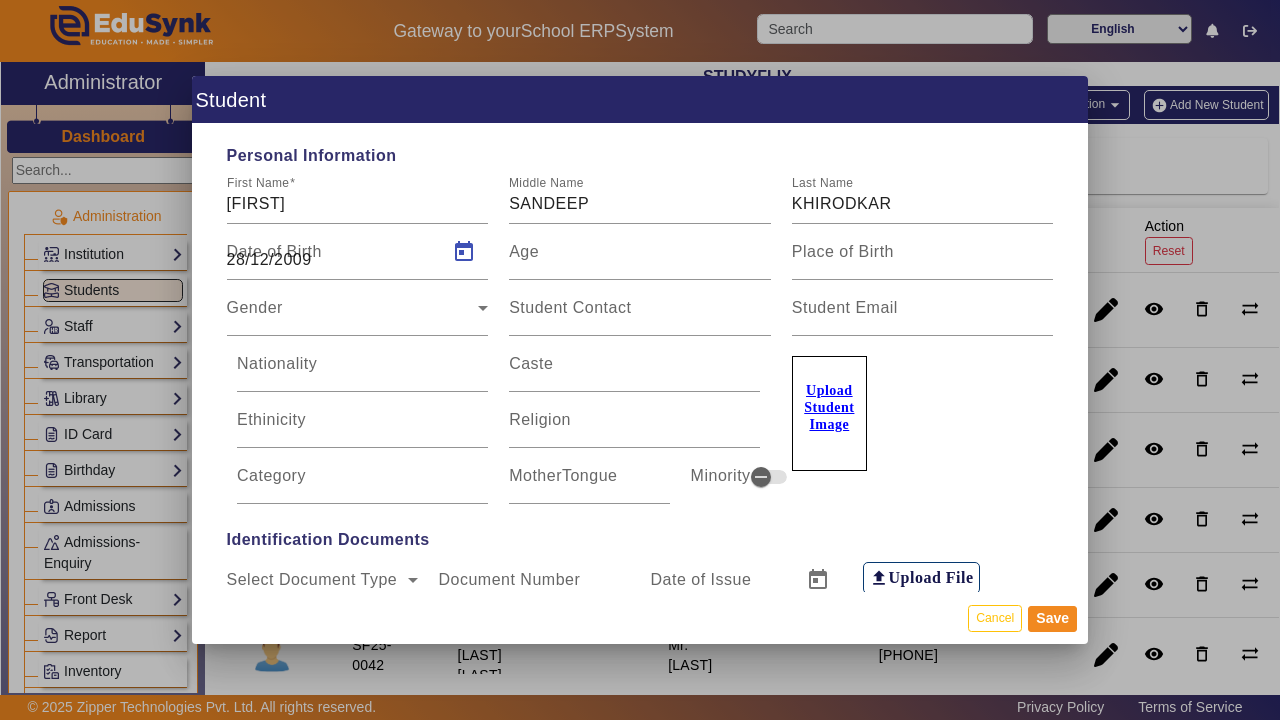 type on "[AGE]" 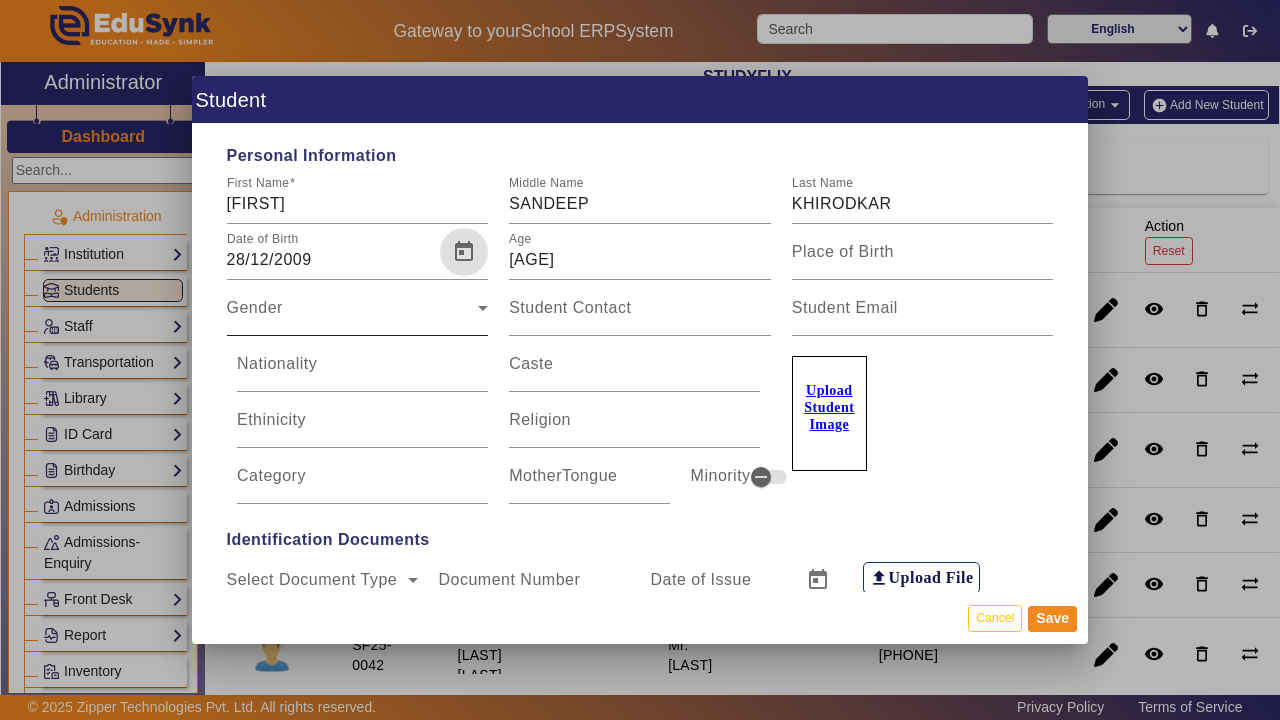 click on "Gender Gender" at bounding box center (358, 308) 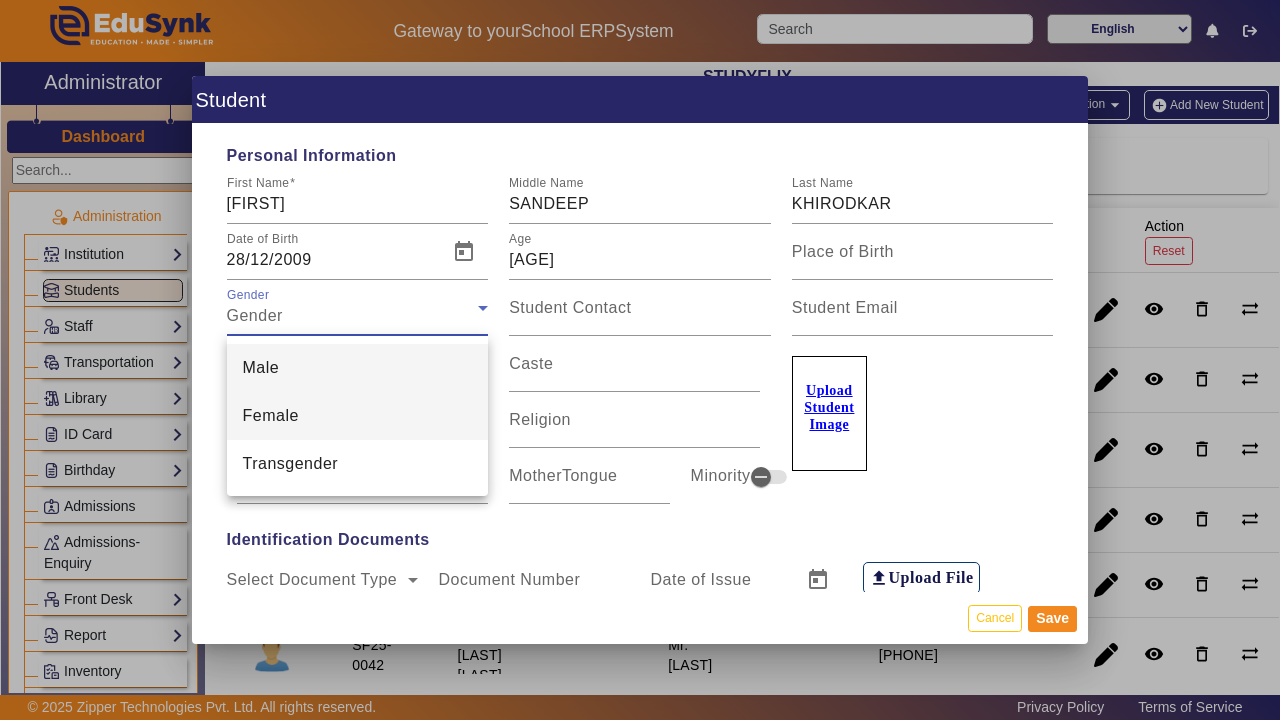 click on "Female" at bounding box center [358, 416] 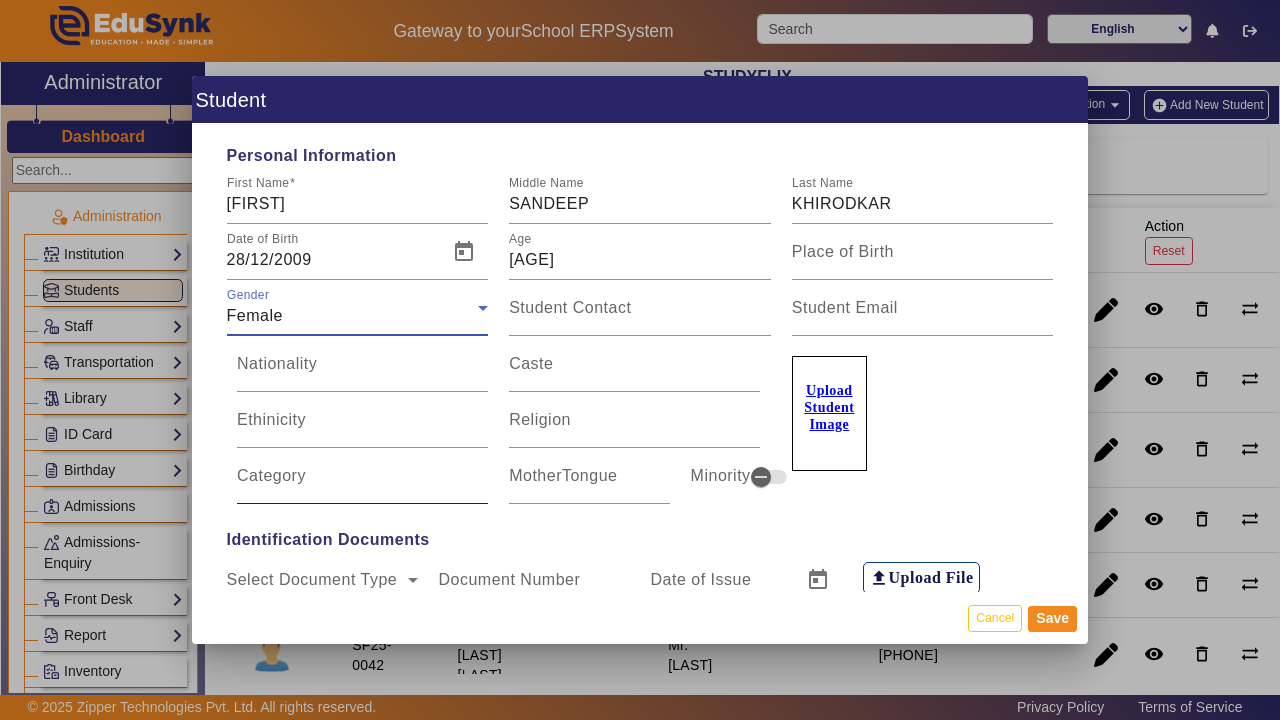 click on "Category" at bounding box center [362, 484] 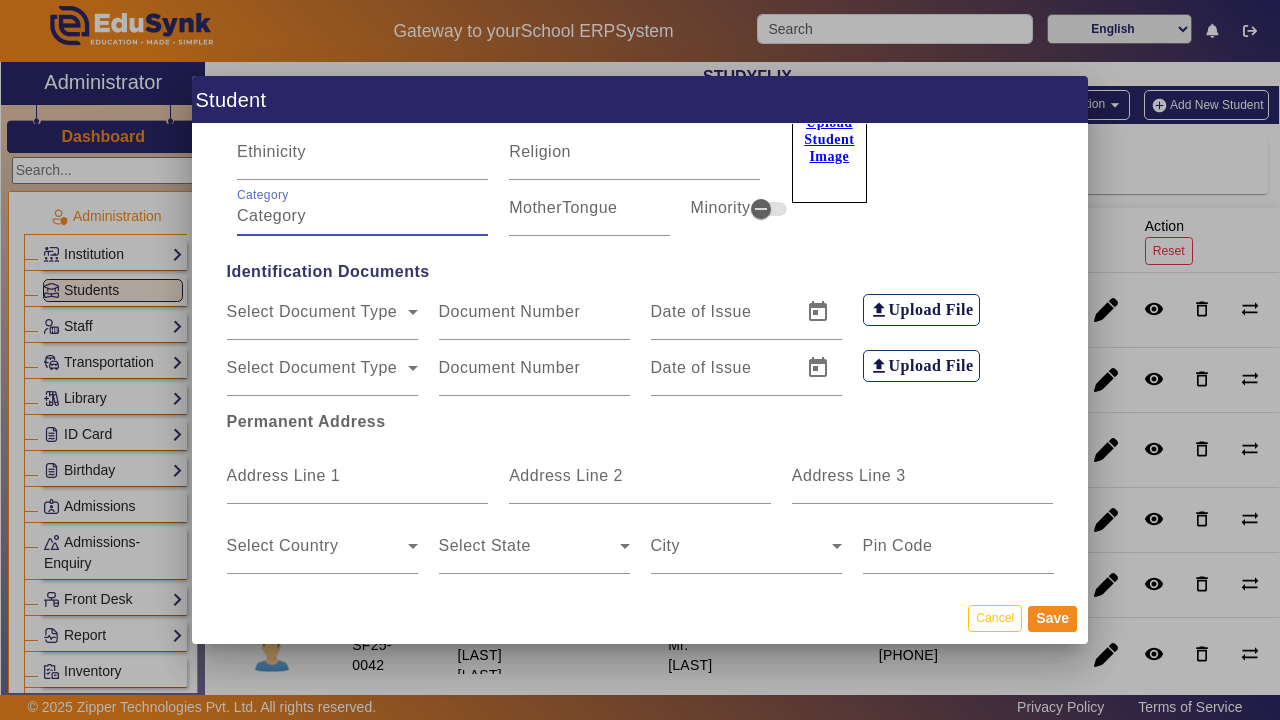 scroll, scrollTop: 300, scrollLeft: 0, axis: vertical 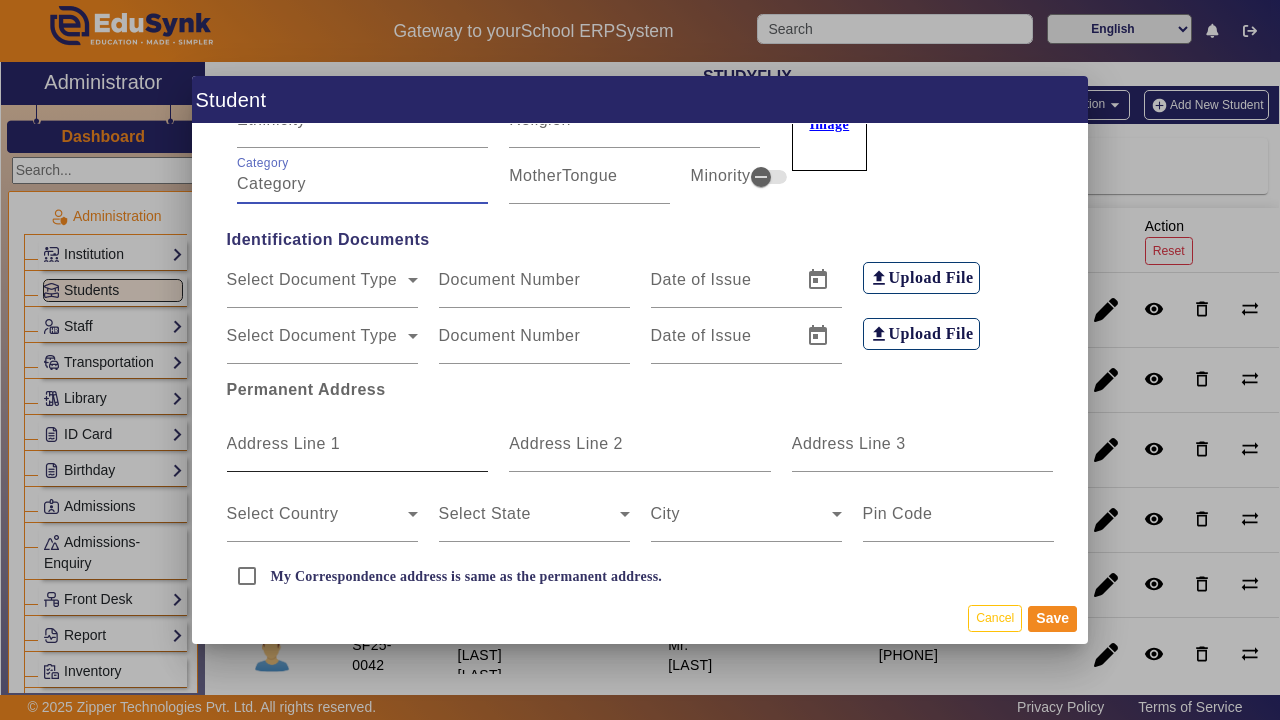 click on "Address Line 1" at bounding box center [284, 443] 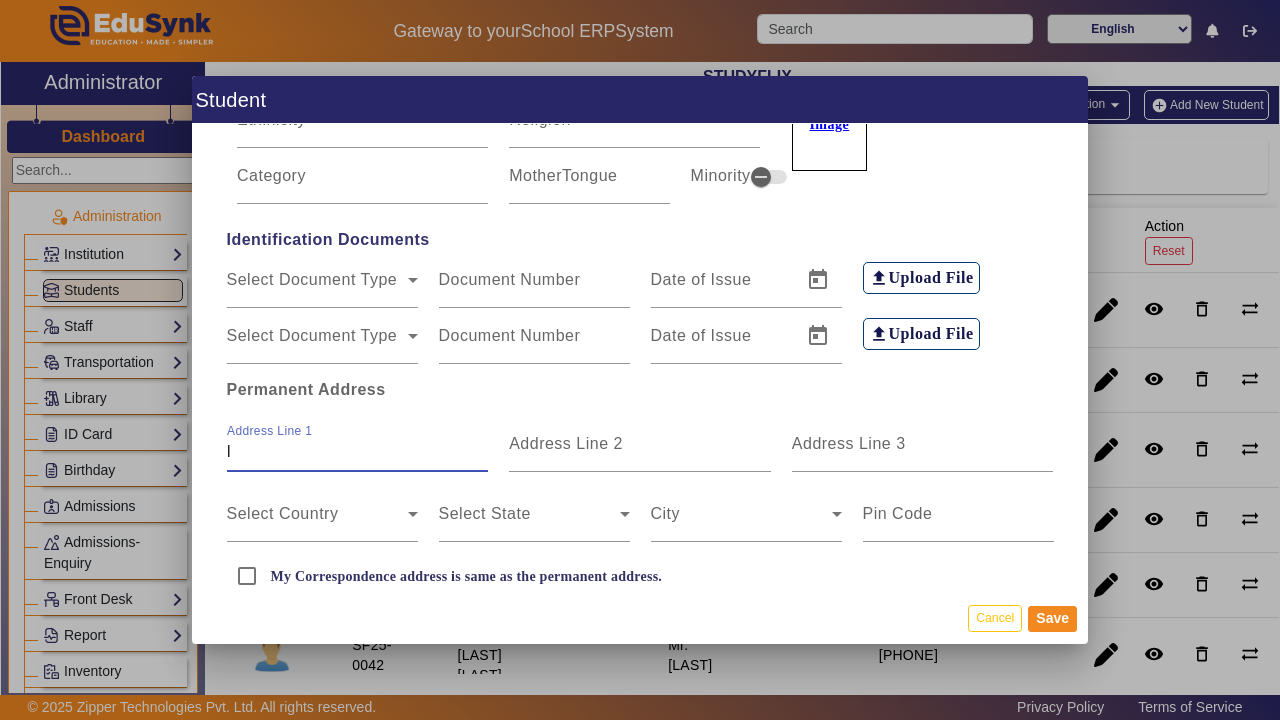 click on "I" at bounding box center [358, 452] 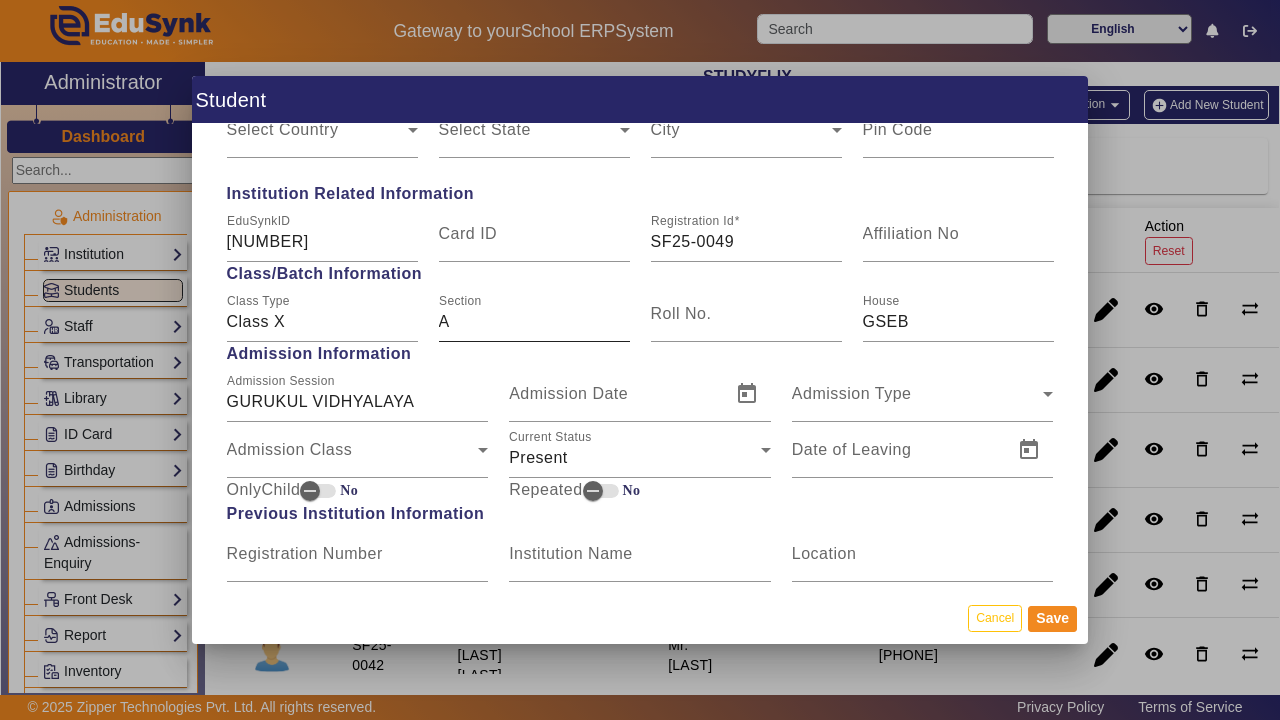 scroll, scrollTop: 932, scrollLeft: 0, axis: vertical 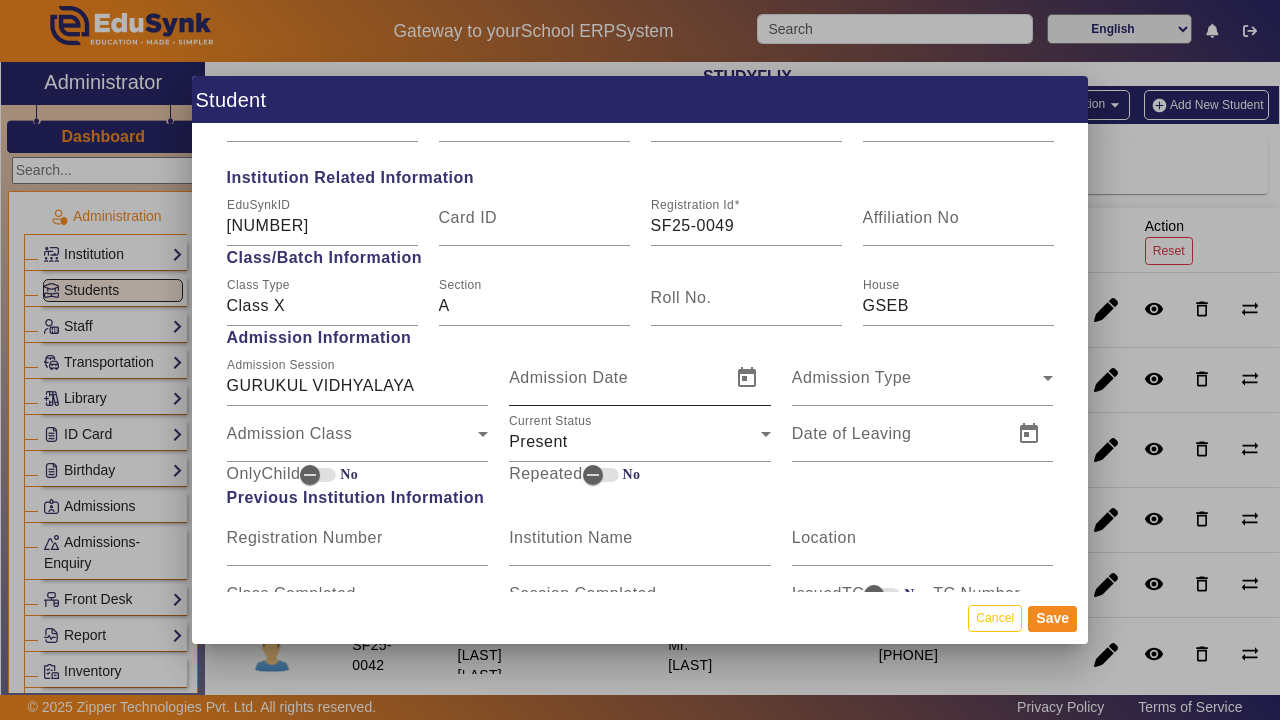 type on "I - 102 MADHAV RESI. CUM PLAZA KHODIYAR NAGAR" 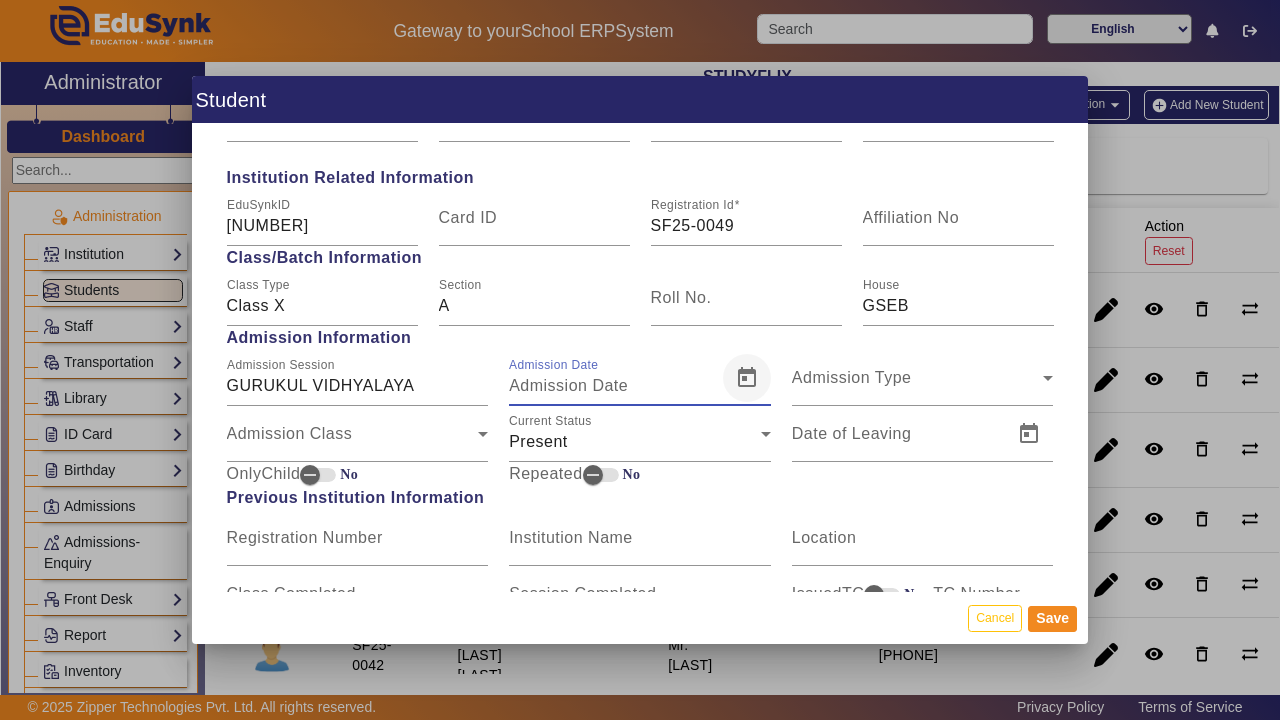 click at bounding box center (747, 378) 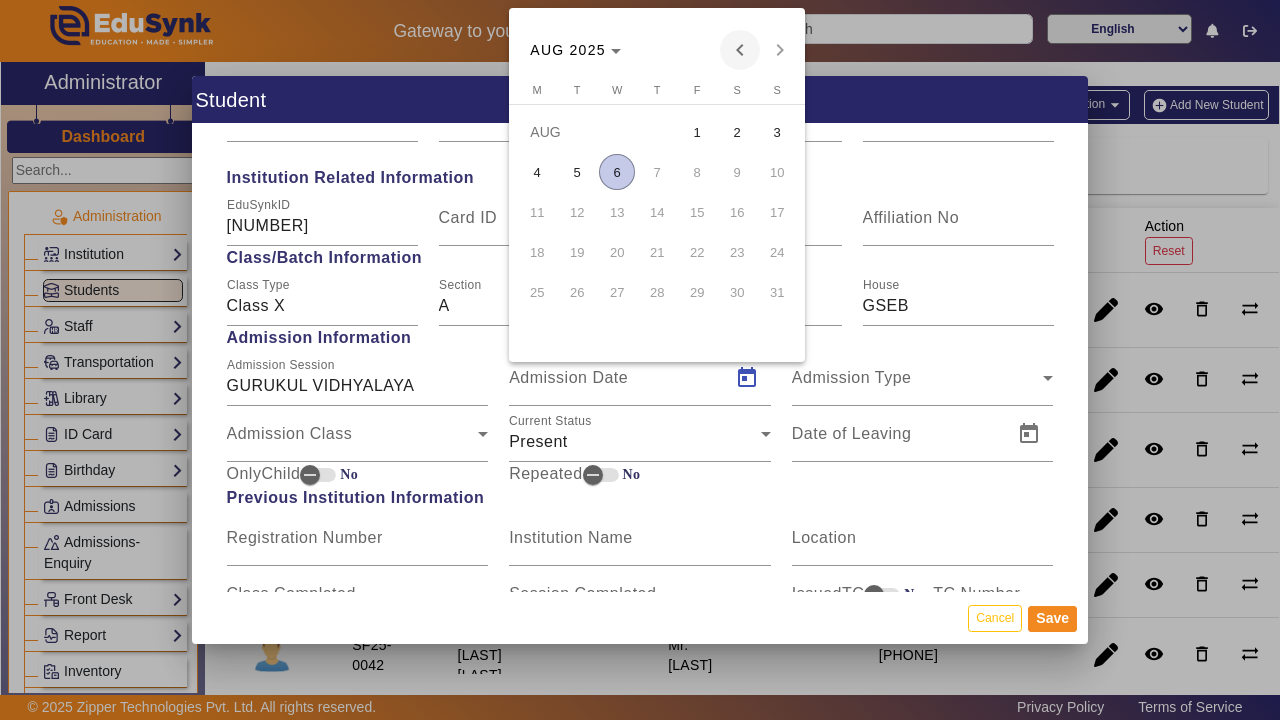 click at bounding box center (740, 50) 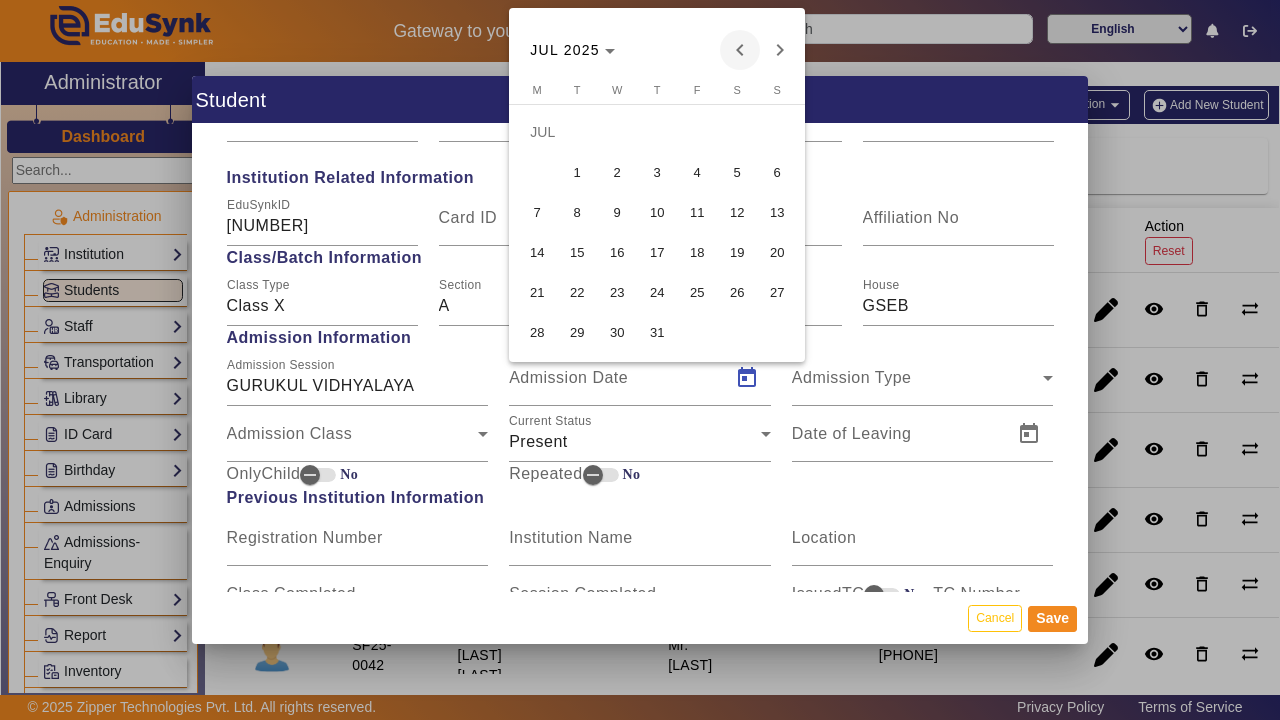click at bounding box center (740, 50) 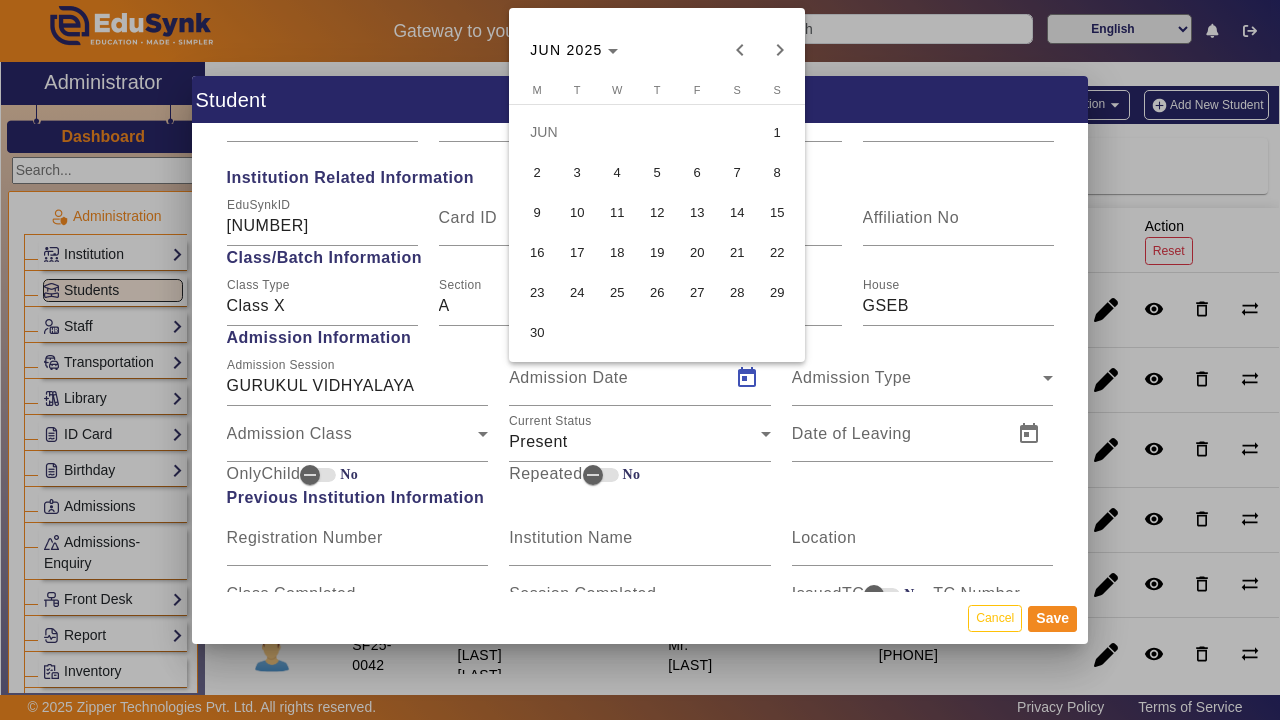click on "5" at bounding box center (657, 172) 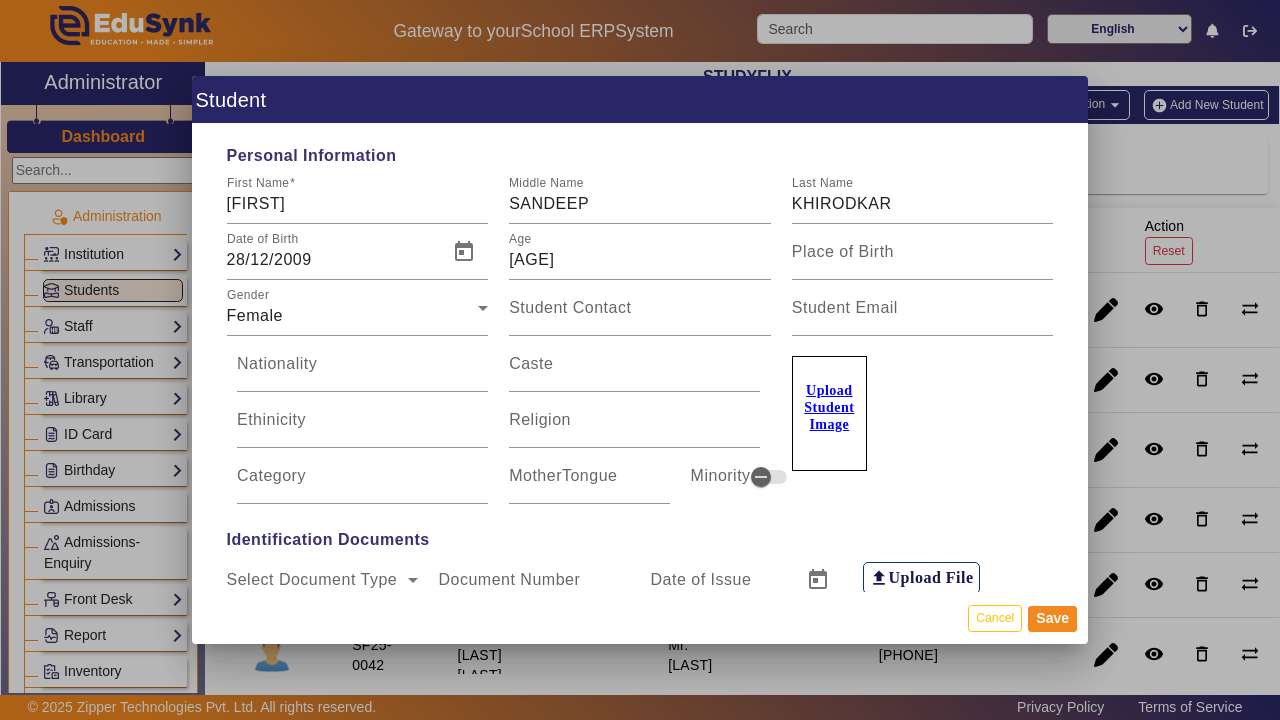 scroll, scrollTop: 0, scrollLeft: 0, axis: both 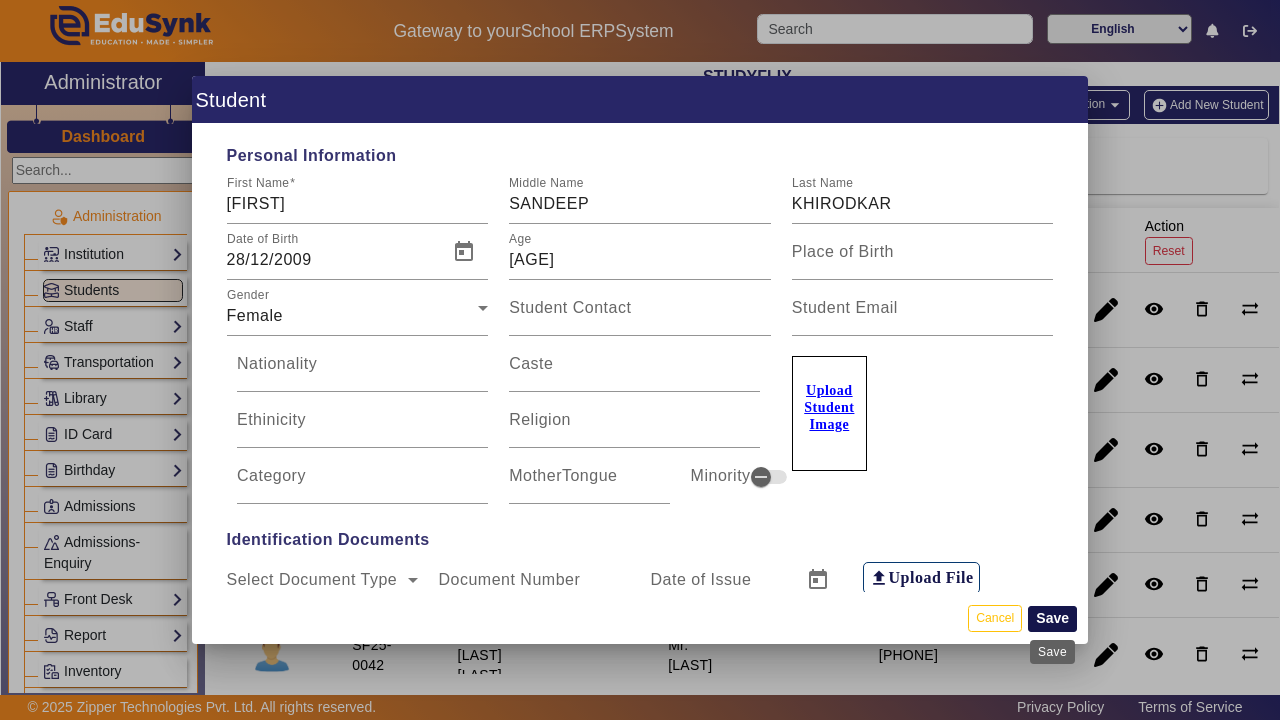 click on "Save" at bounding box center [1052, 619] 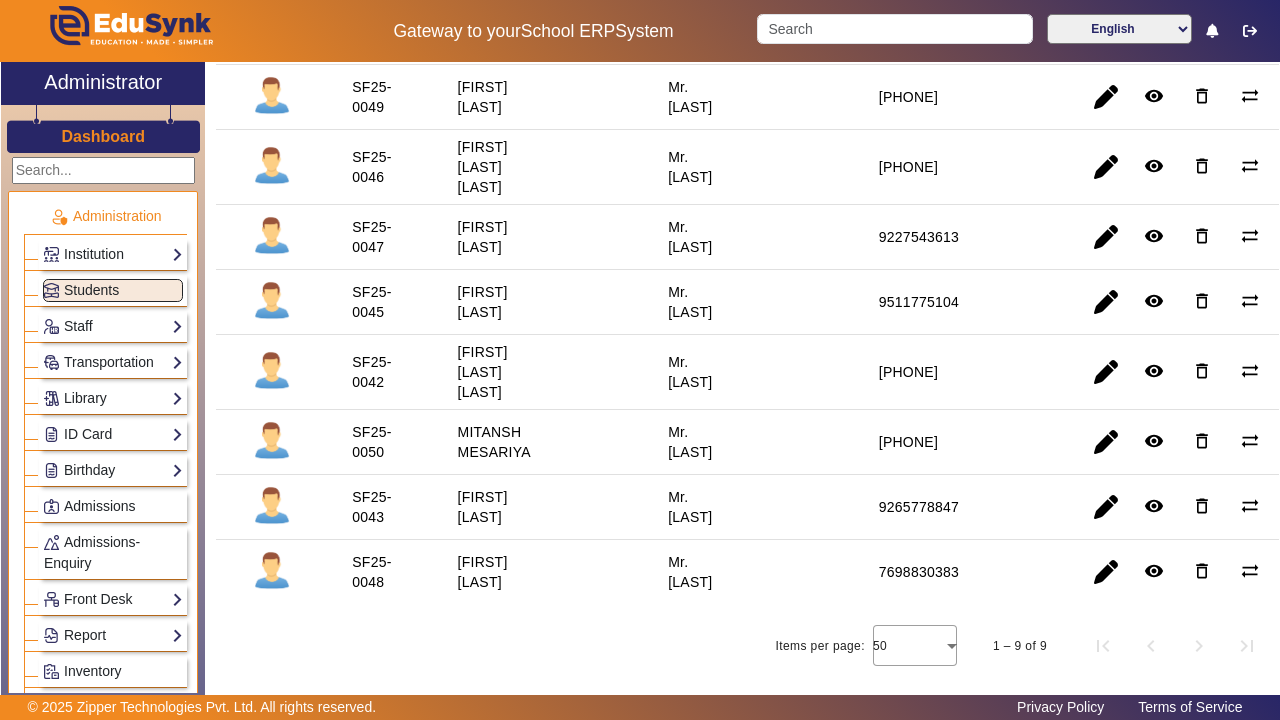 scroll, scrollTop: 302, scrollLeft: 0, axis: vertical 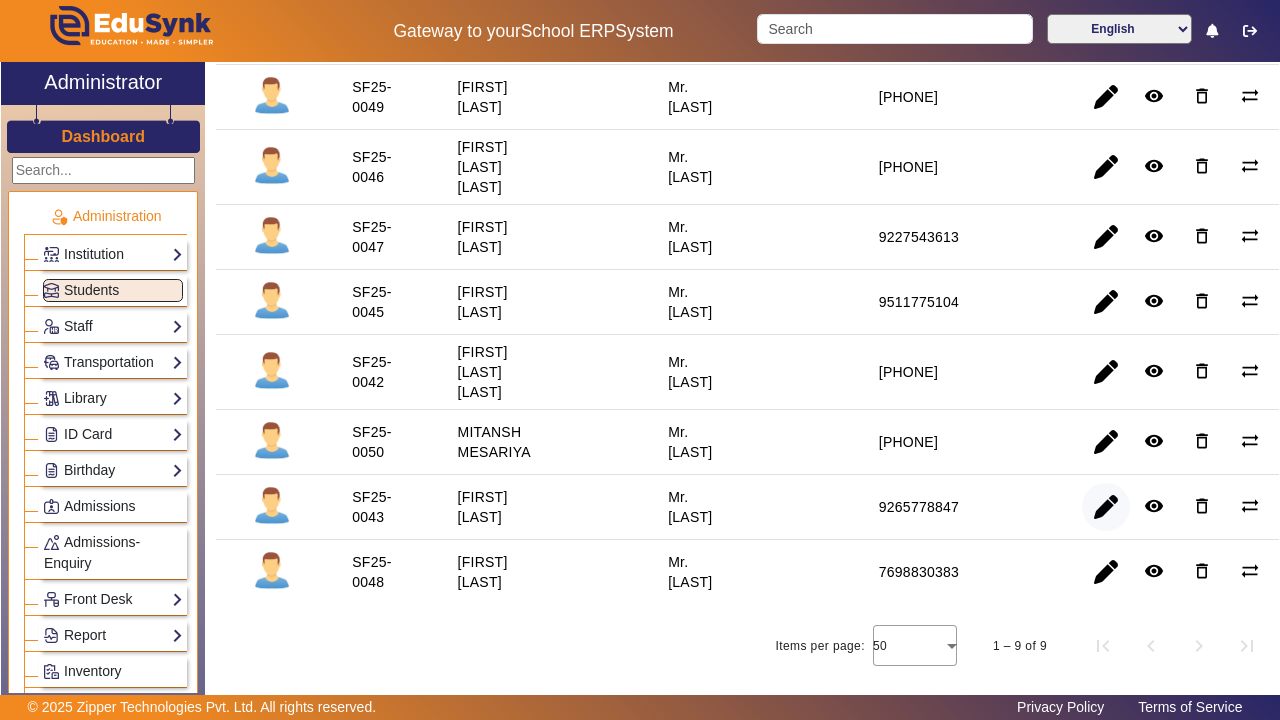 click at bounding box center (1106, 572) 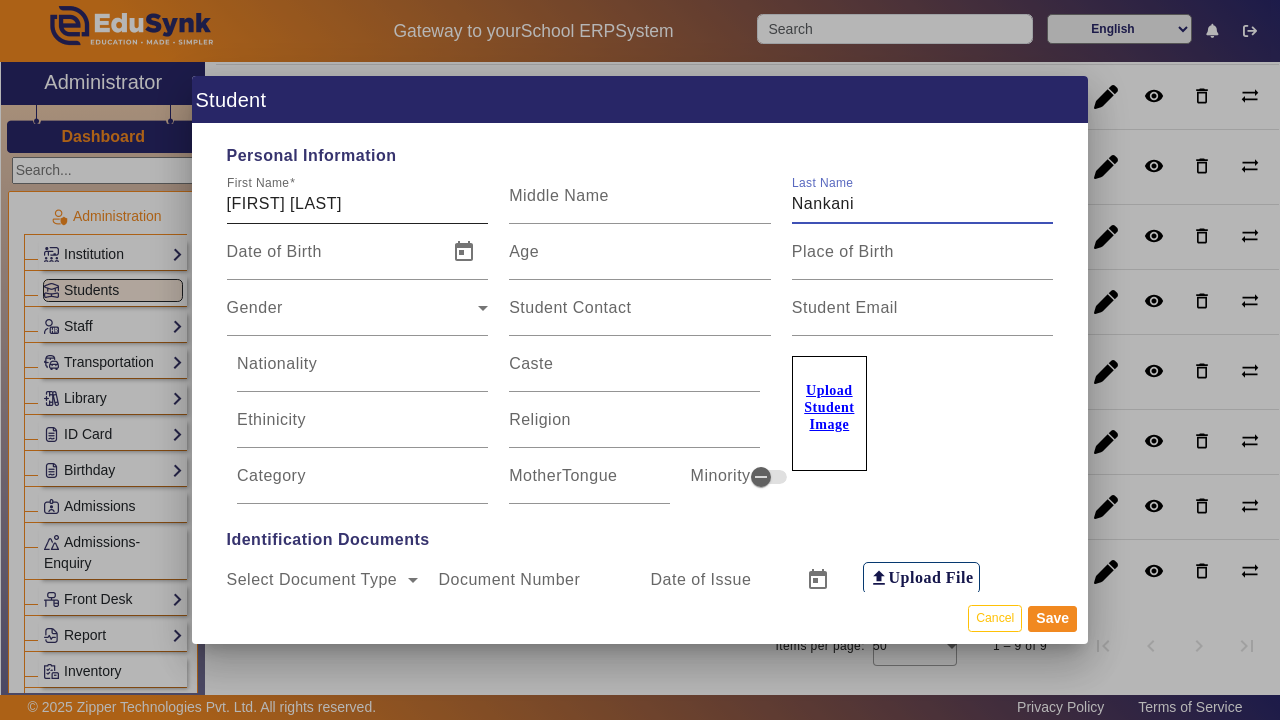 type on "Nankani" 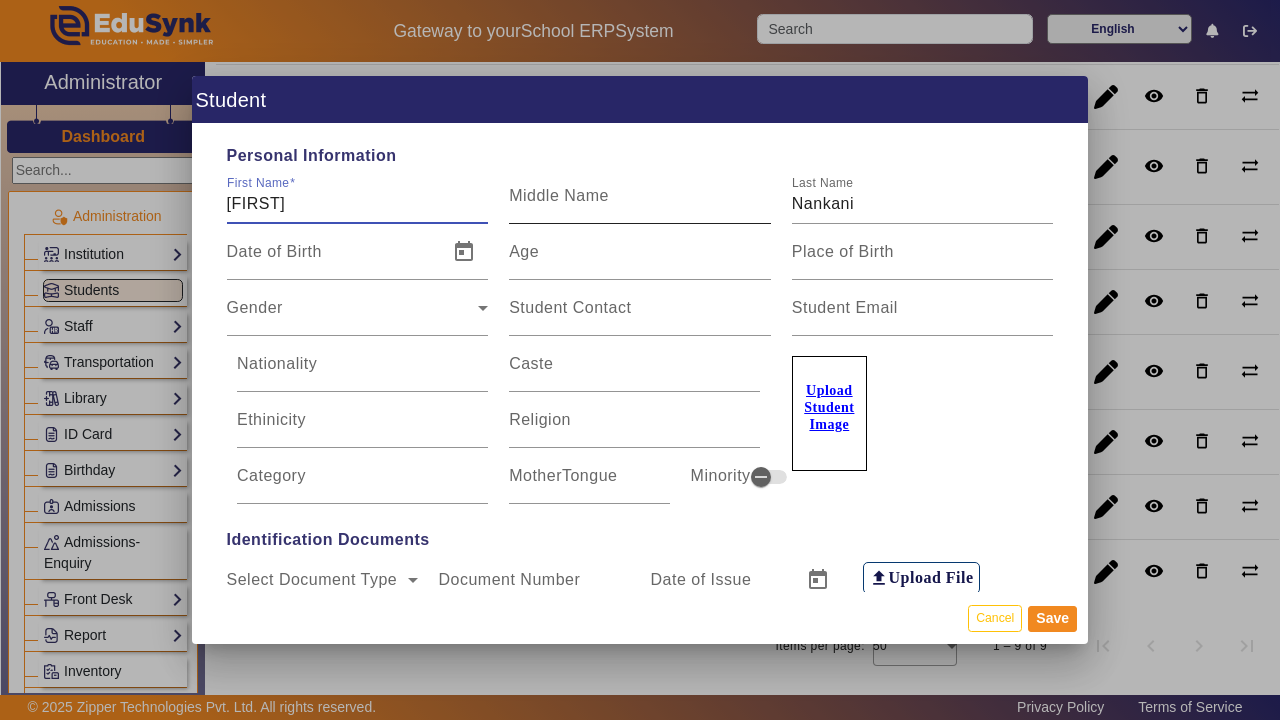 type on "[FIRST]" 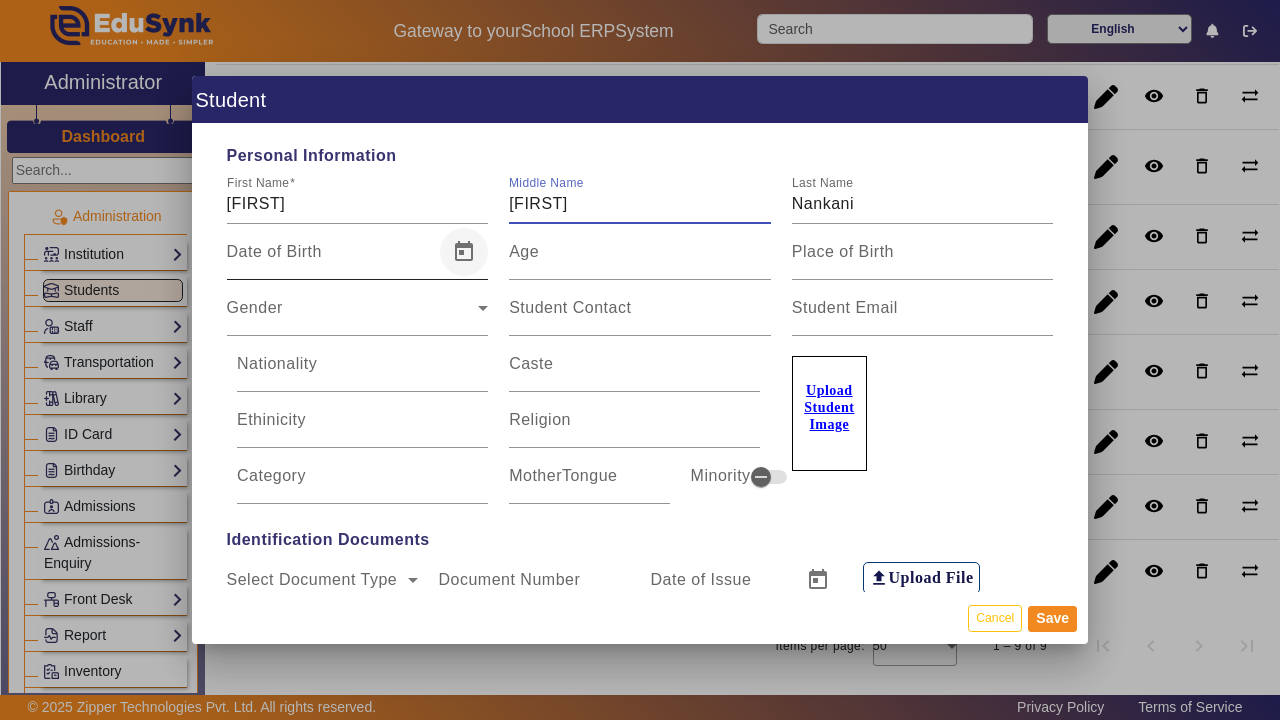 type on "[FIRST]" 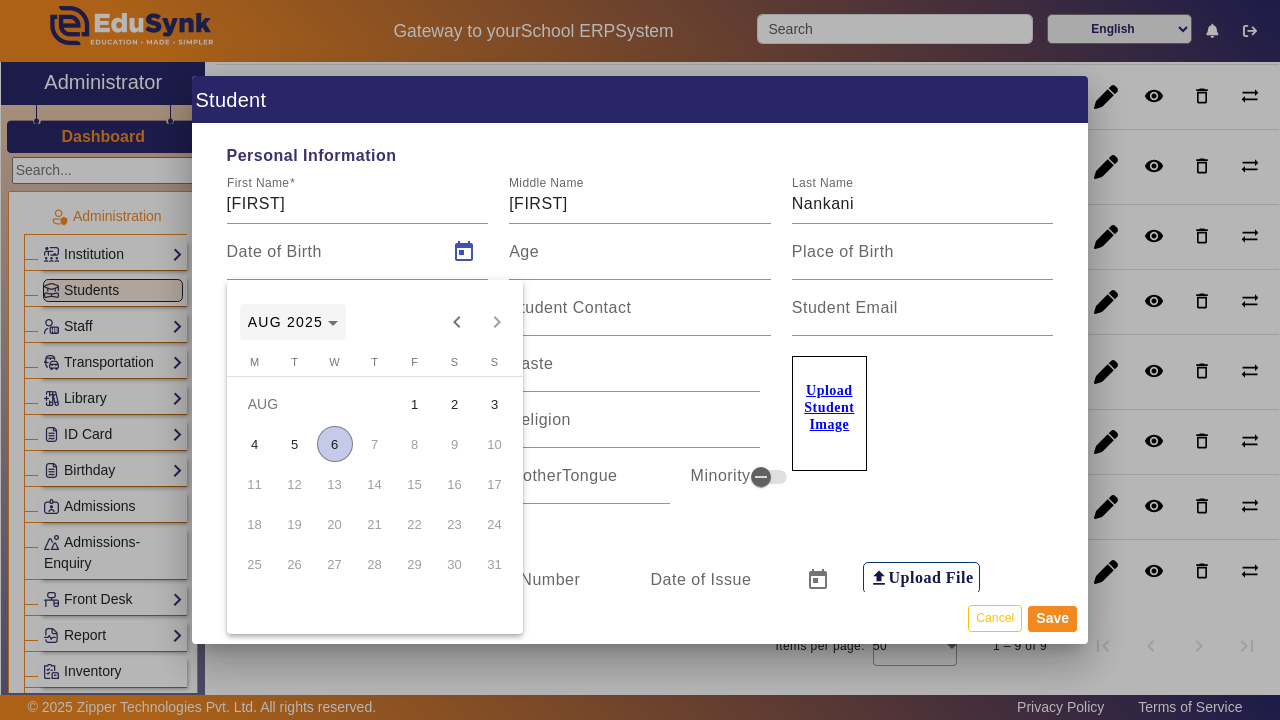 click 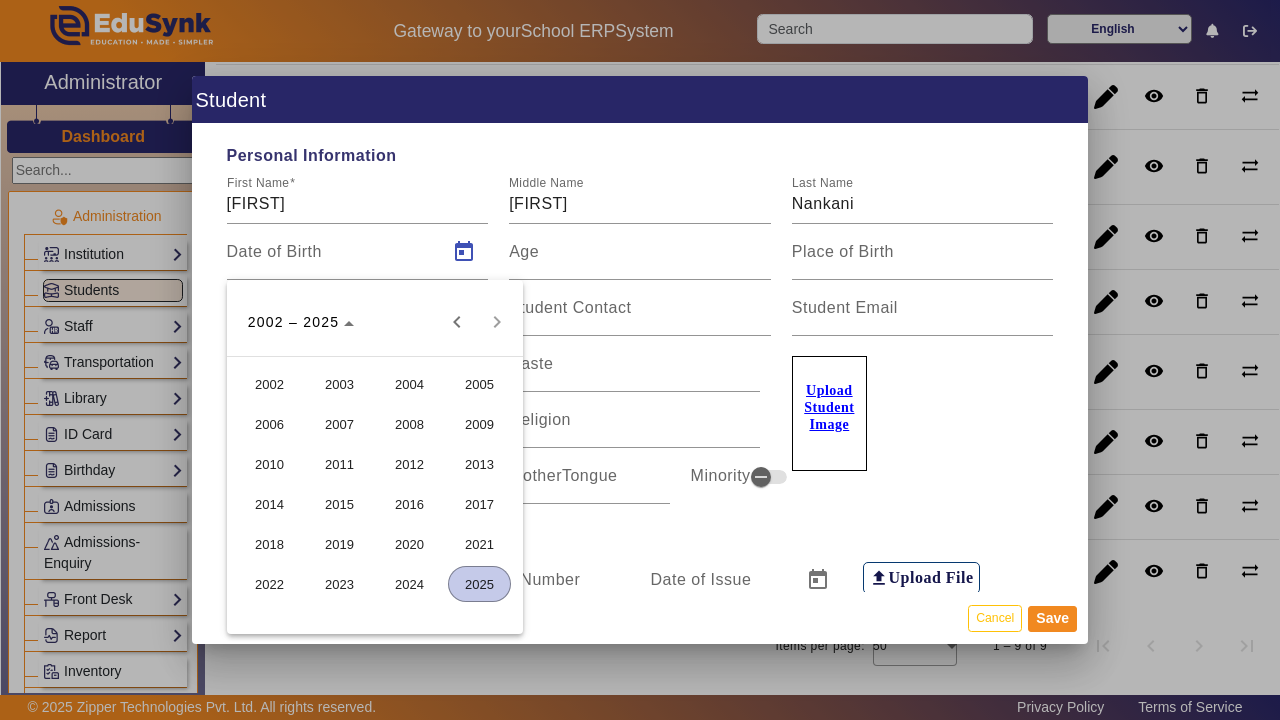 click on "2010" at bounding box center (269, 464) 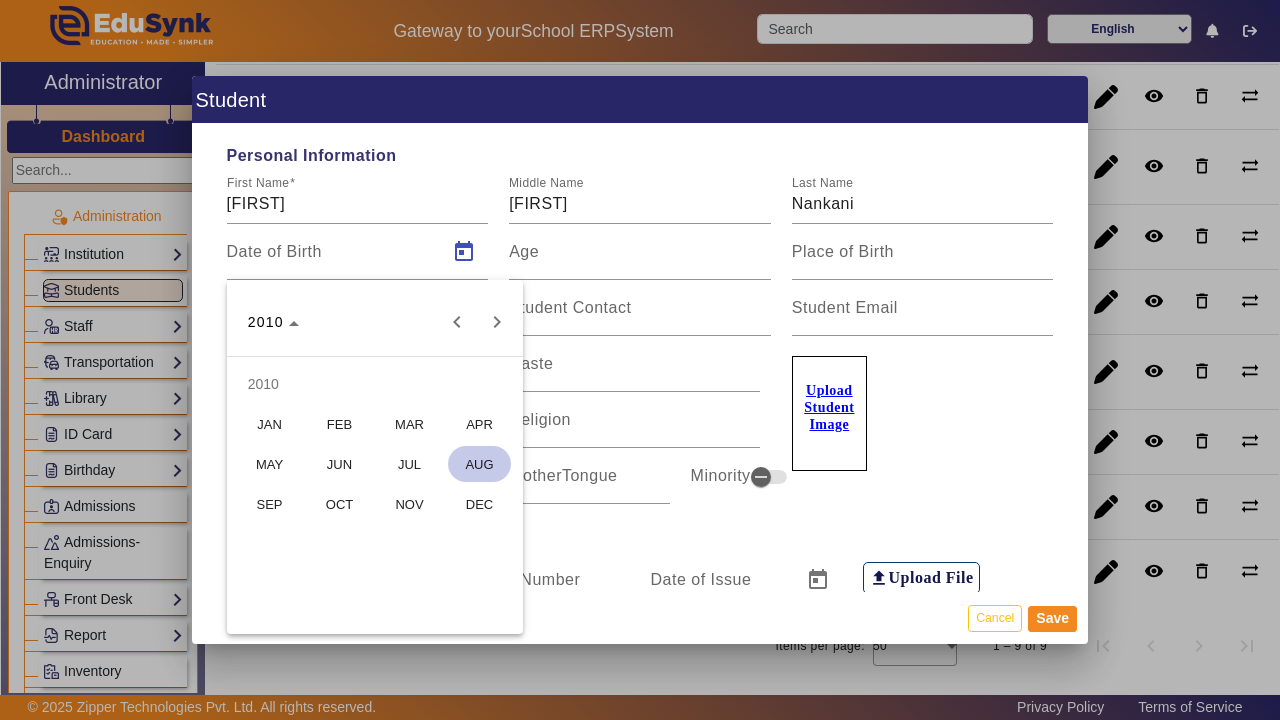 click on "OCT" at bounding box center [339, 504] 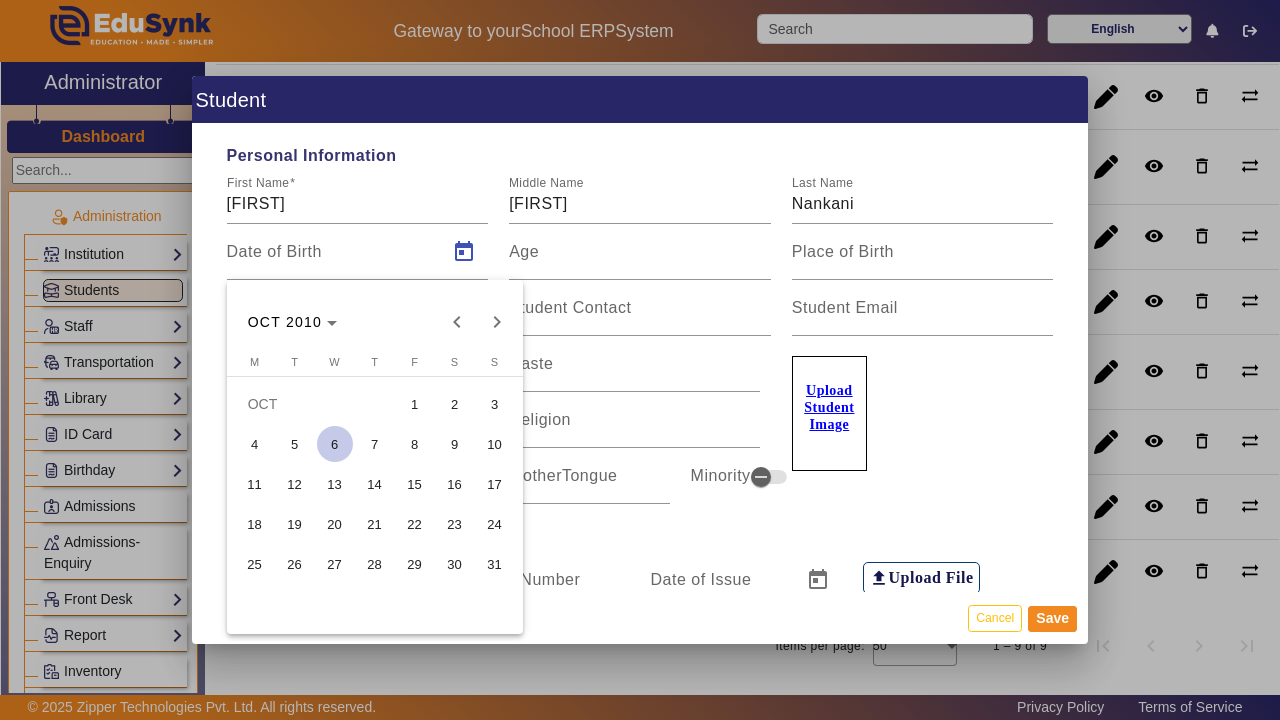 click on "19" at bounding box center (295, 524) 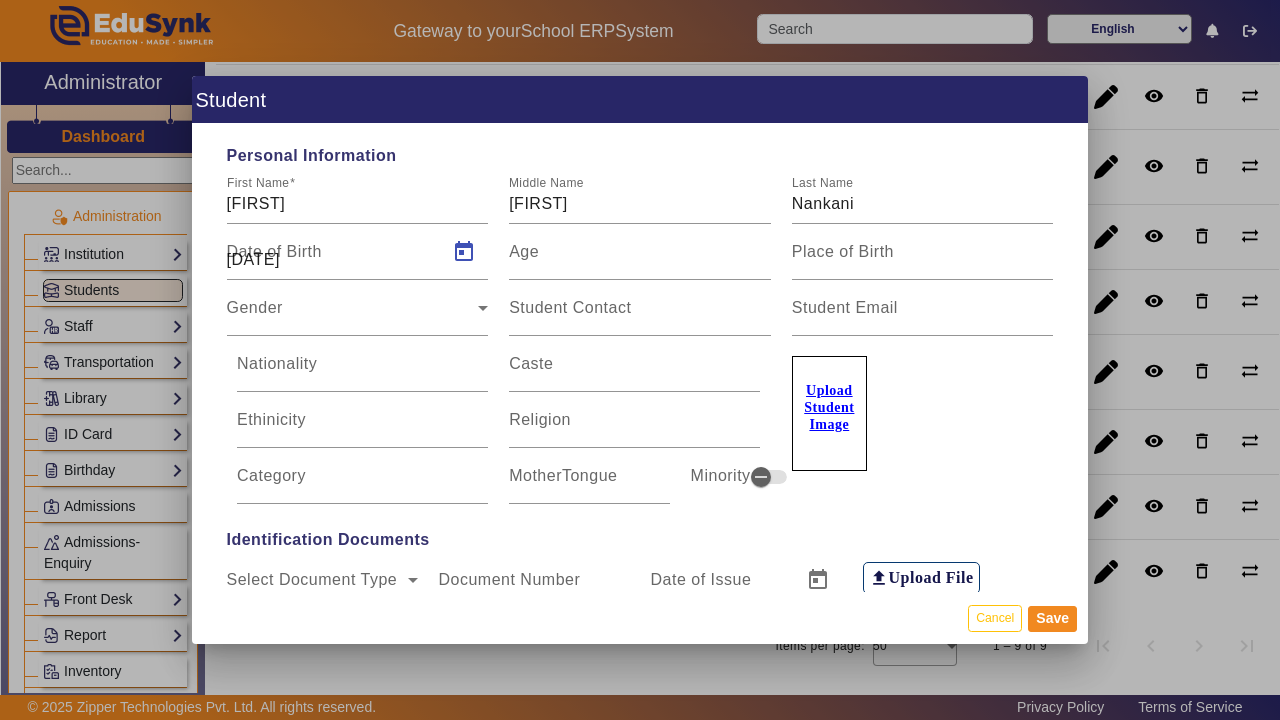 type on "[AGE]" 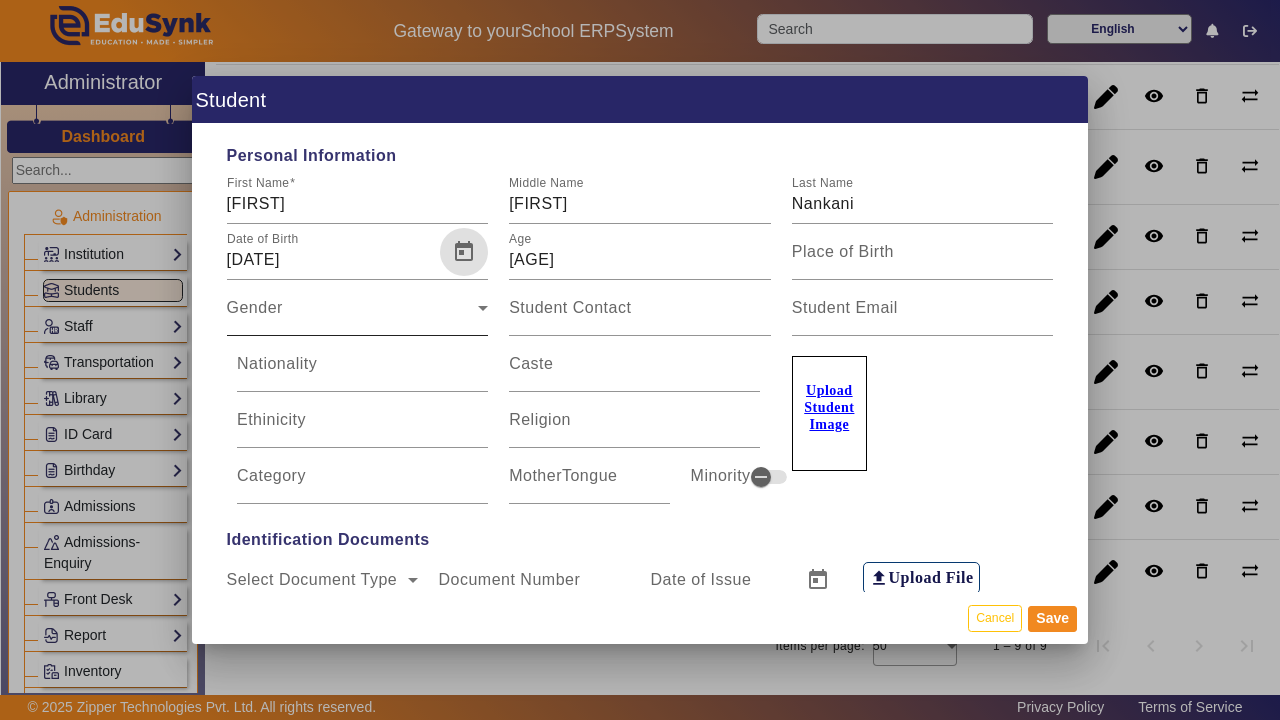 click on "Gender Gender" at bounding box center [358, 308] 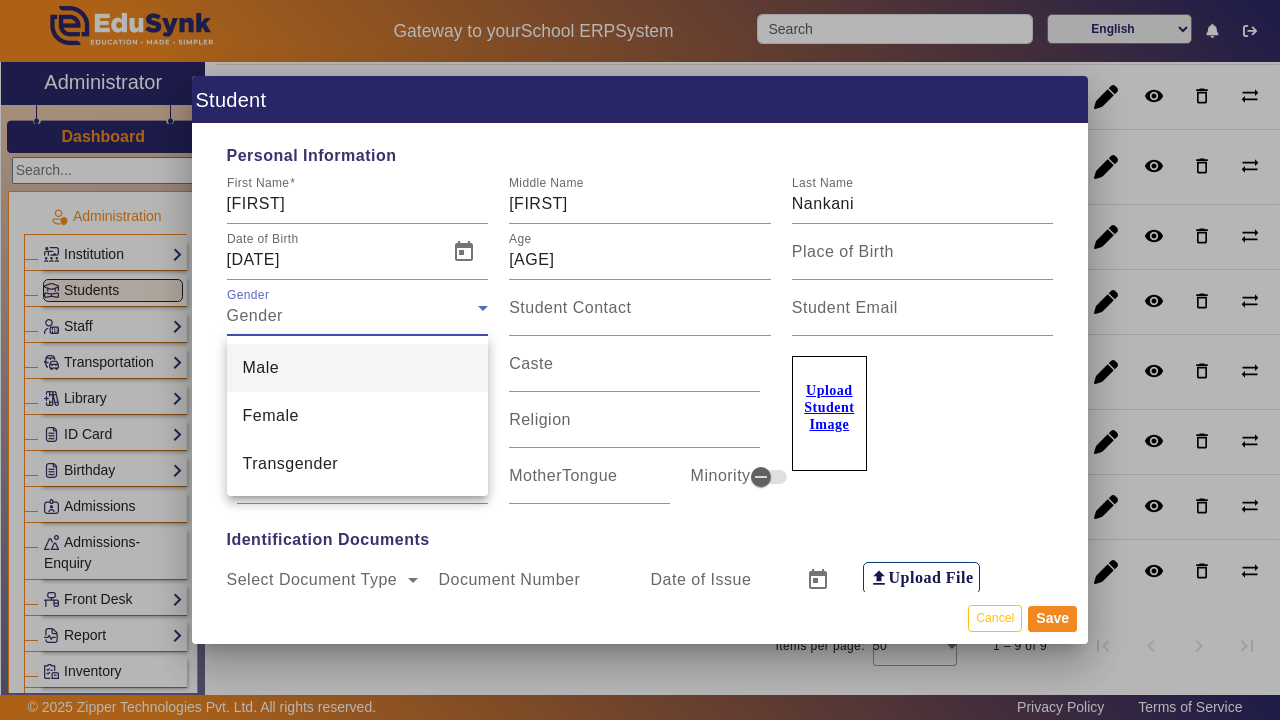 click on "Male" at bounding box center (358, 368) 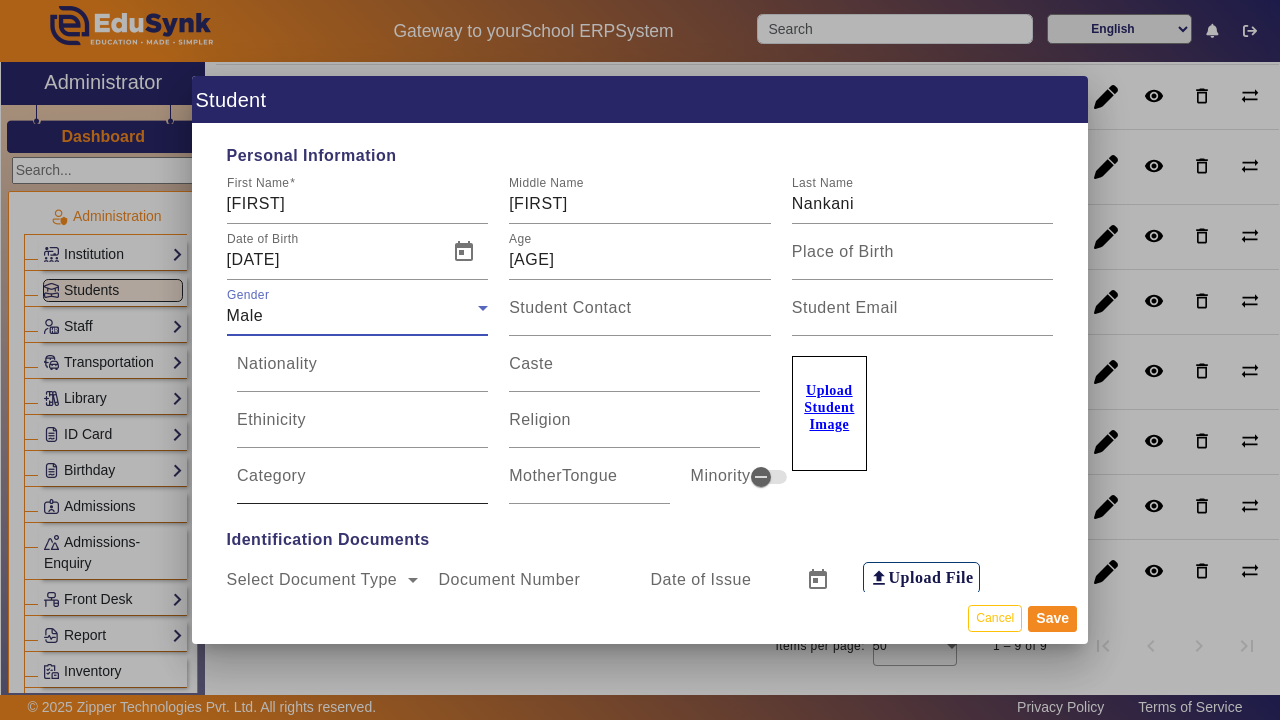click on "Category" at bounding box center (362, 484) 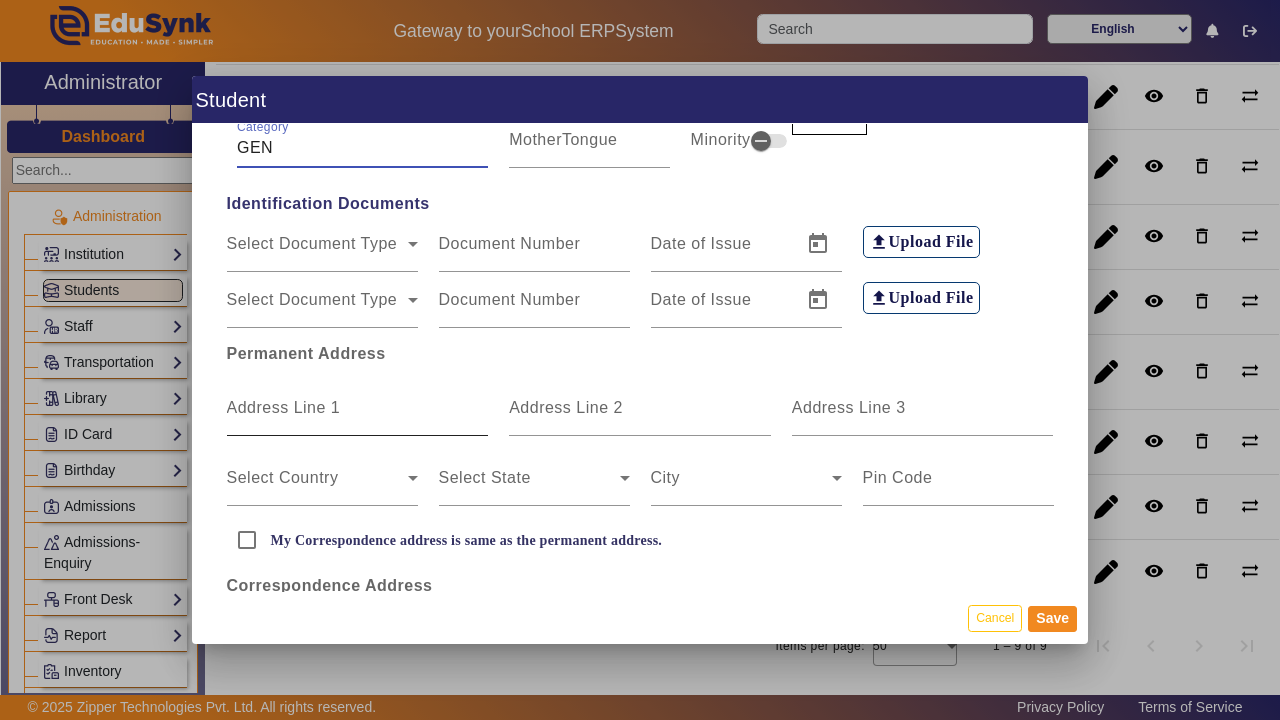 scroll, scrollTop: 364, scrollLeft: 0, axis: vertical 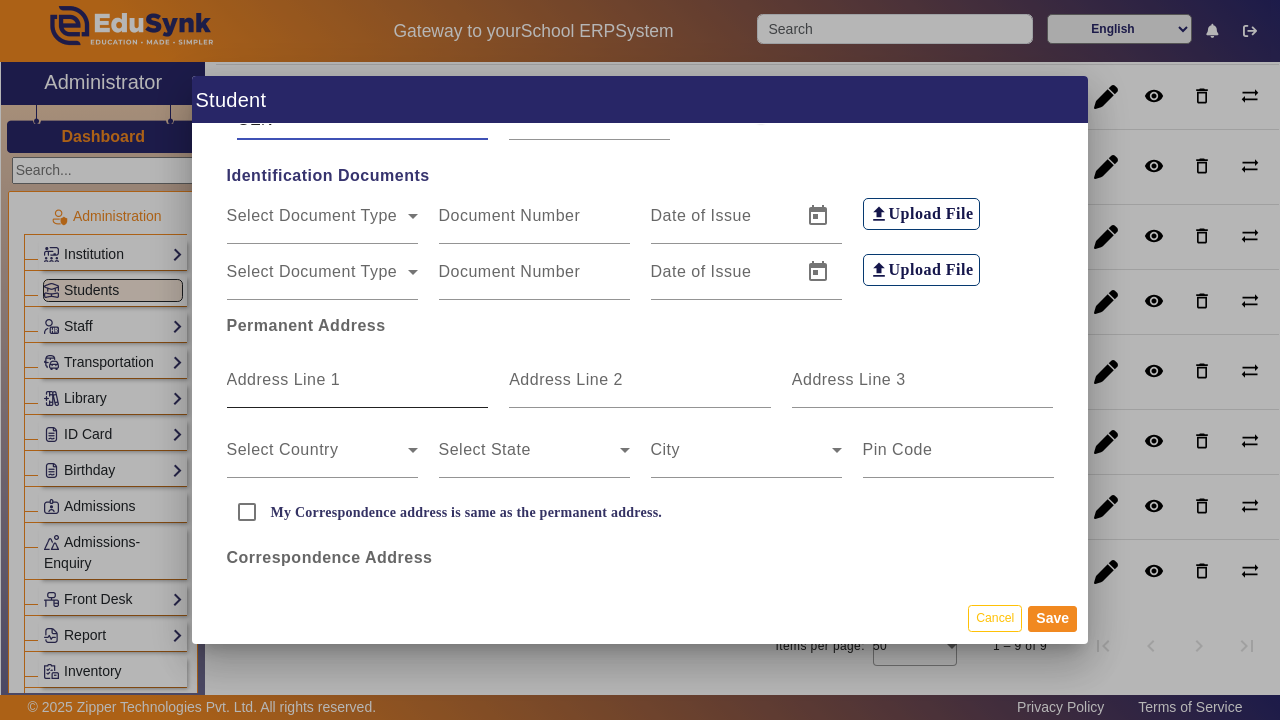 type on "GEN" 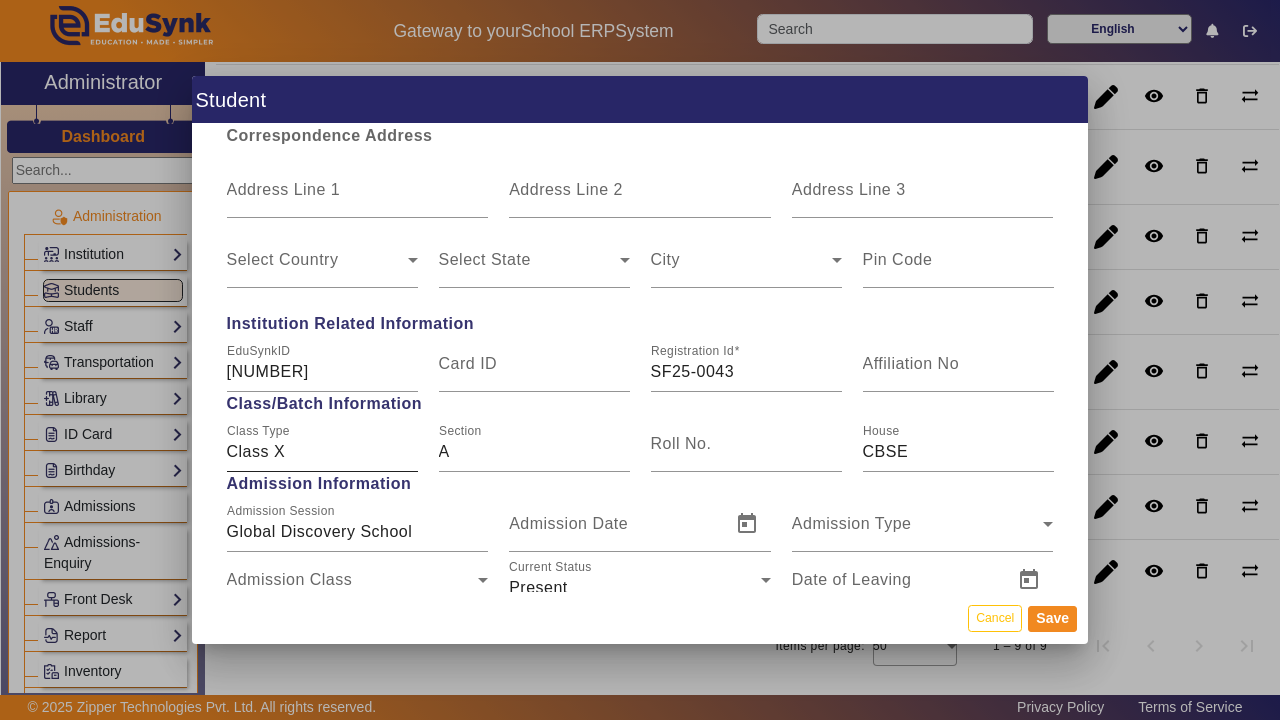 scroll, scrollTop: 819, scrollLeft: 0, axis: vertical 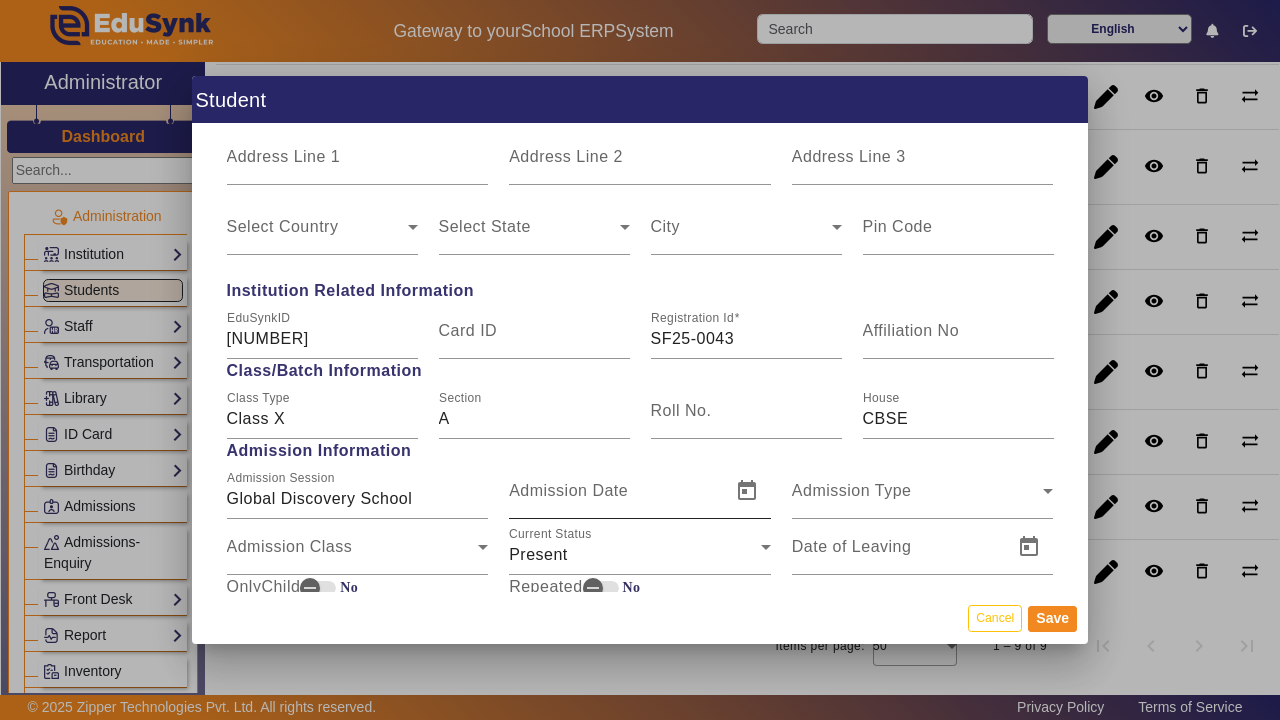 type on "T 20 ROOM NO. 309 WARASHIA COURT AREA SK COLONY VADODARA" 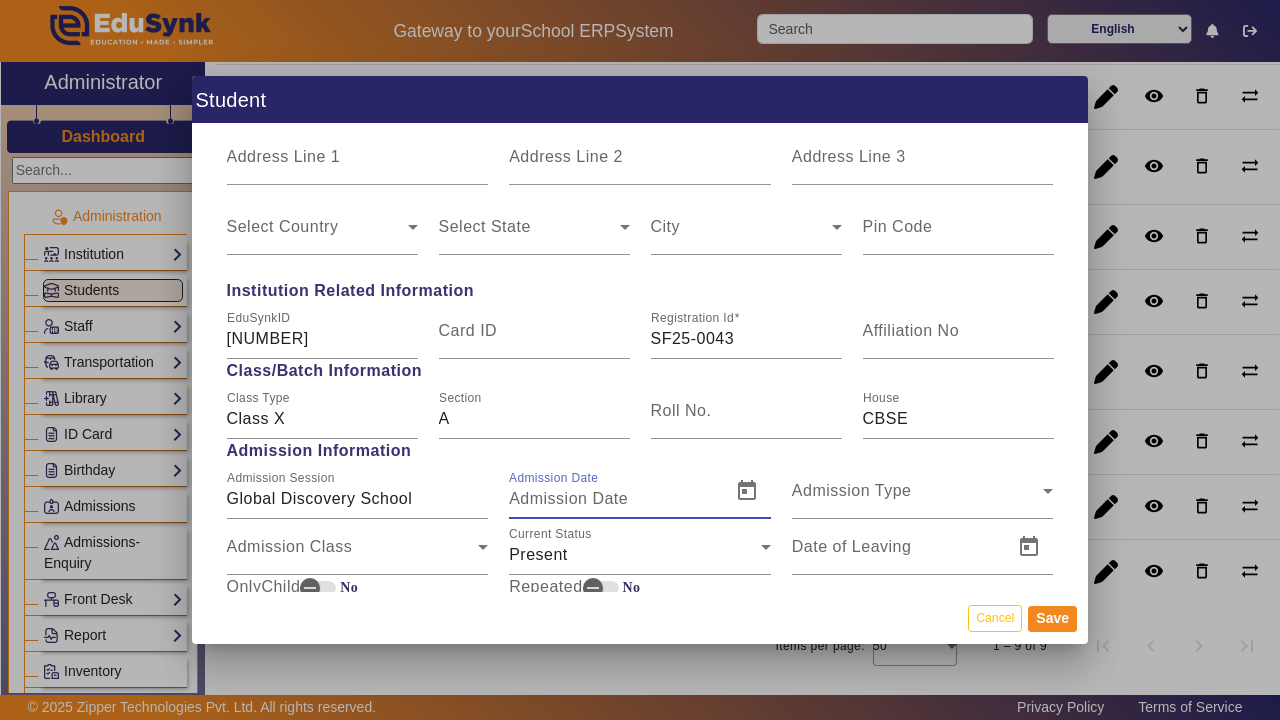 click on "Admission Date" at bounding box center (614, 499) 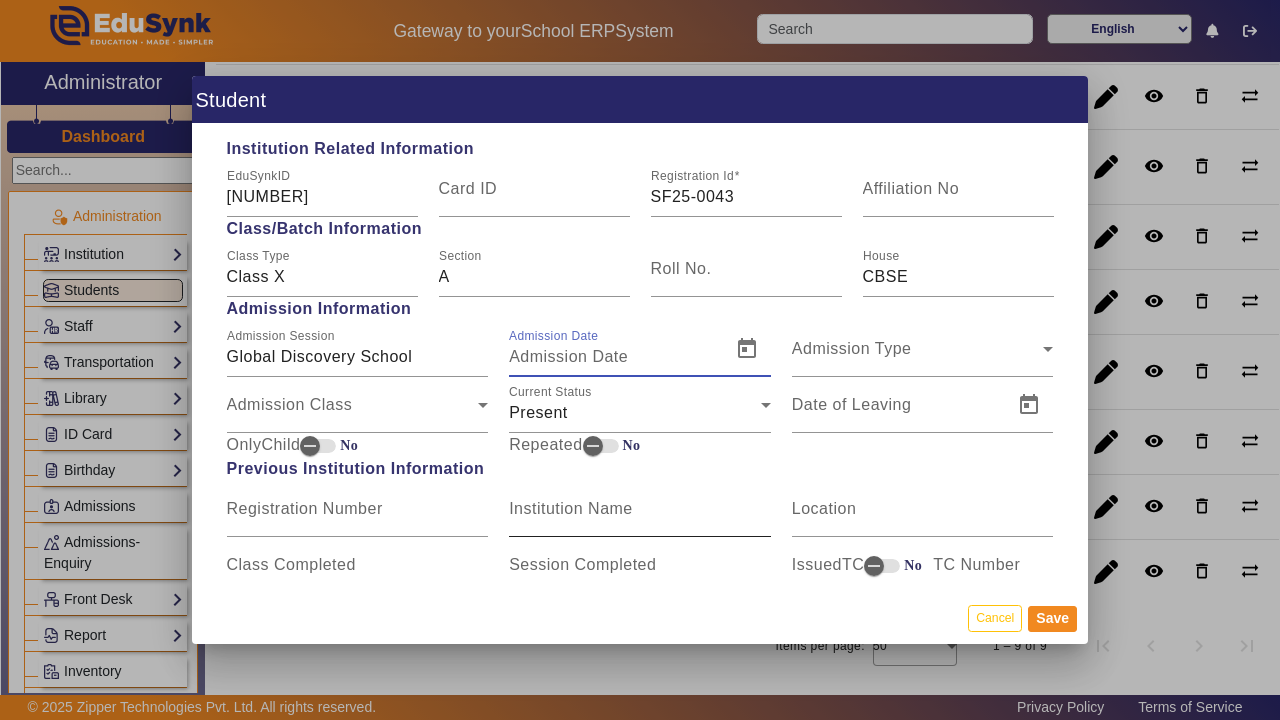 scroll, scrollTop: 965, scrollLeft: 0, axis: vertical 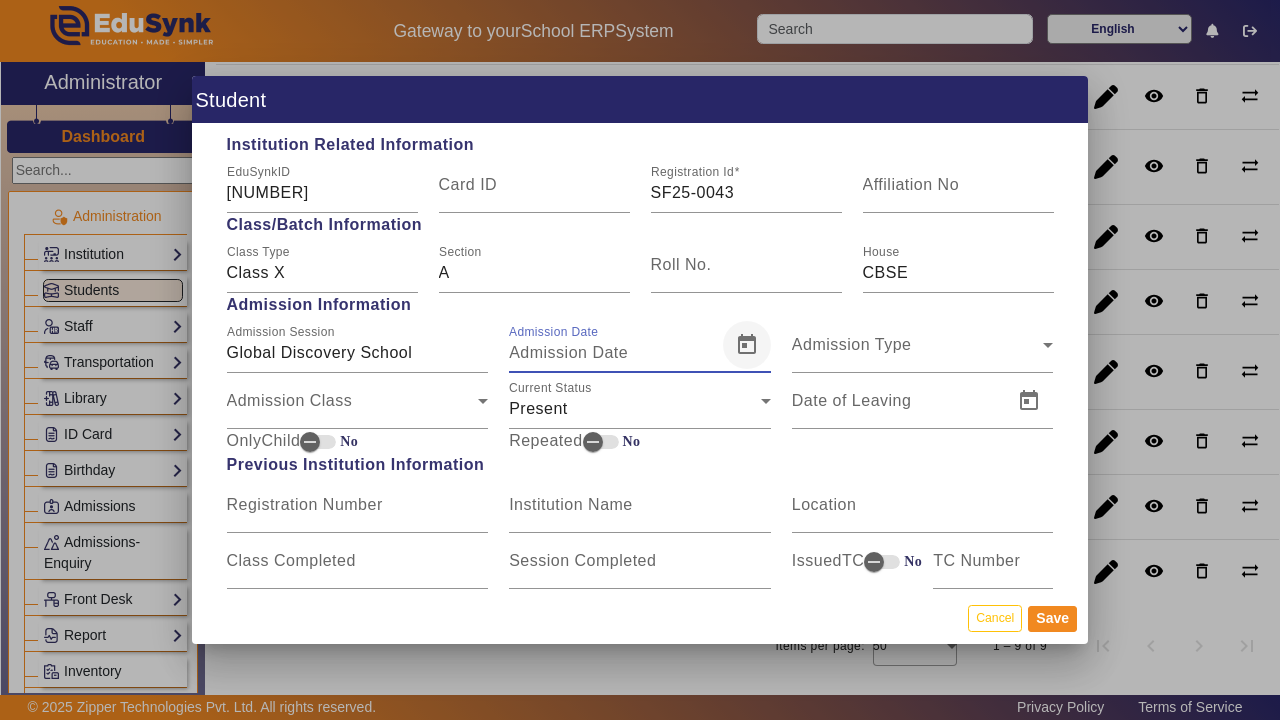 click at bounding box center (747, 345) 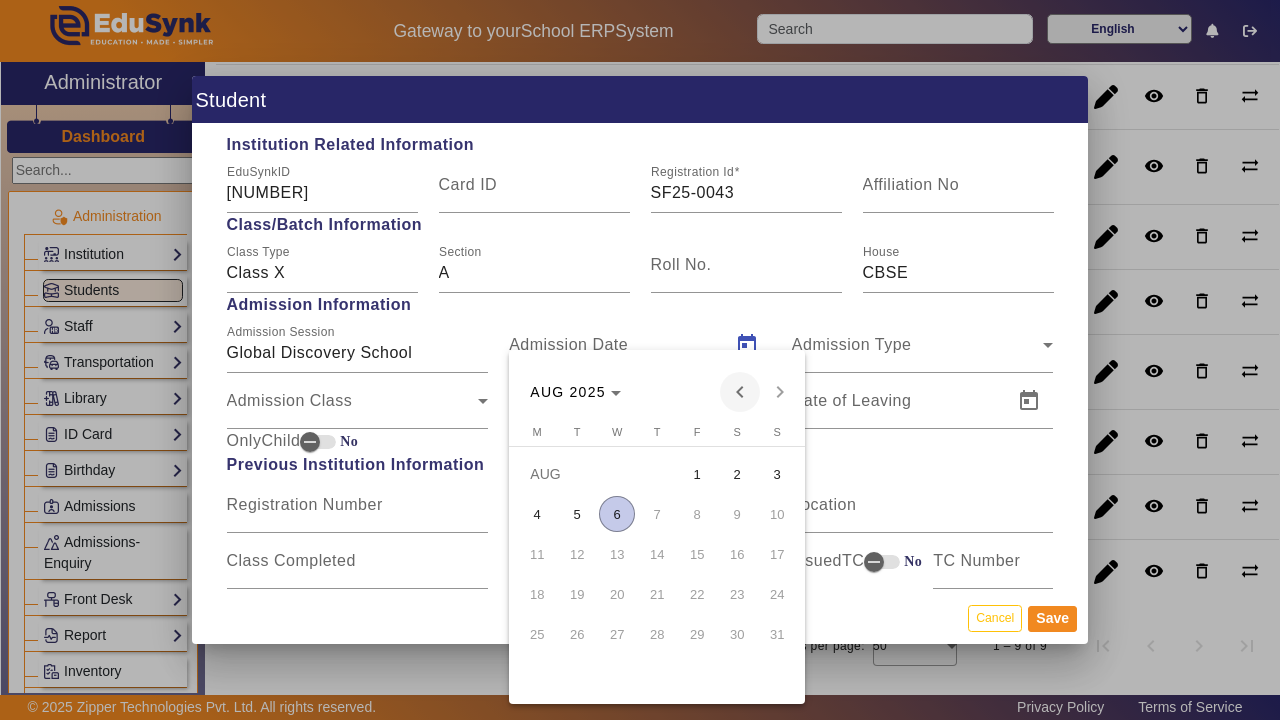 click at bounding box center [740, 392] 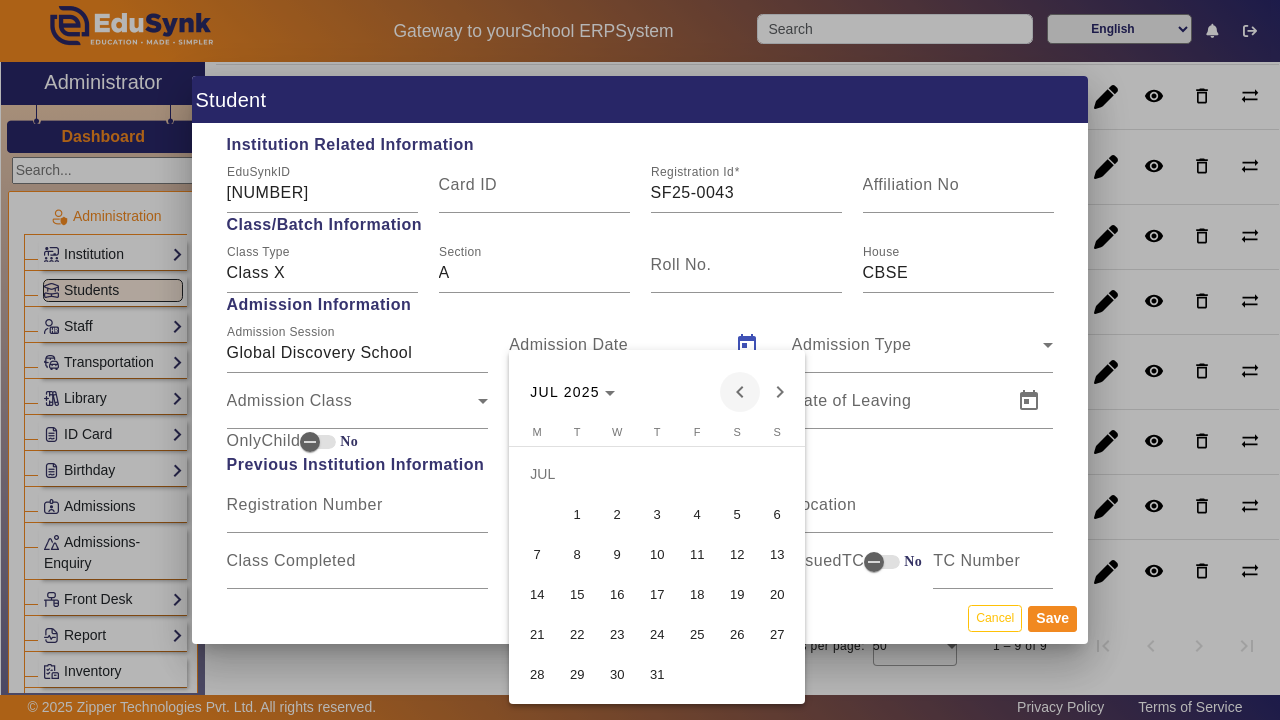 click at bounding box center (740, 392) 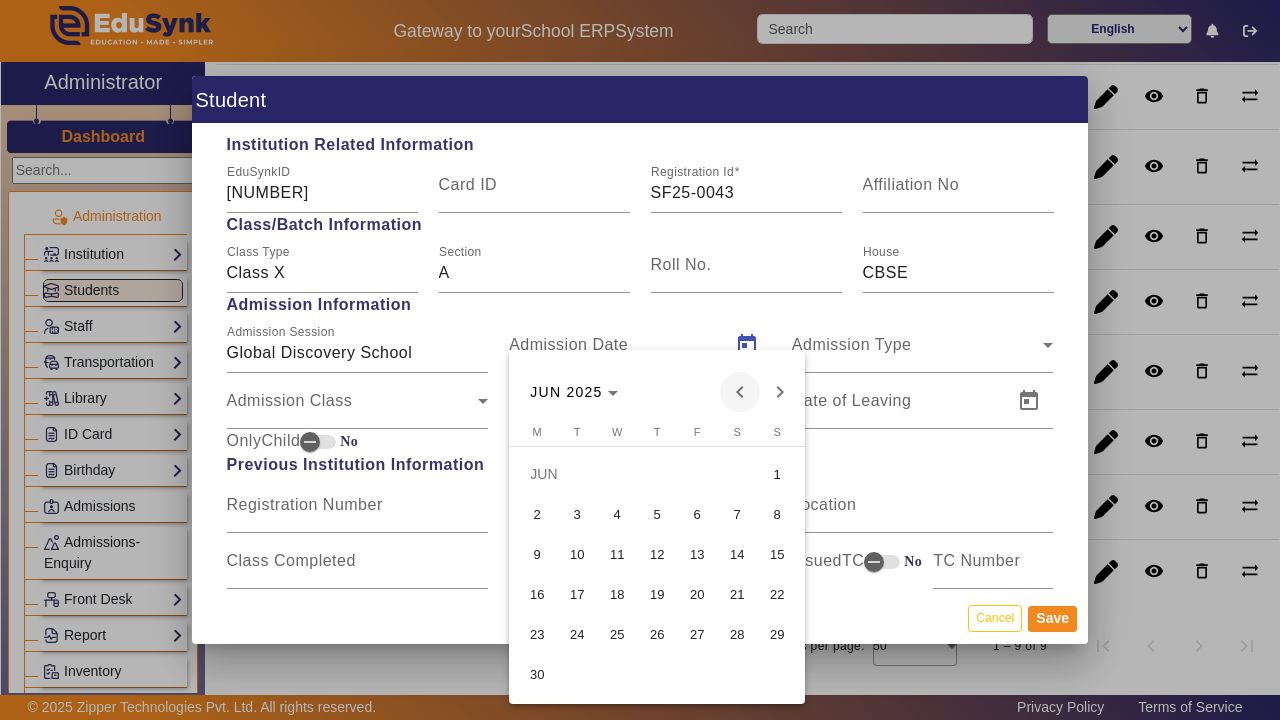 click at bounding box center [740, 392] 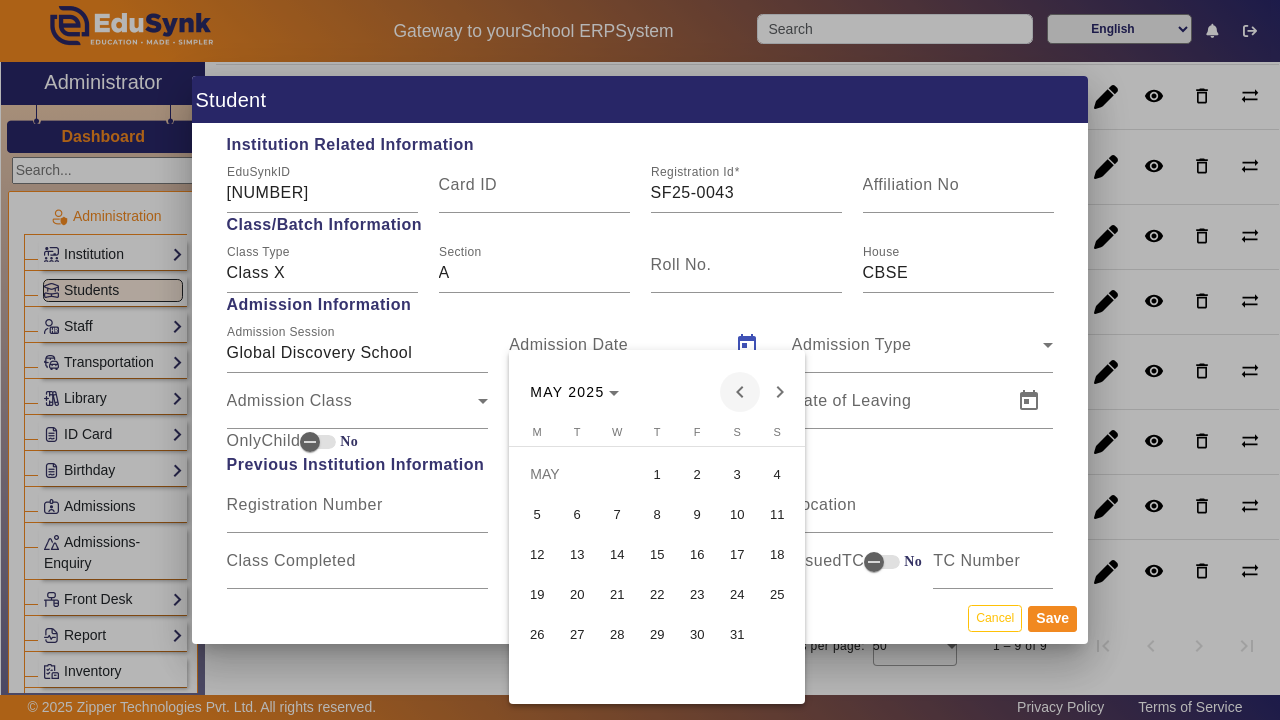 click at bounding box center [740, 392] 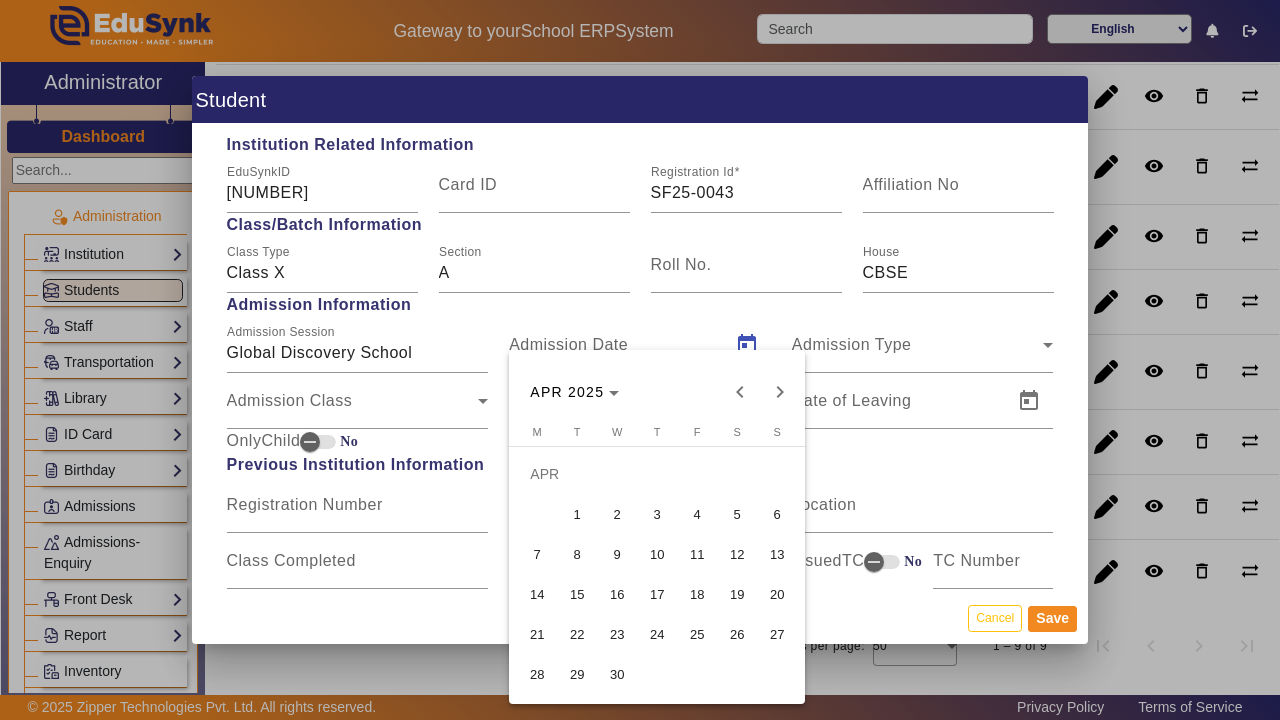 click on "19" at bounding box center (737, 594) 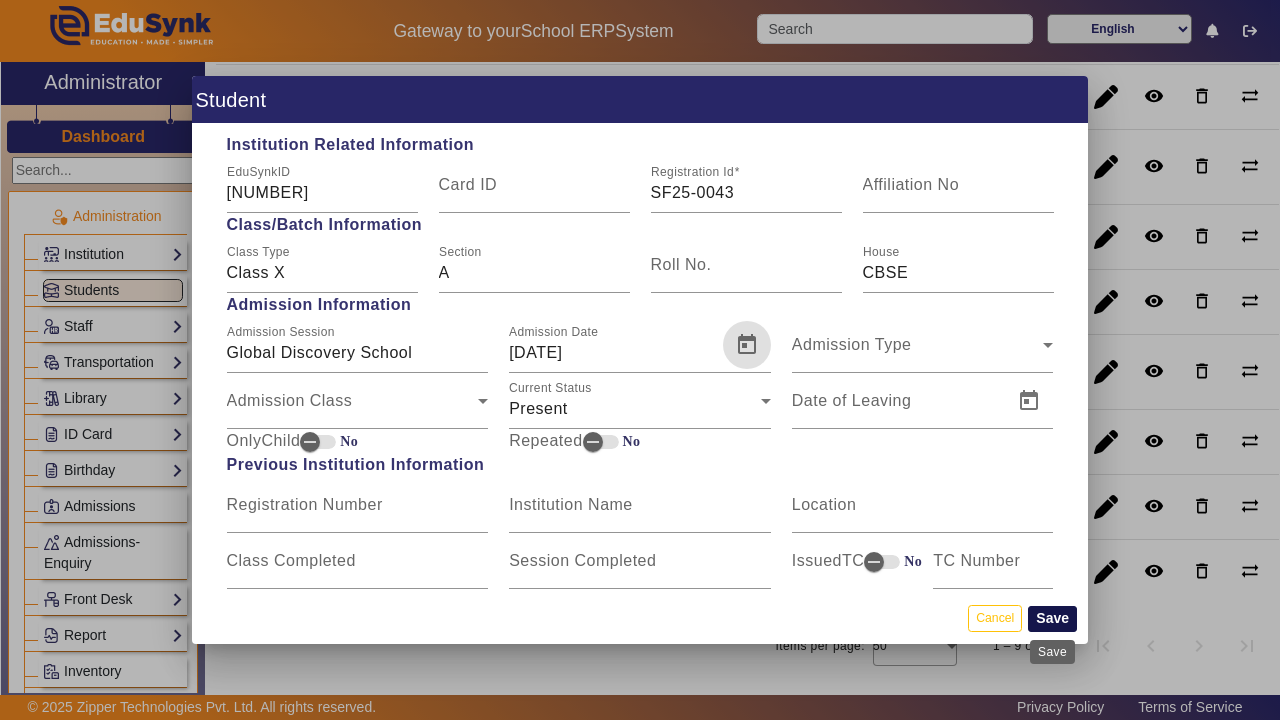 click on "Save" at bounding box center [1052, 619] 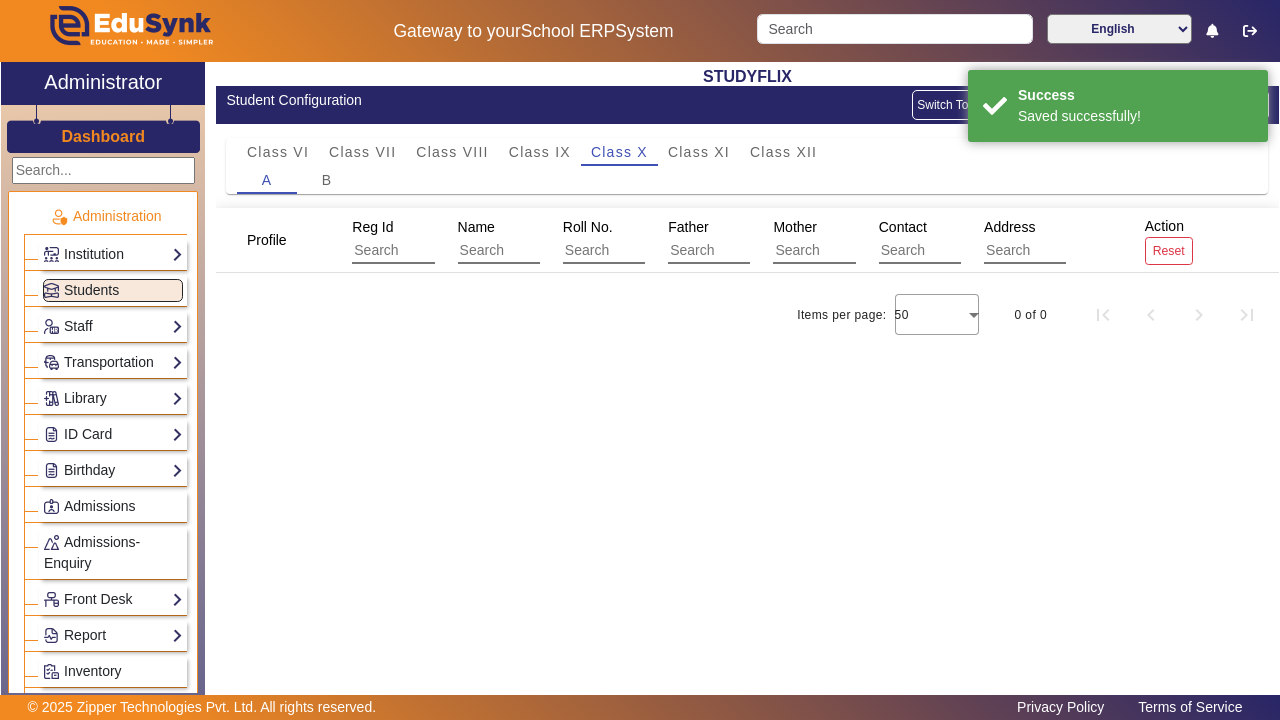 scroll, scrollTop: 0, scrollLeft: 0, axis: both 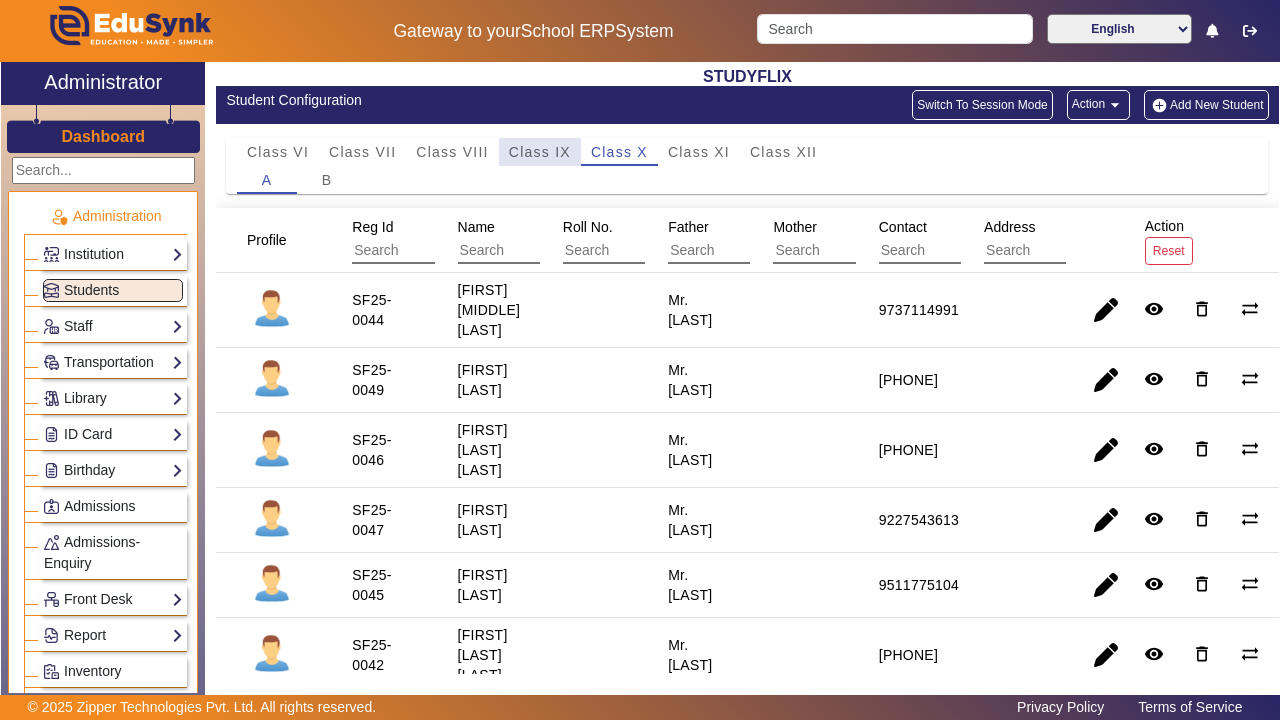 click on "Class IX" at bounding box center [540, 152] 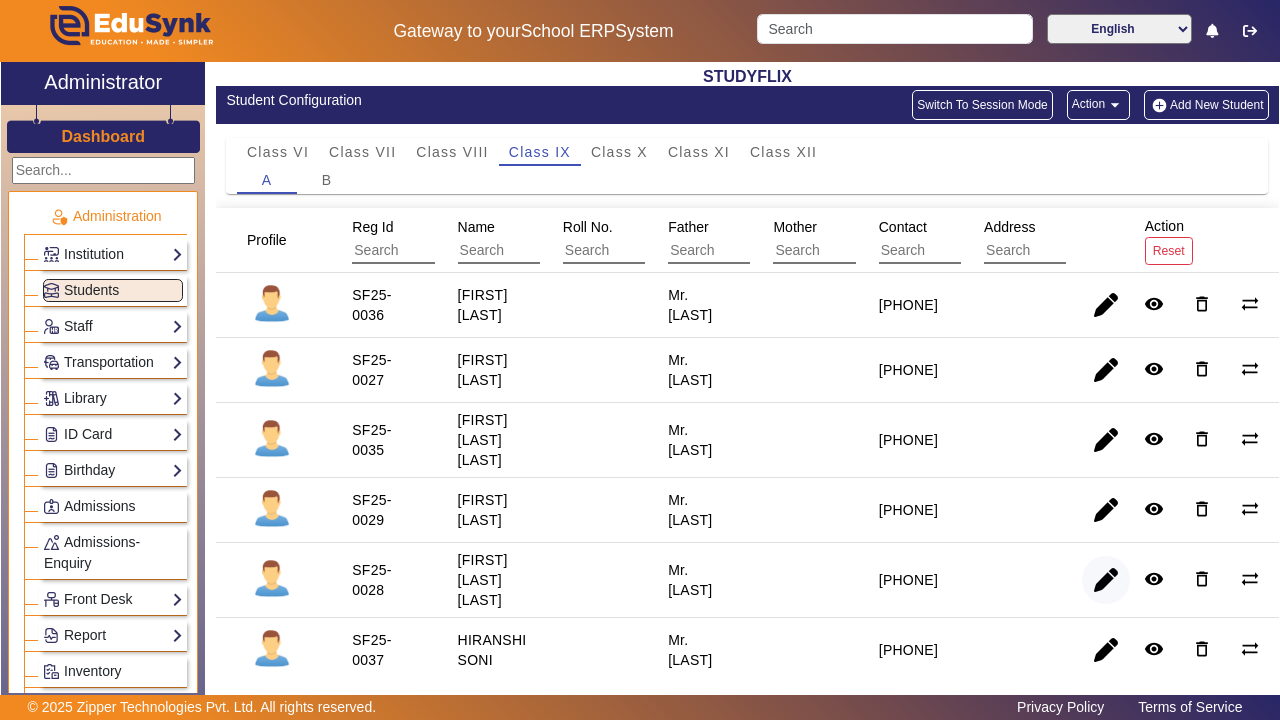 click at bounding box center (1106, 650) 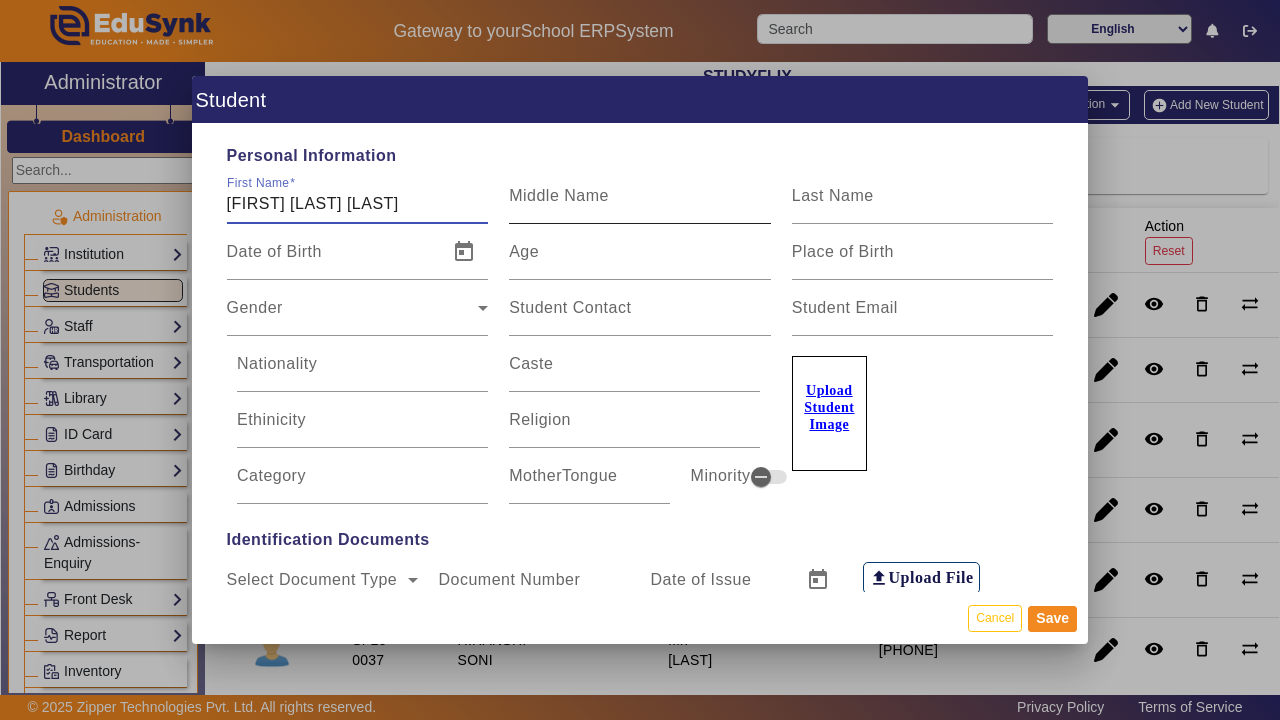 click on "Middle Name" at bounding box center (559, 195) 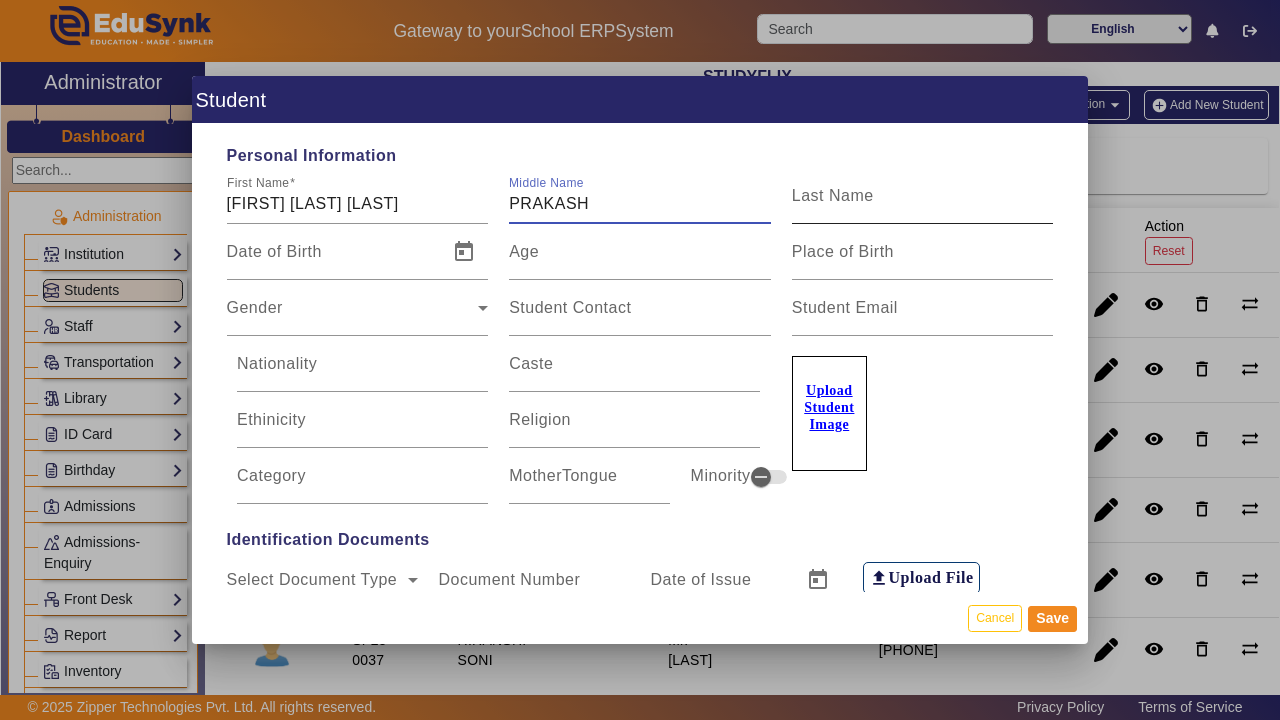 type on "PRAKASH" 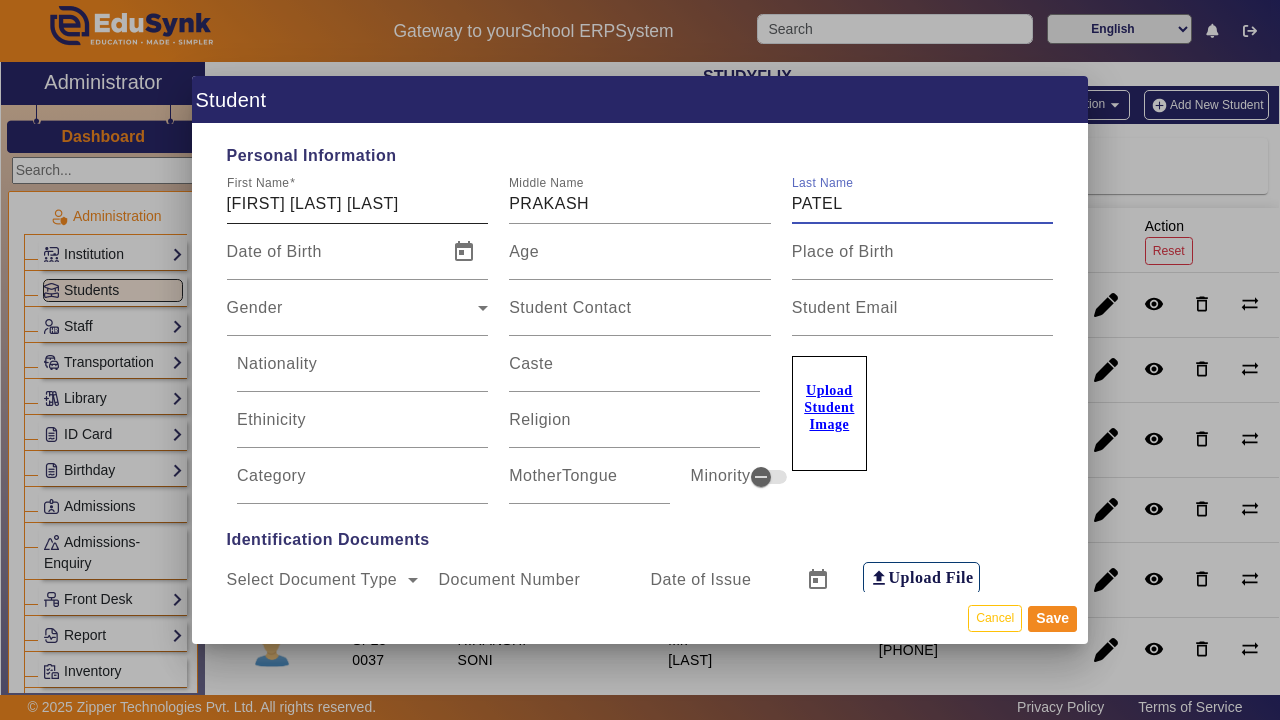 type on "PATEL" 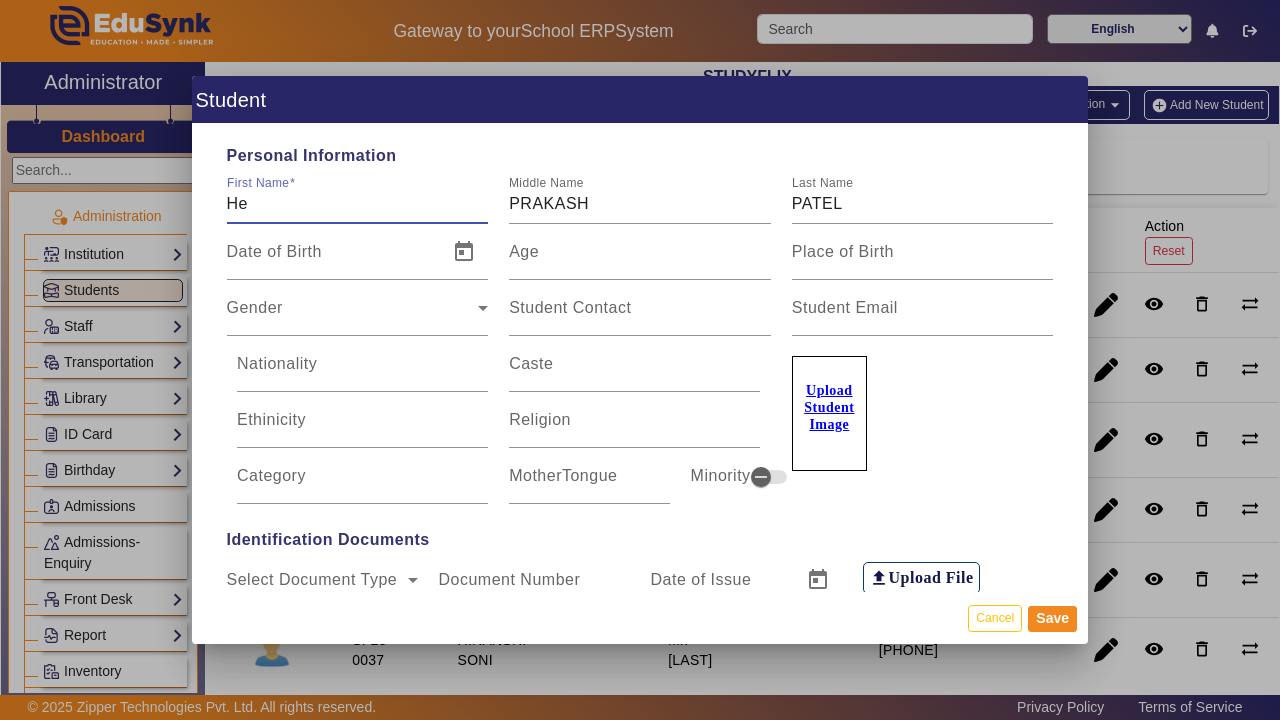 type on "H" 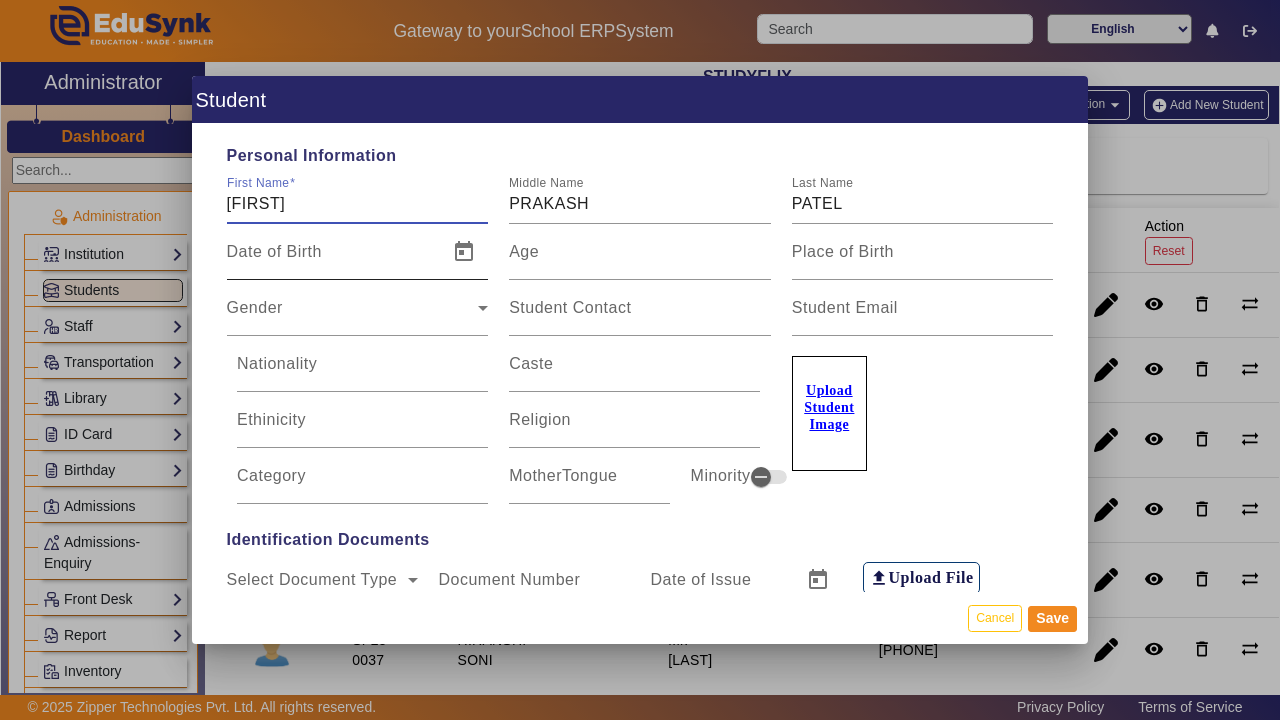 type on "[FIRST]" 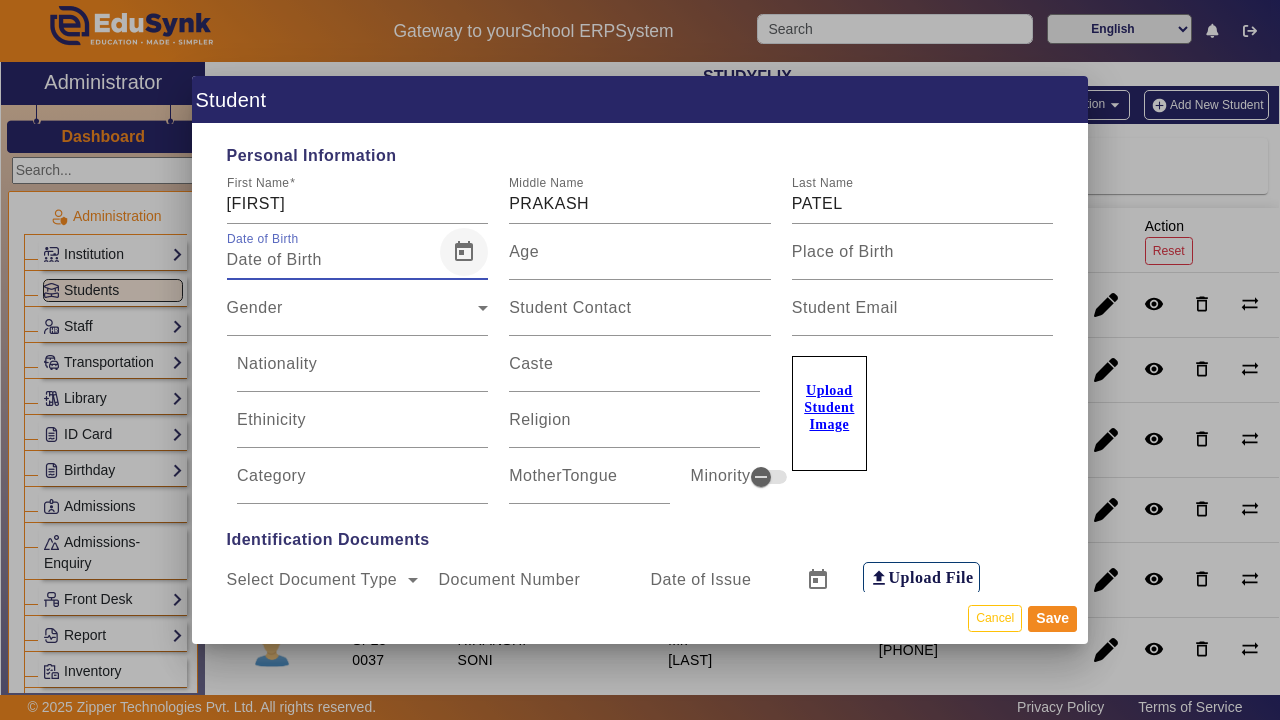 click at bounding box center [464, 252] 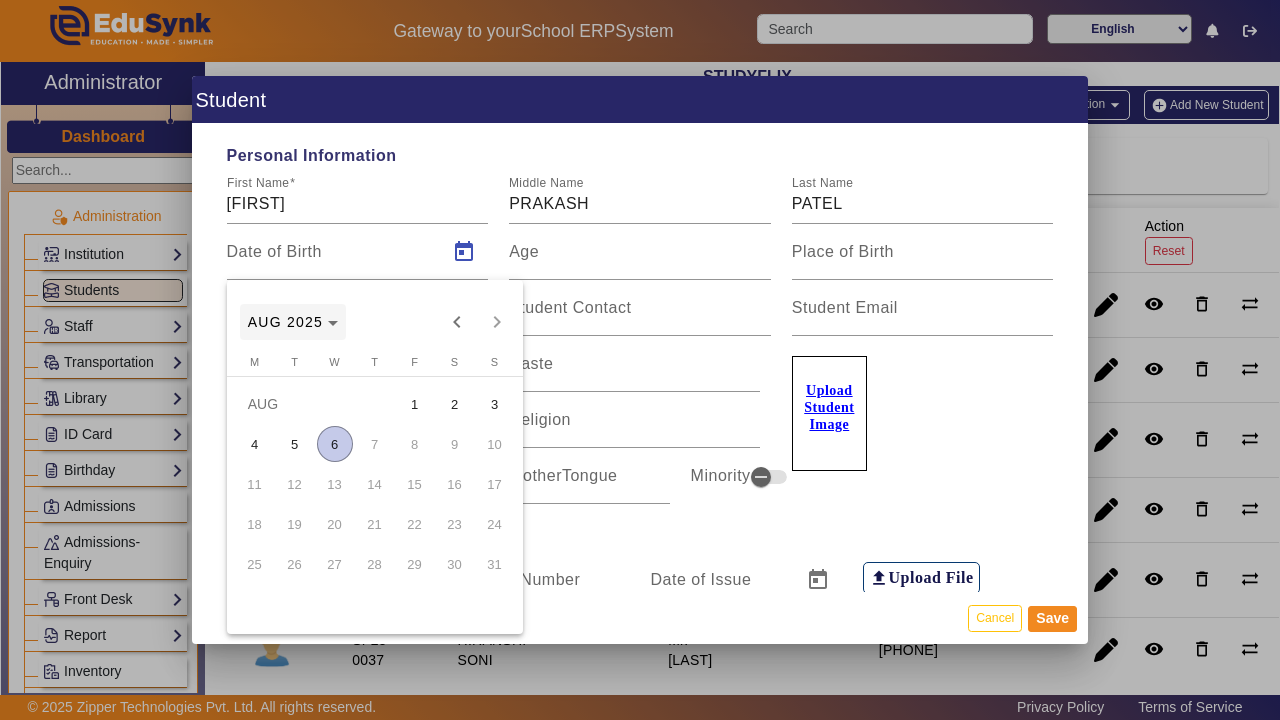 click on "AUG 2025" at bounding box center (285, 322) 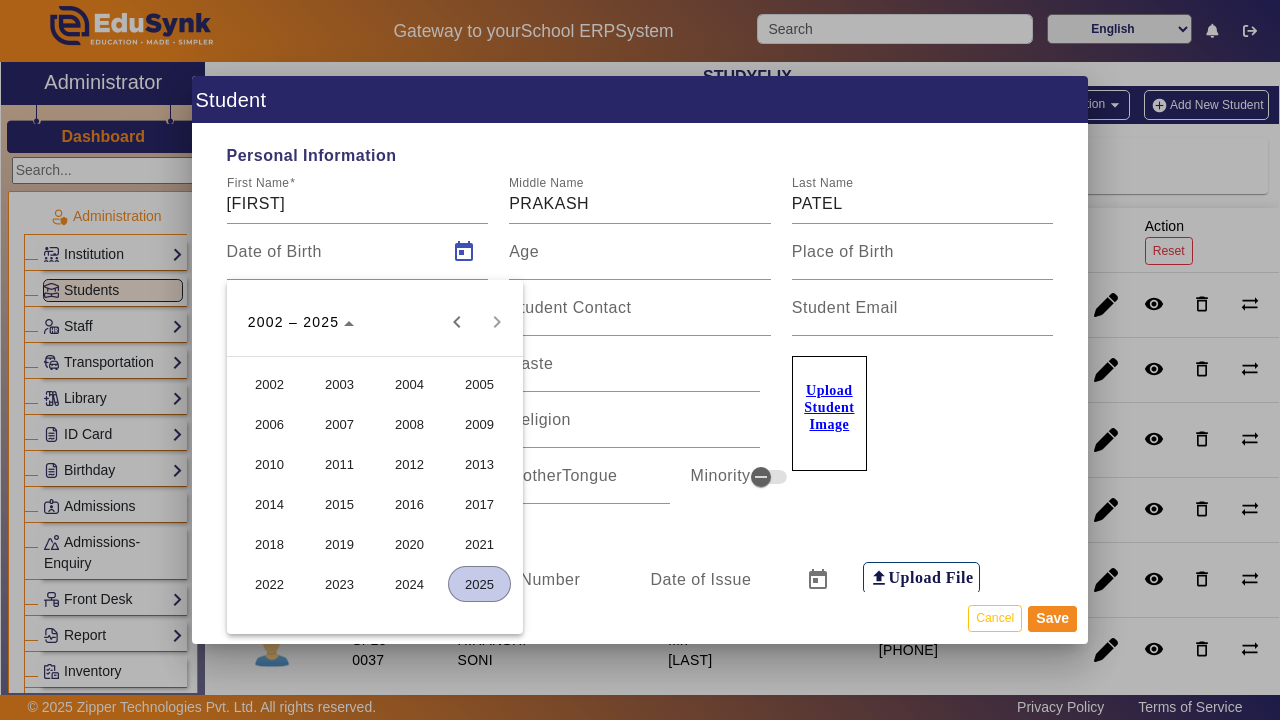 click on "2010" at bounding box center [269, 464] 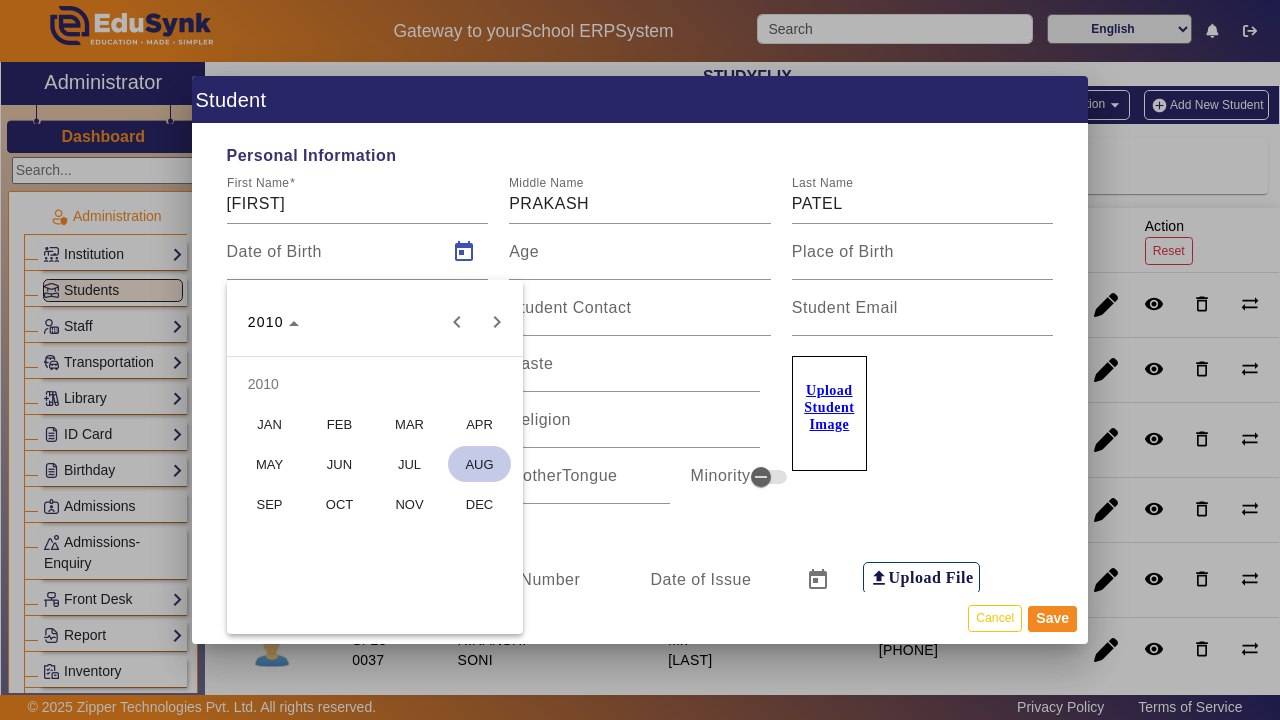 click on "OCT" at bounding box center (339, 504) 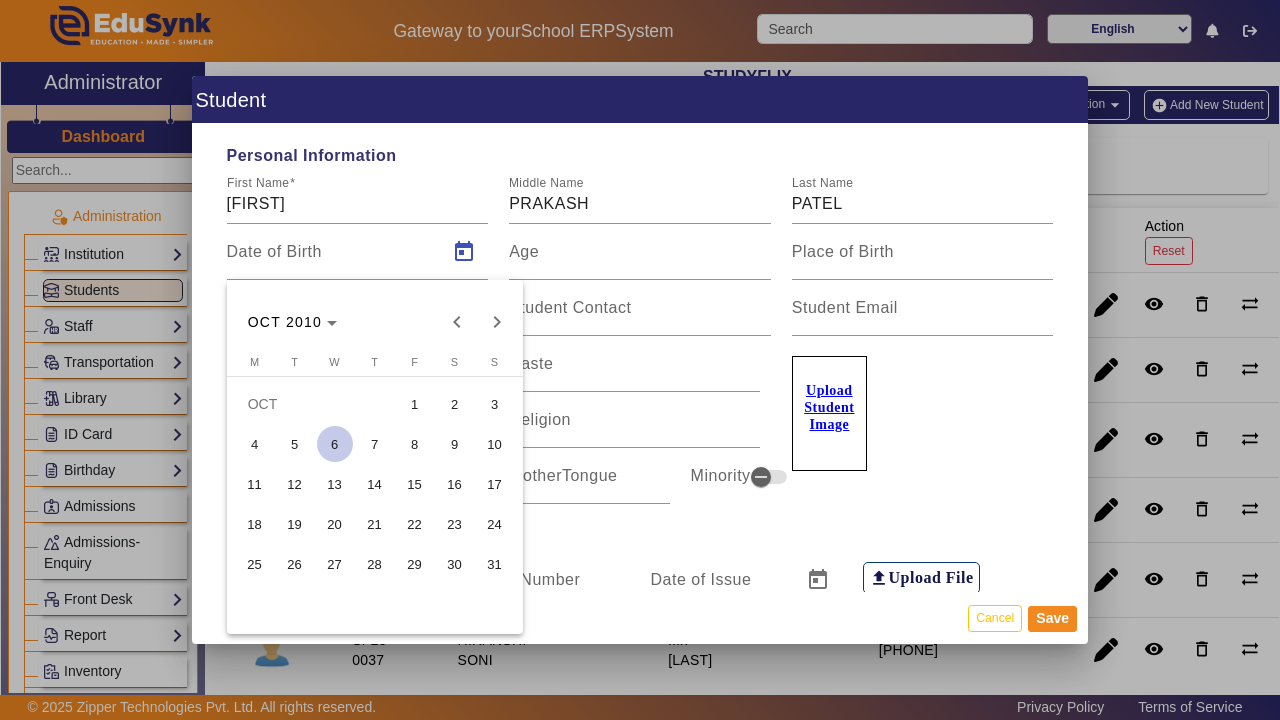 click on "30" at bounding box center (455, 564) 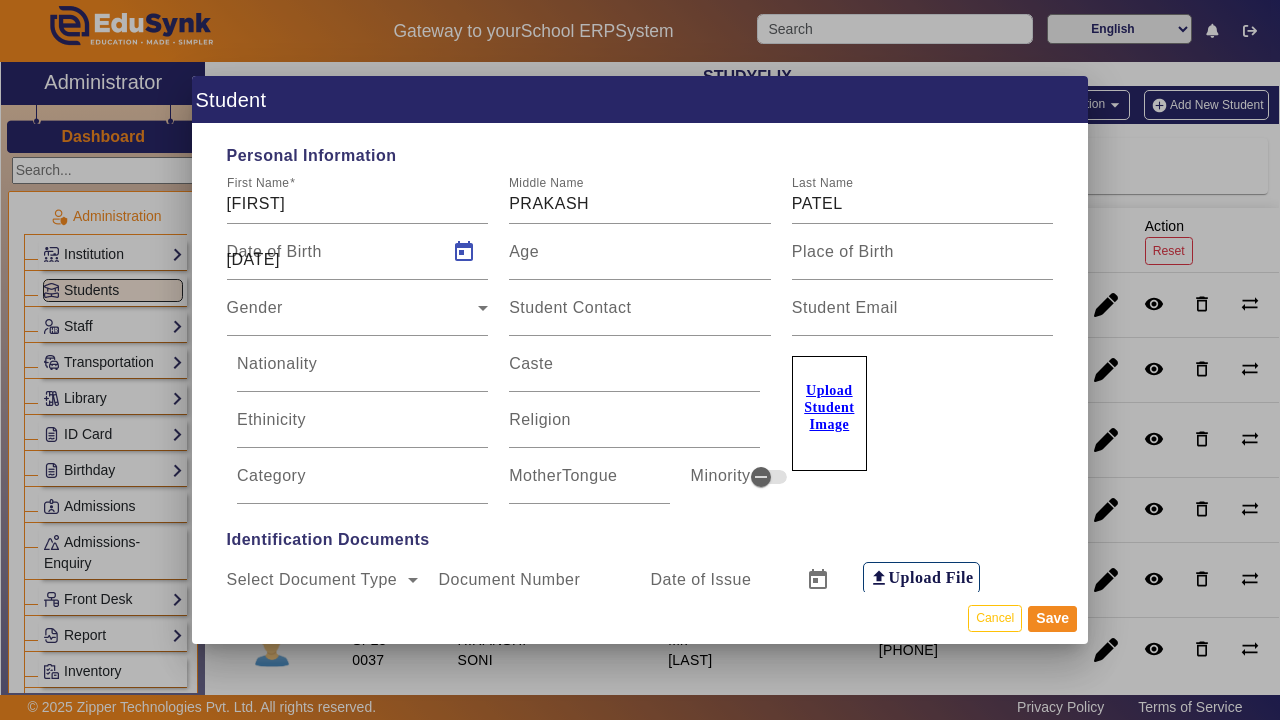 type on "[AGE] Yrs, [AGE] Months, [AGE] Days" 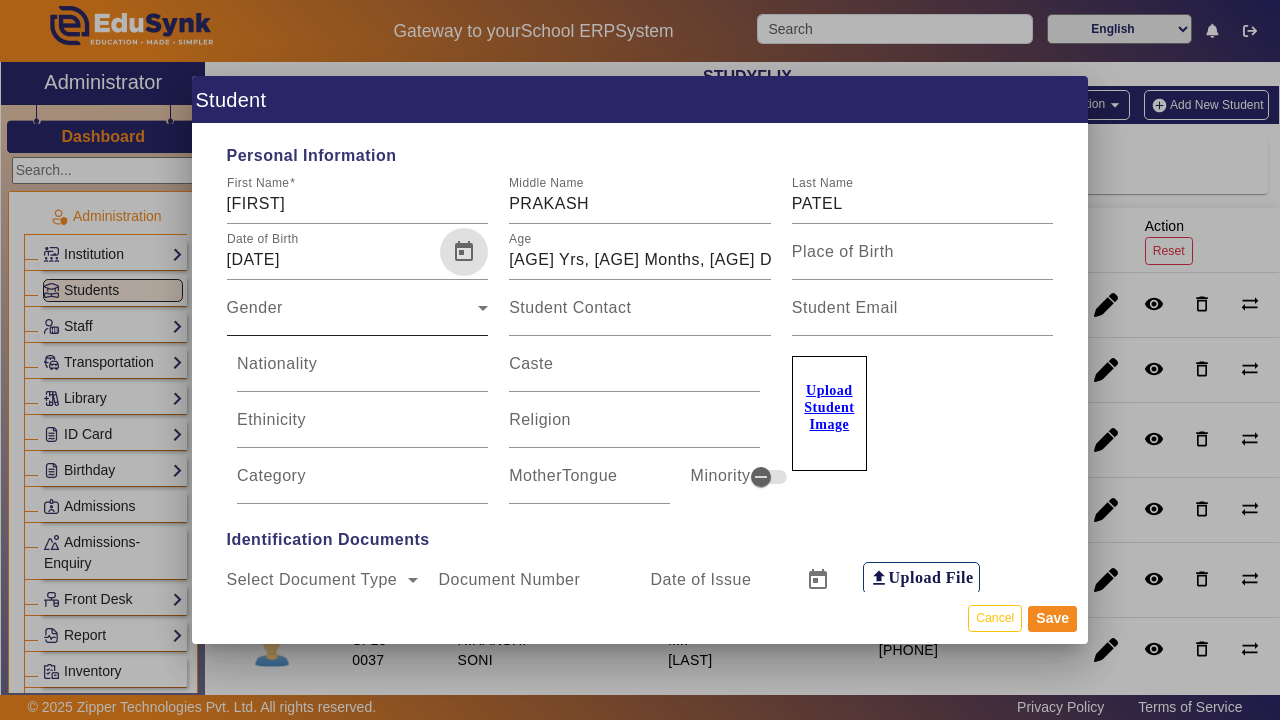 click on "Gender" at bounding box center (353, 316) 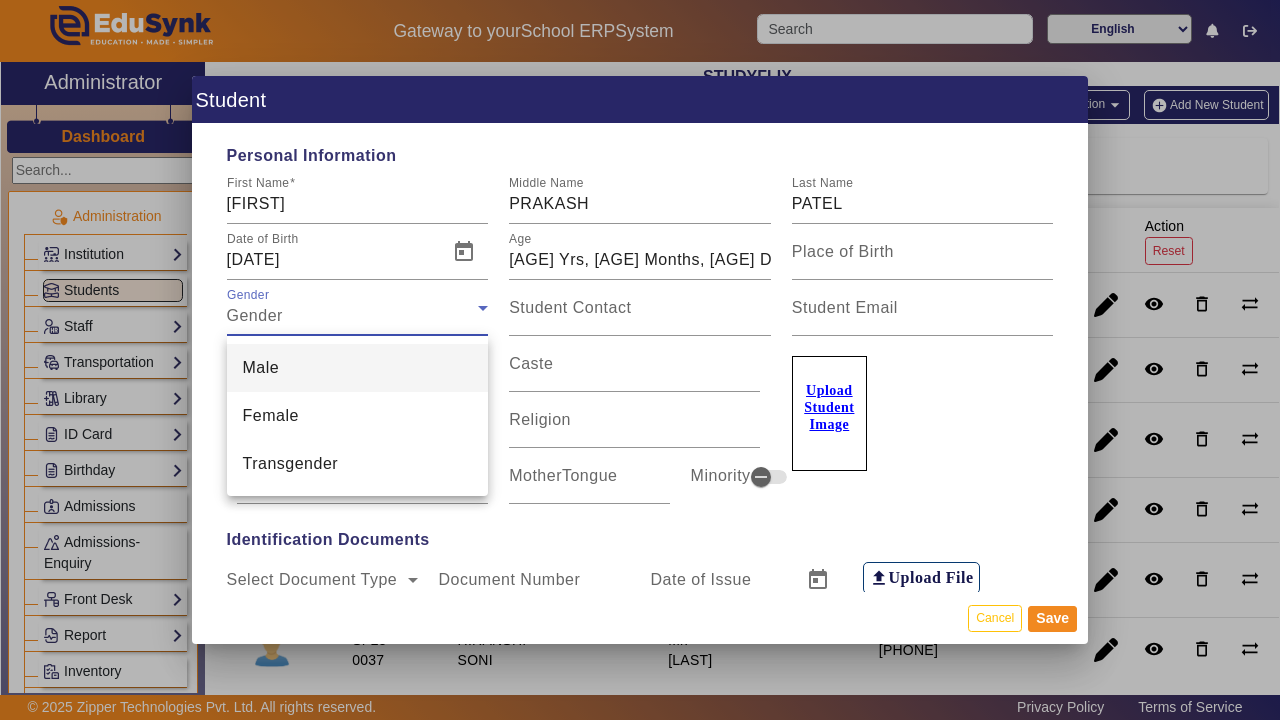 click on "Male" at bounding box center [358, 368] 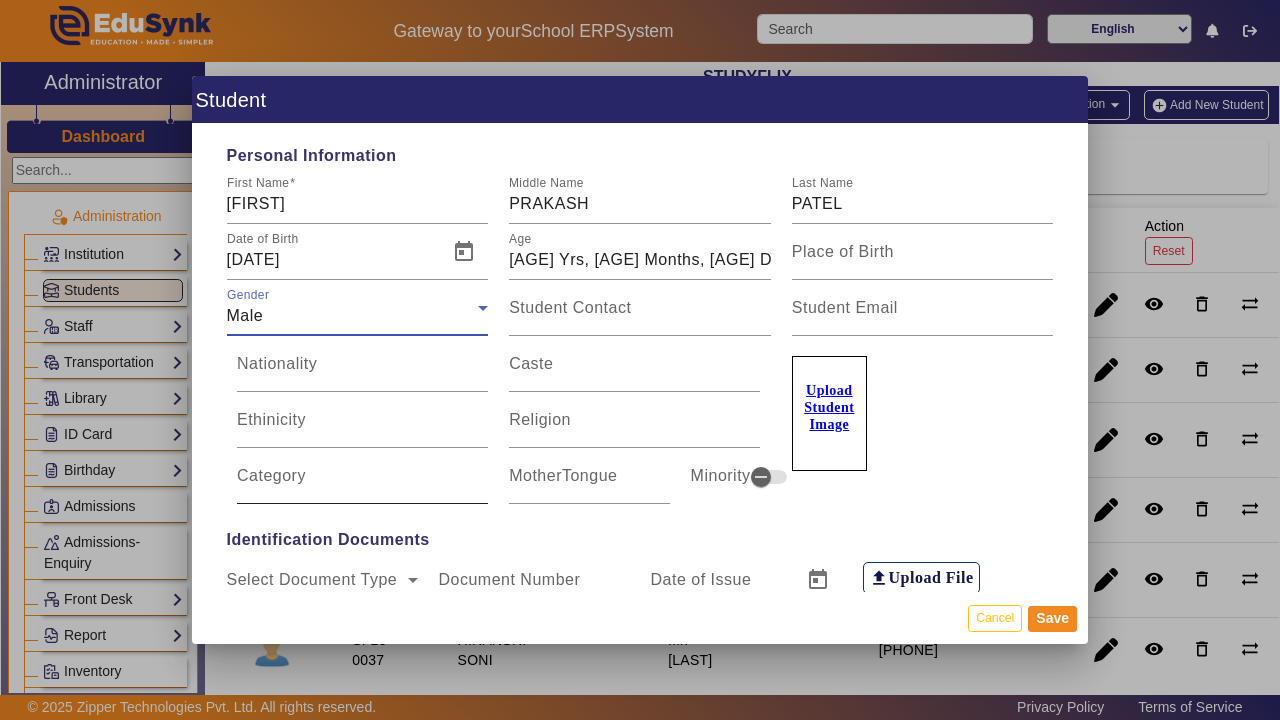 click on "Category" at bounding box center [271, 475] 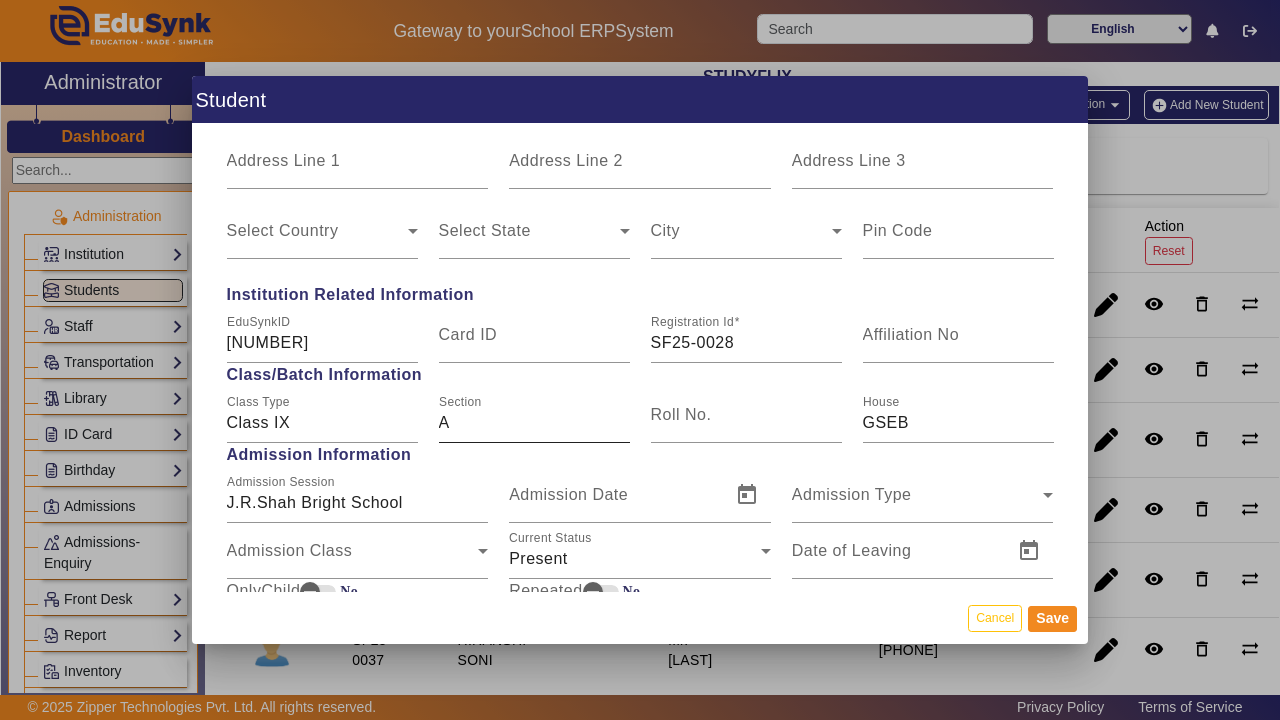 scroll, scrollTop: 824, scrollLeft: 0, axis: vertical 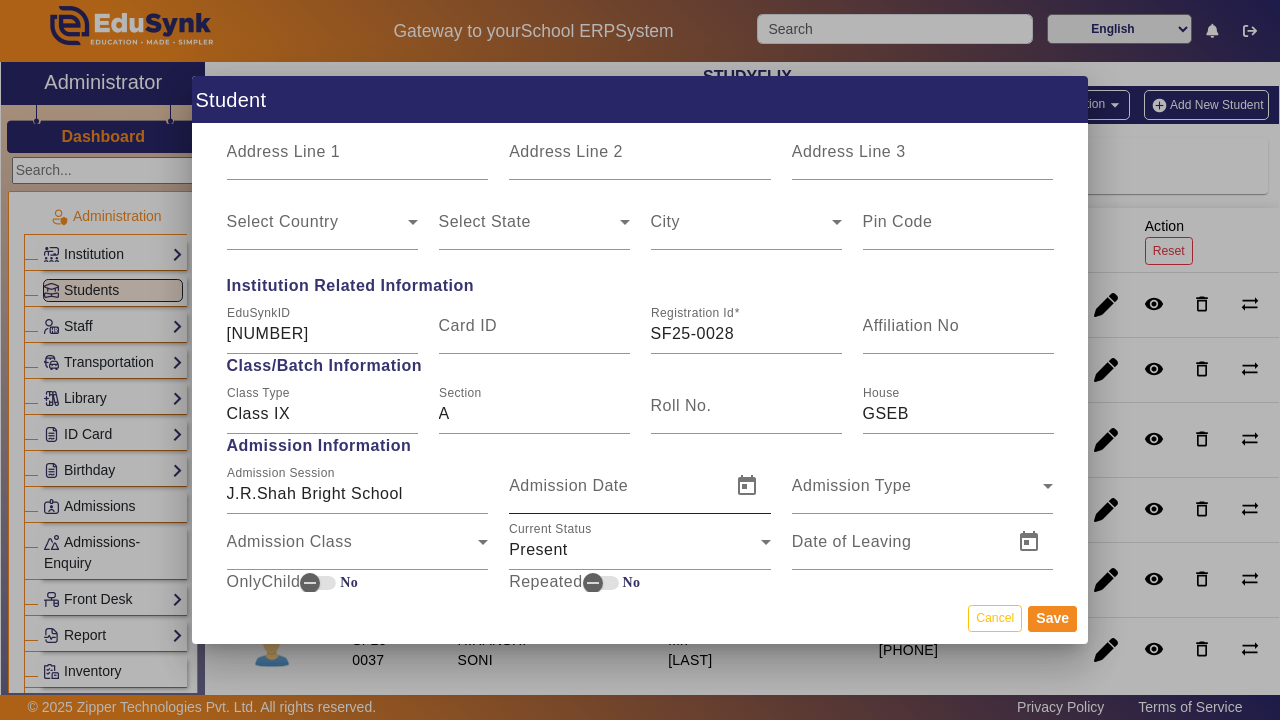 type on "GEN" 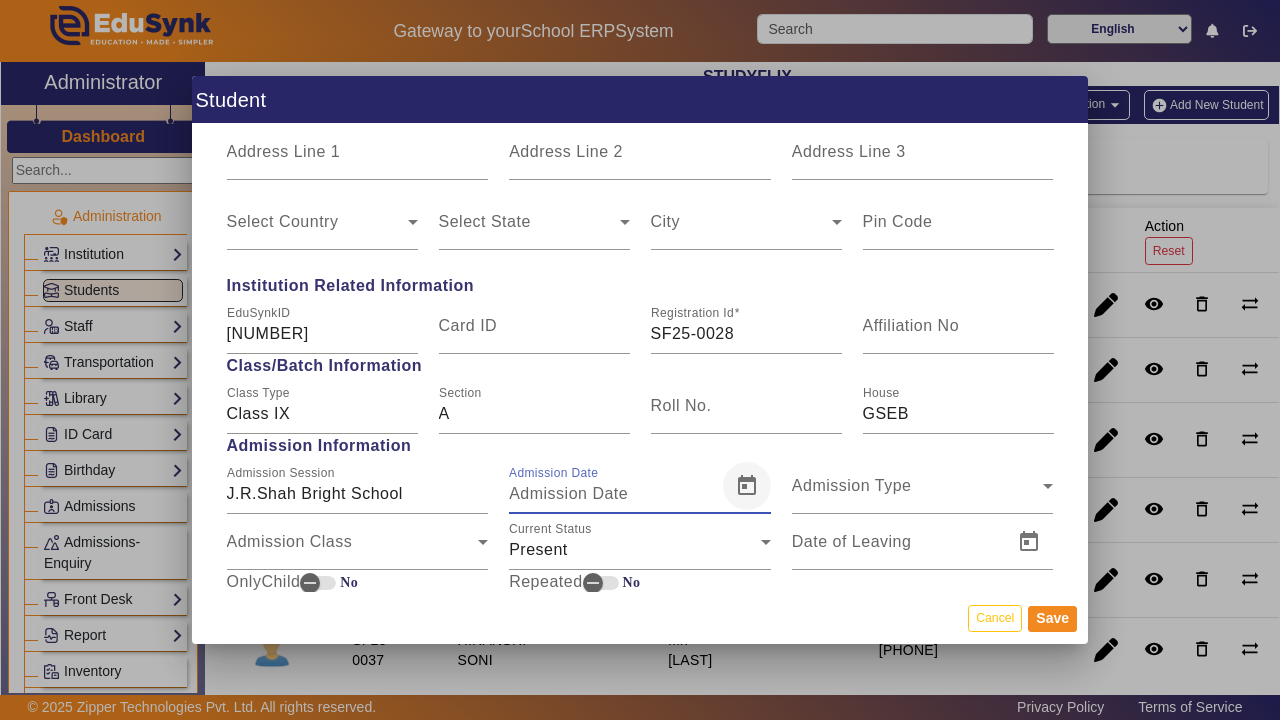 click at bounding box center (747, 486) 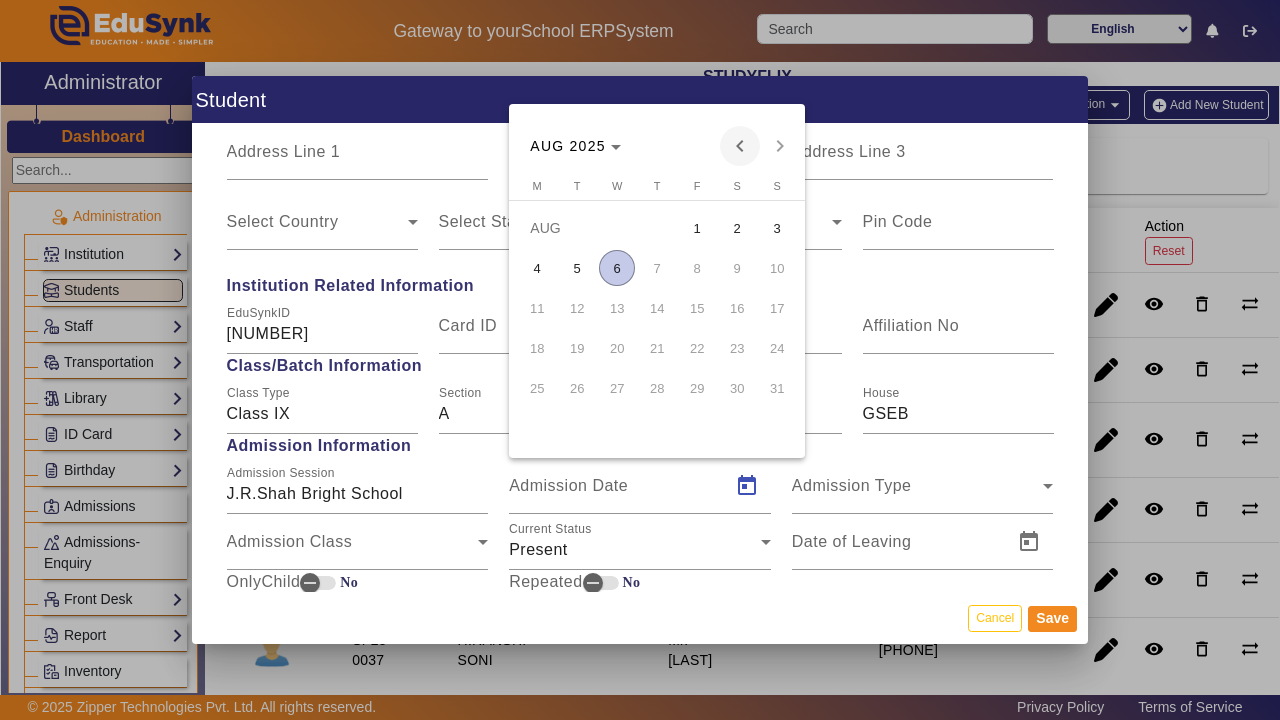 click at bounding box center [740, 146] 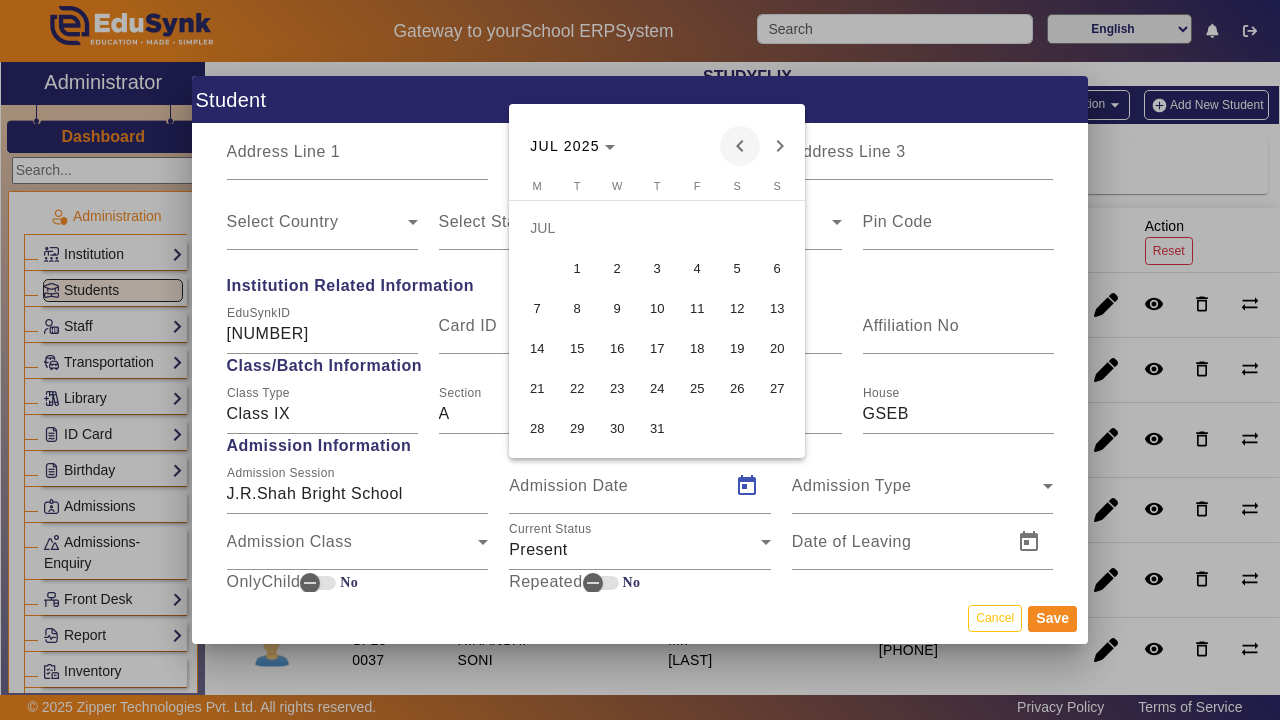click at bounding box center (740, 146) 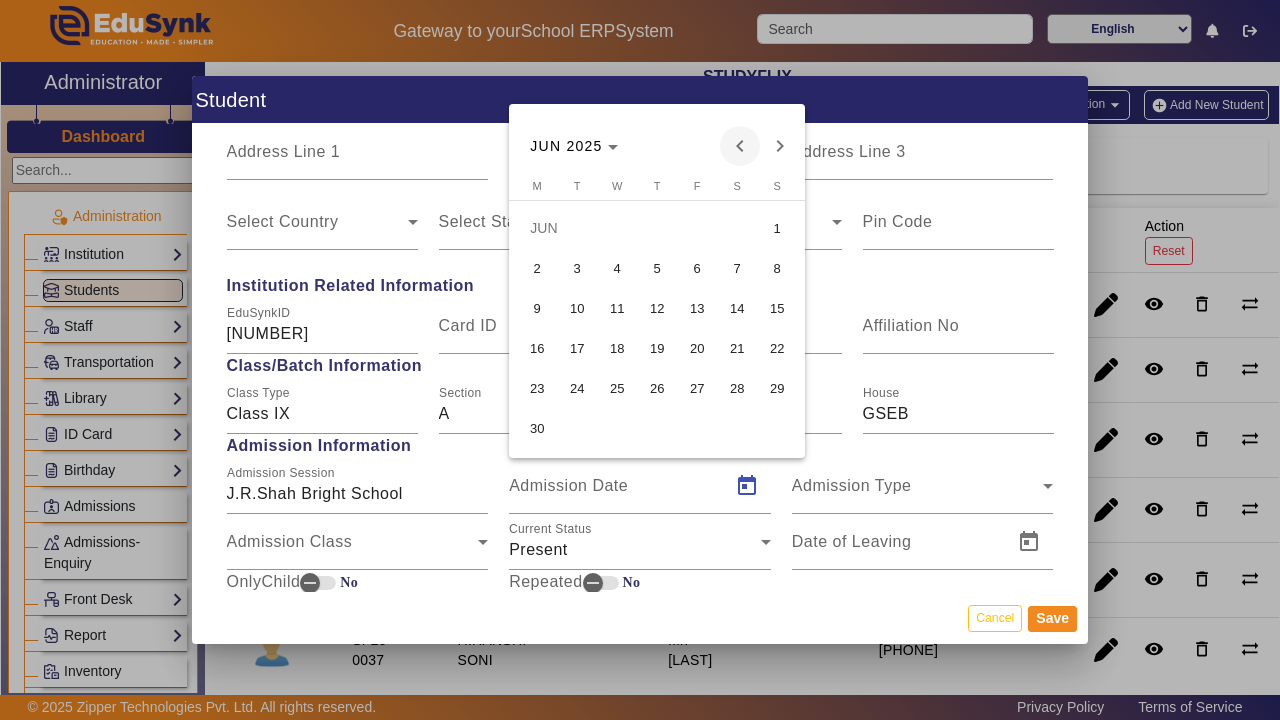 click at bounding box center [740, 146] 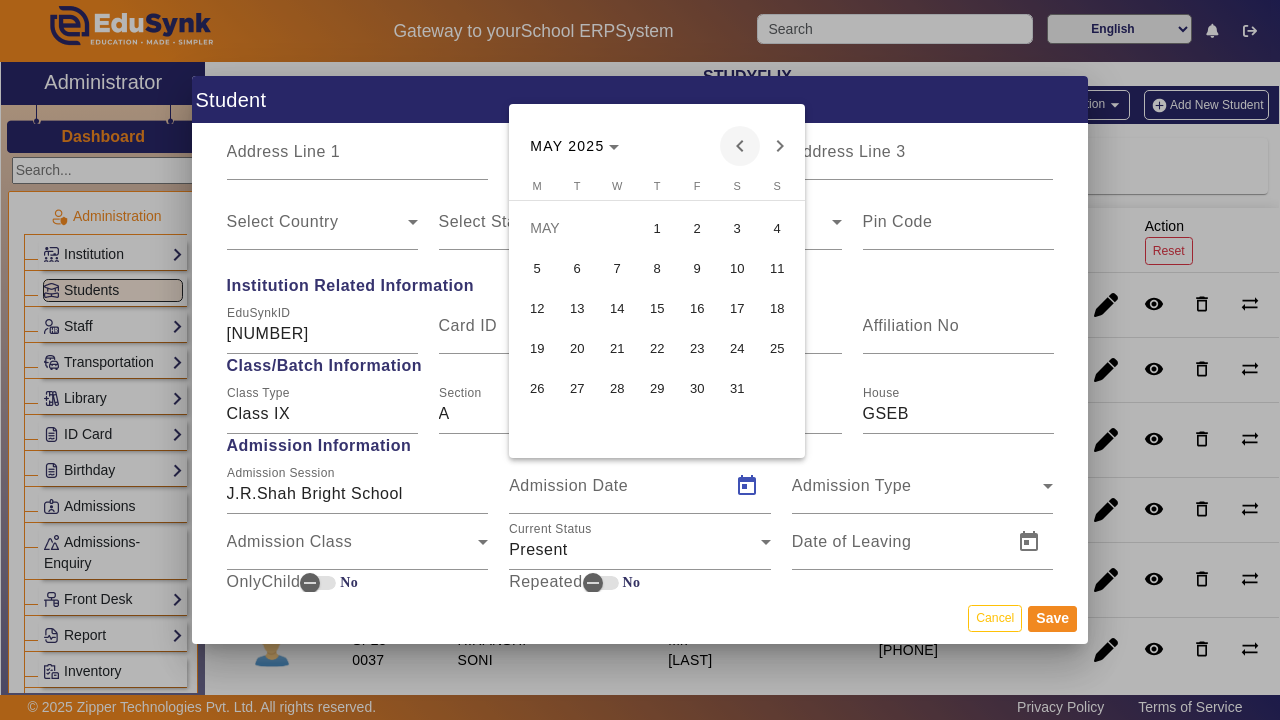 click at bounding box center (740, 146) 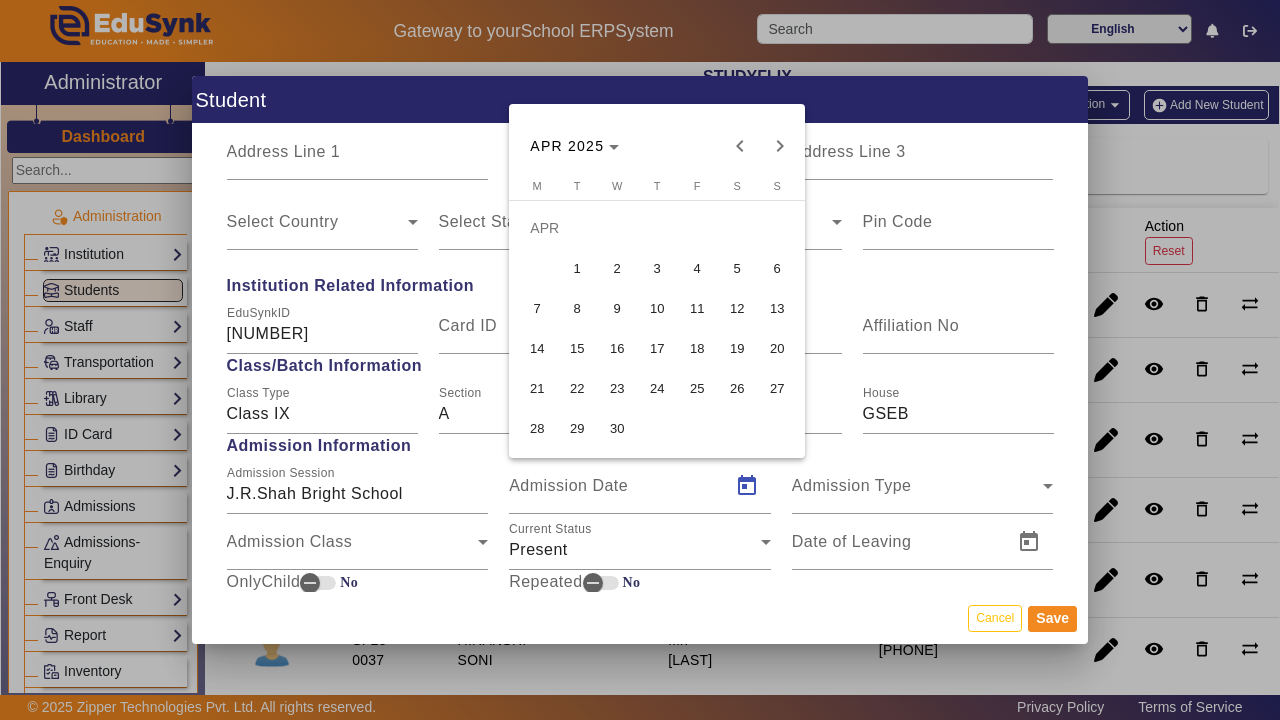 click on "21" at bounding box center (537, 388) 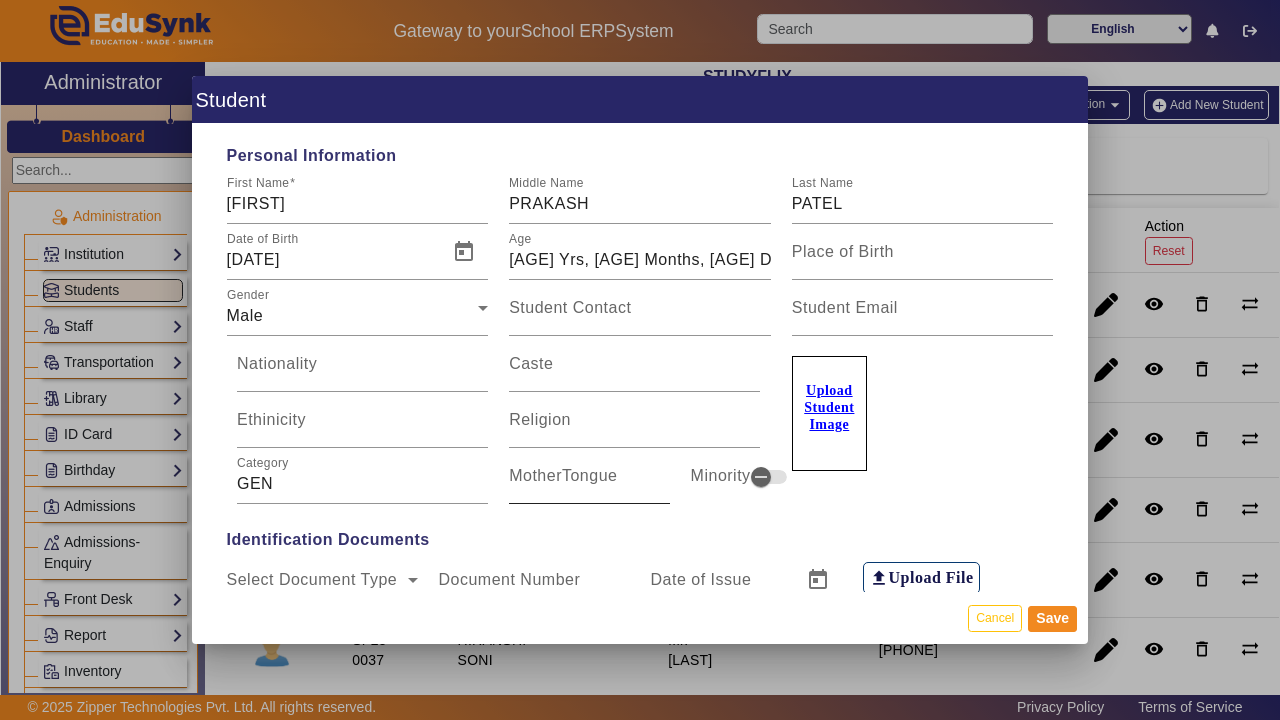 scroll, scrollTop: 0, scrollLeft: 0, axis: both 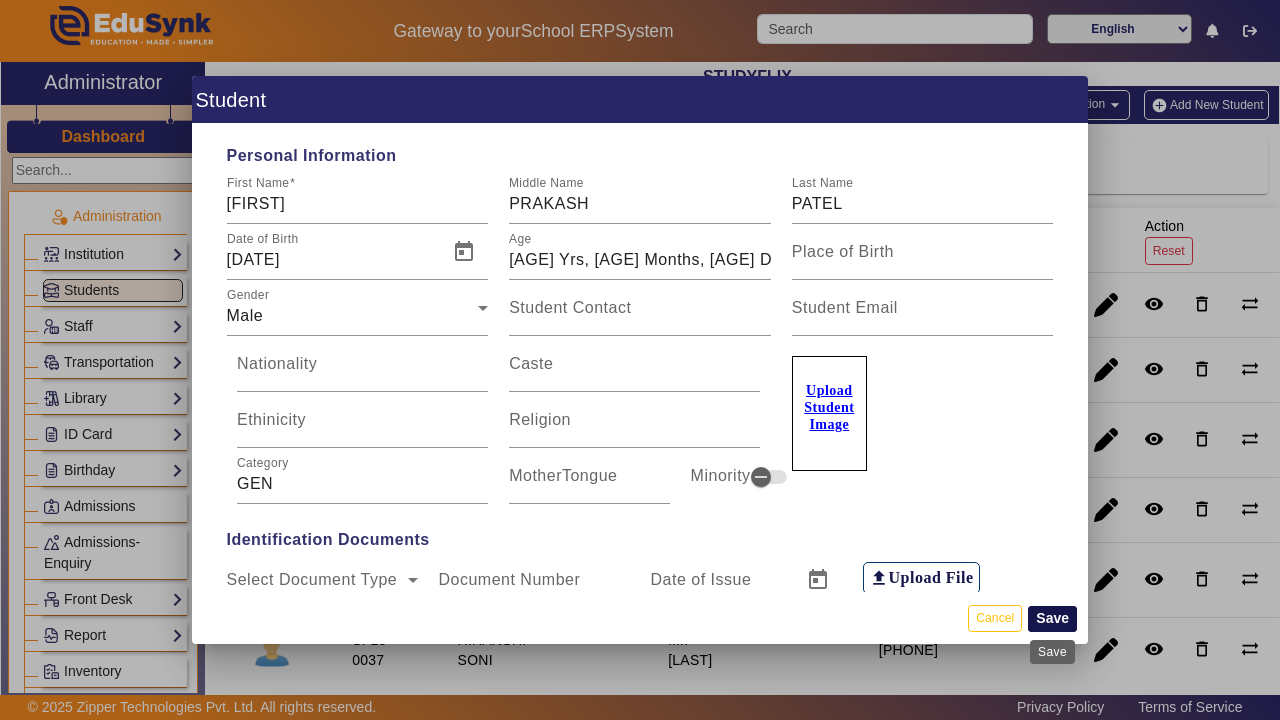 click on "Save" at bounding box center (1052, 619) 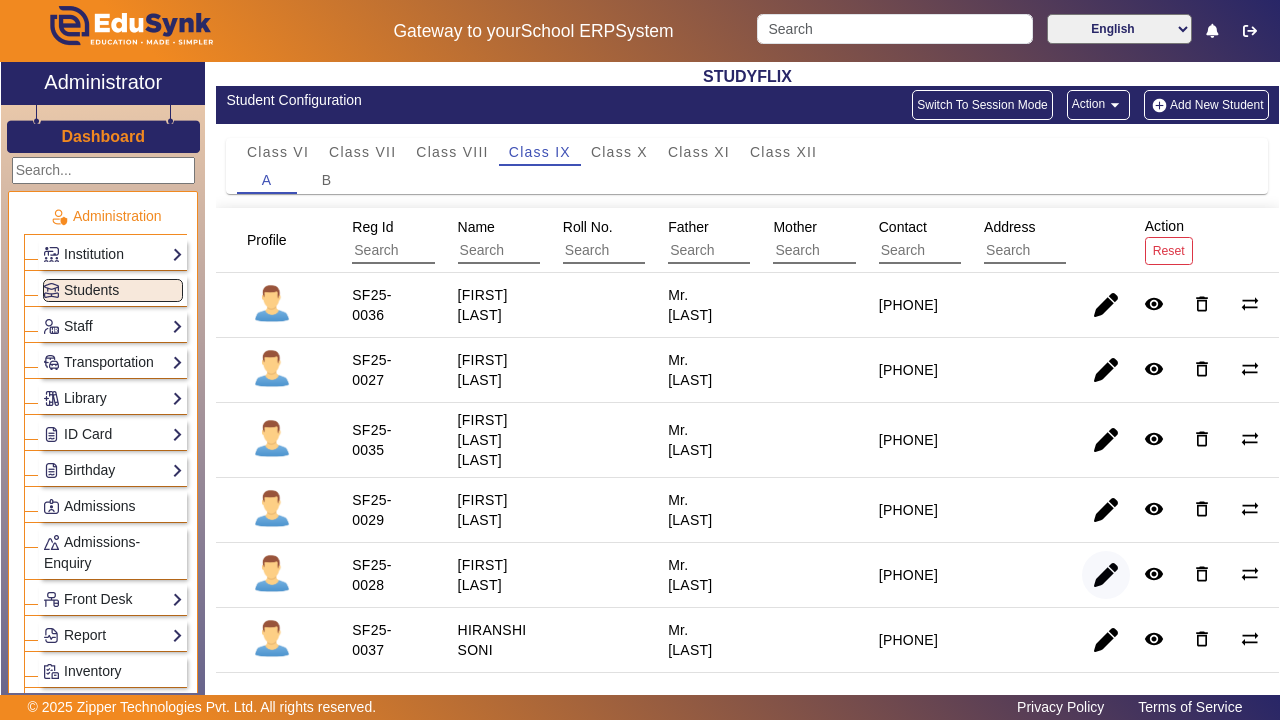 click at bounding box center (1106, 640) 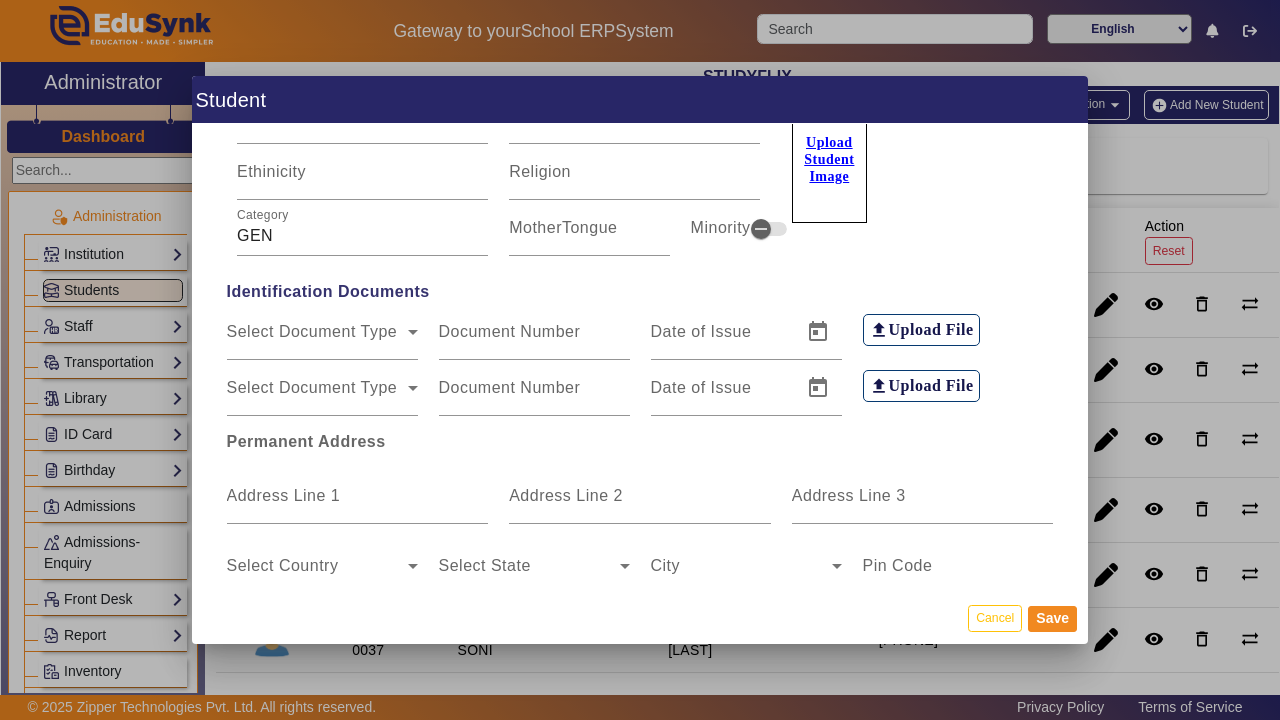 scroll, scrollTop: 287, scrollLeft: 0, axis: vertical 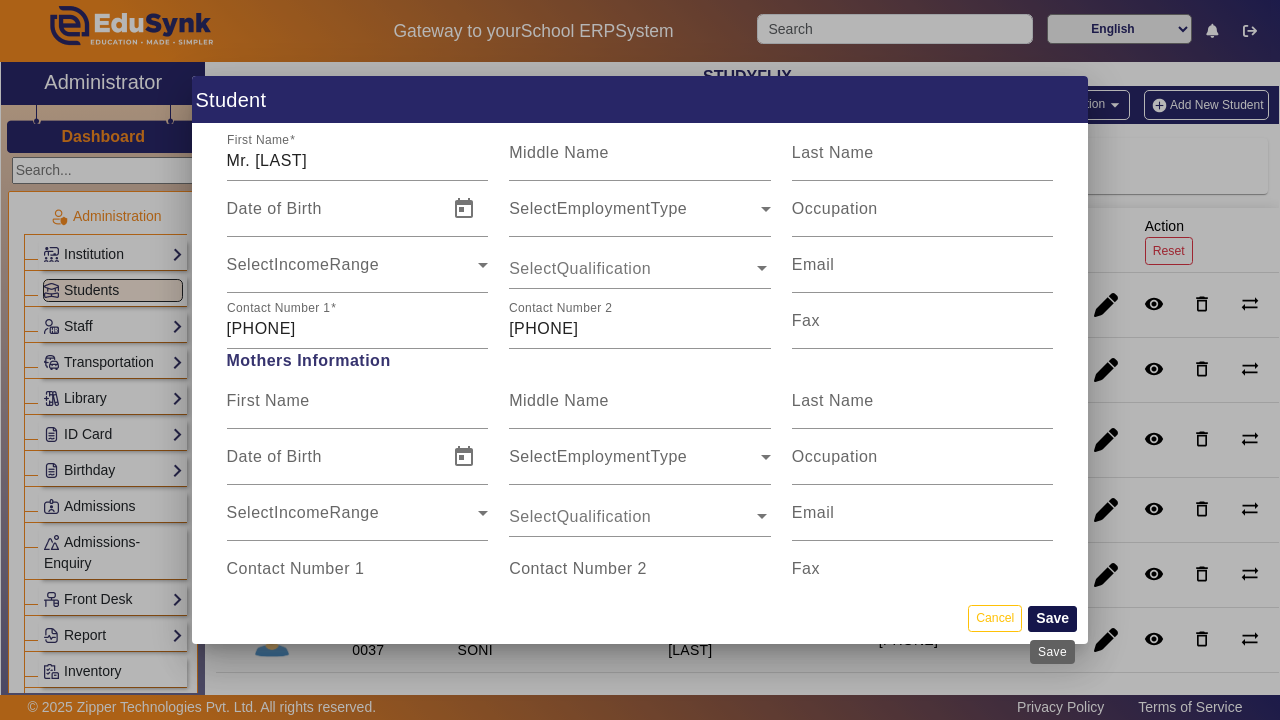 type on "A-[NUMBER] [NAME] [NAME] [NAME]" 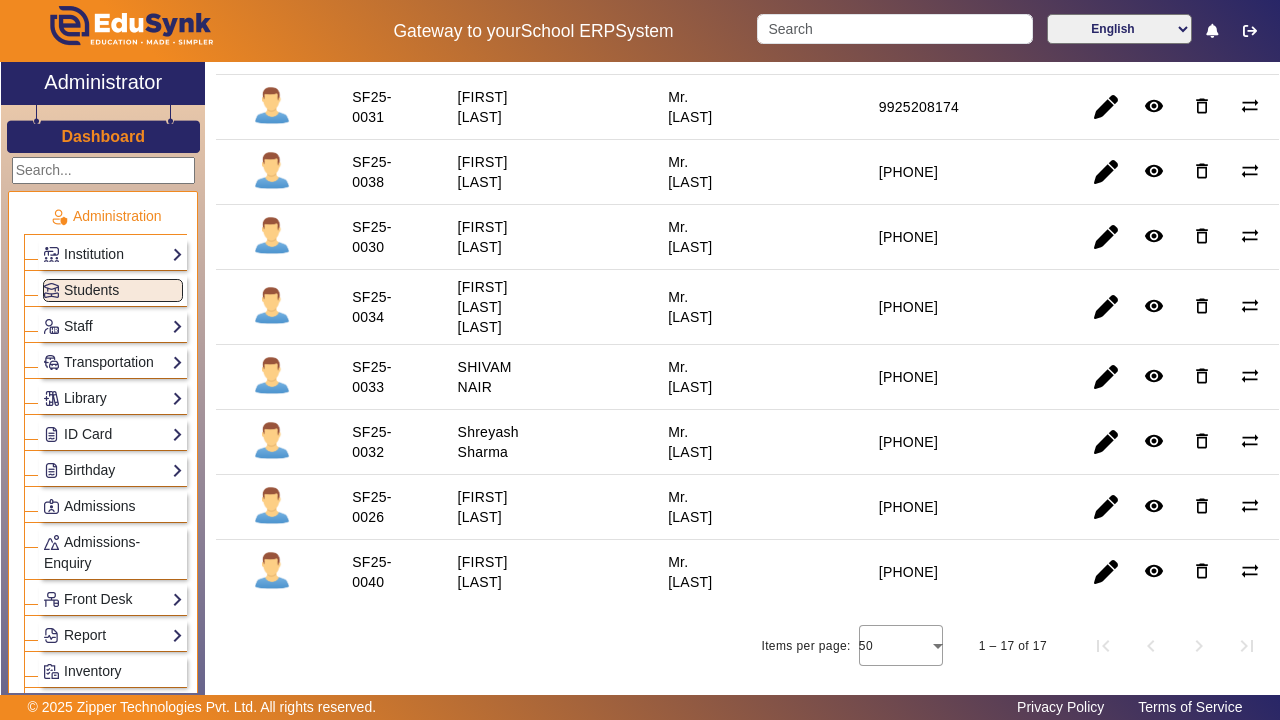 scroll, scrollTop: 812, scrollLeft: 0, axis: vertical 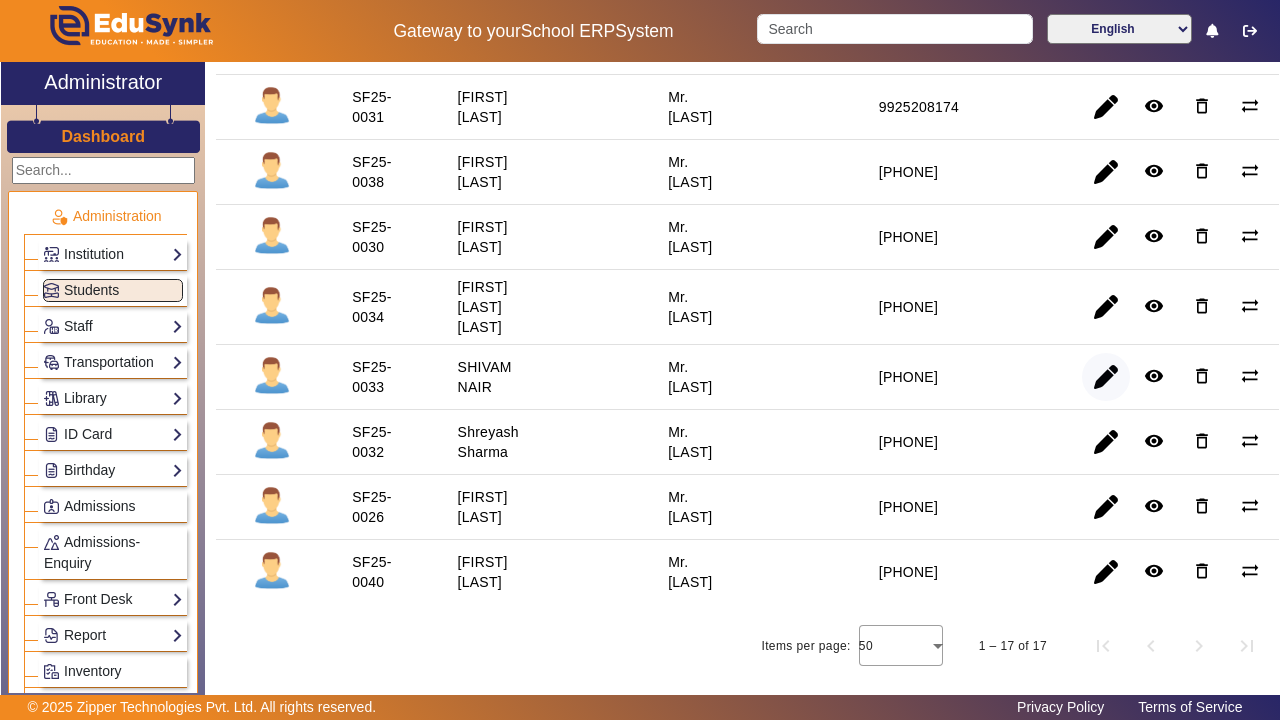 click at bounding box center [1106, 442] 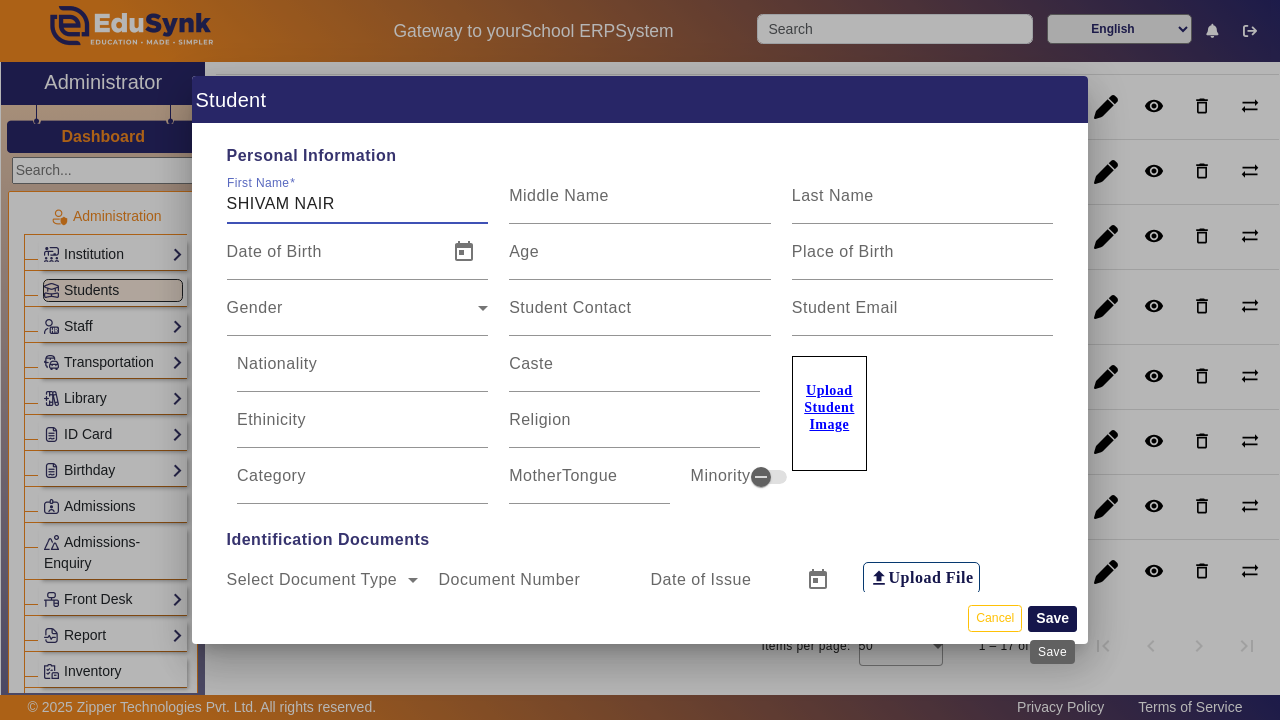 click on "Save" at bounding box center [1052, 619] 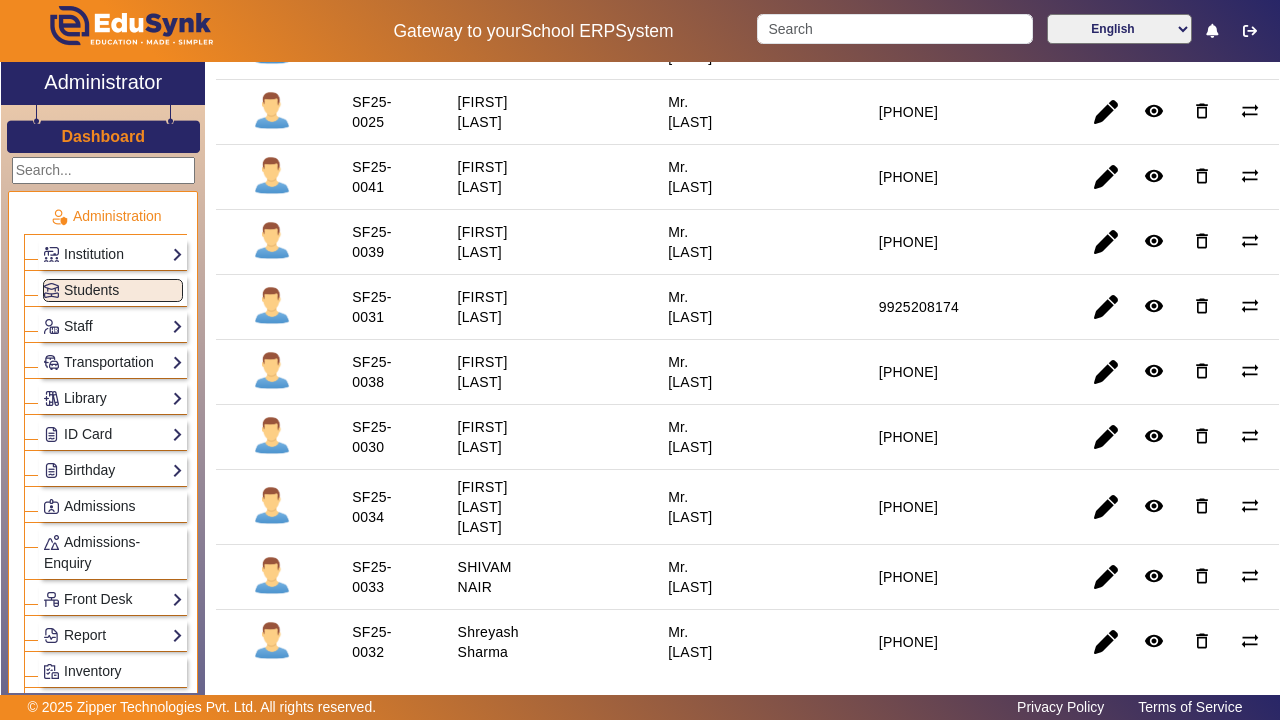 scroll, scrollTop: 679, scrollLeft: 0, axis: vertical 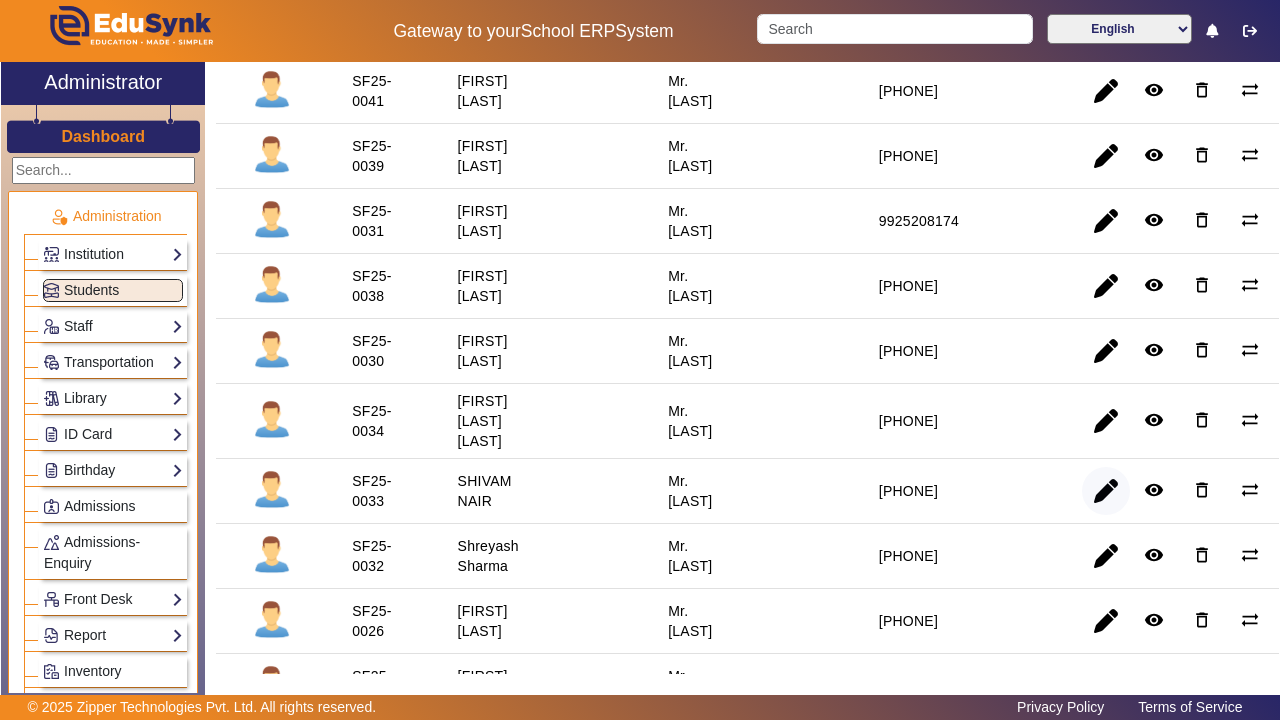 click at bounding box center [1106, 556] 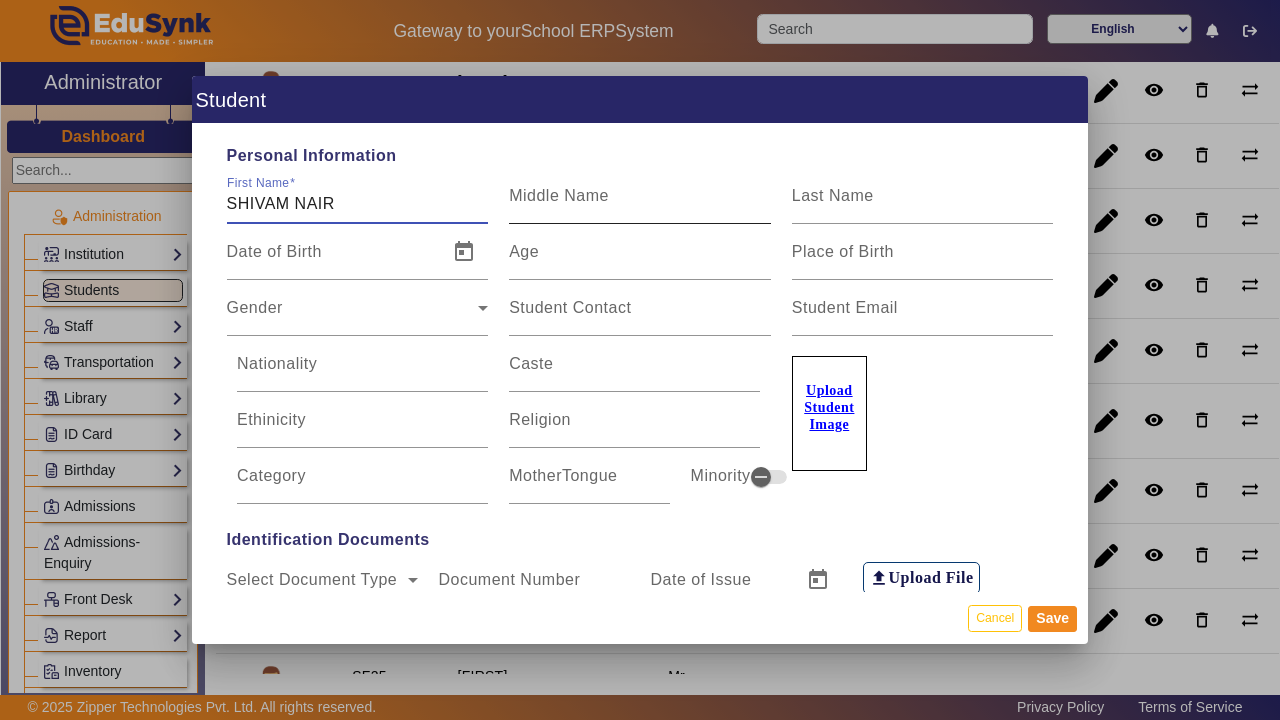 click on "Middle Name" at bounding box center [559, 195] 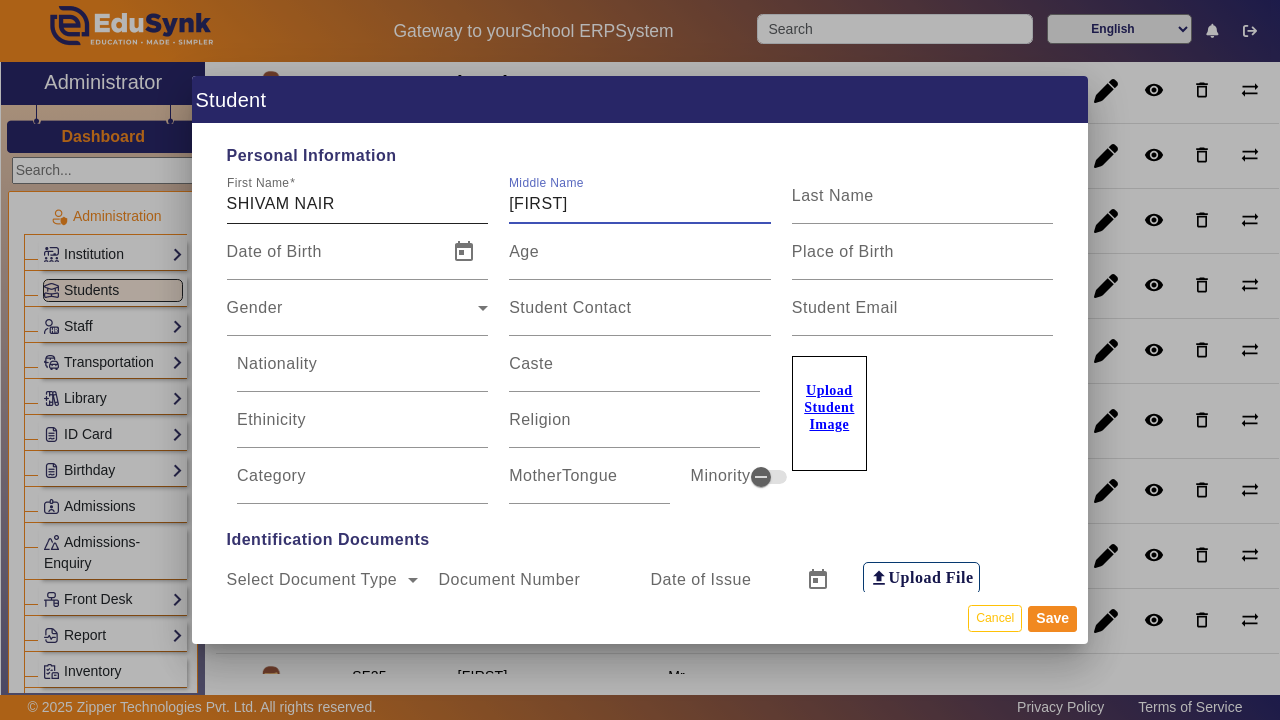 click on "SHIVAM NAIR" at bounding box center (358, 204) 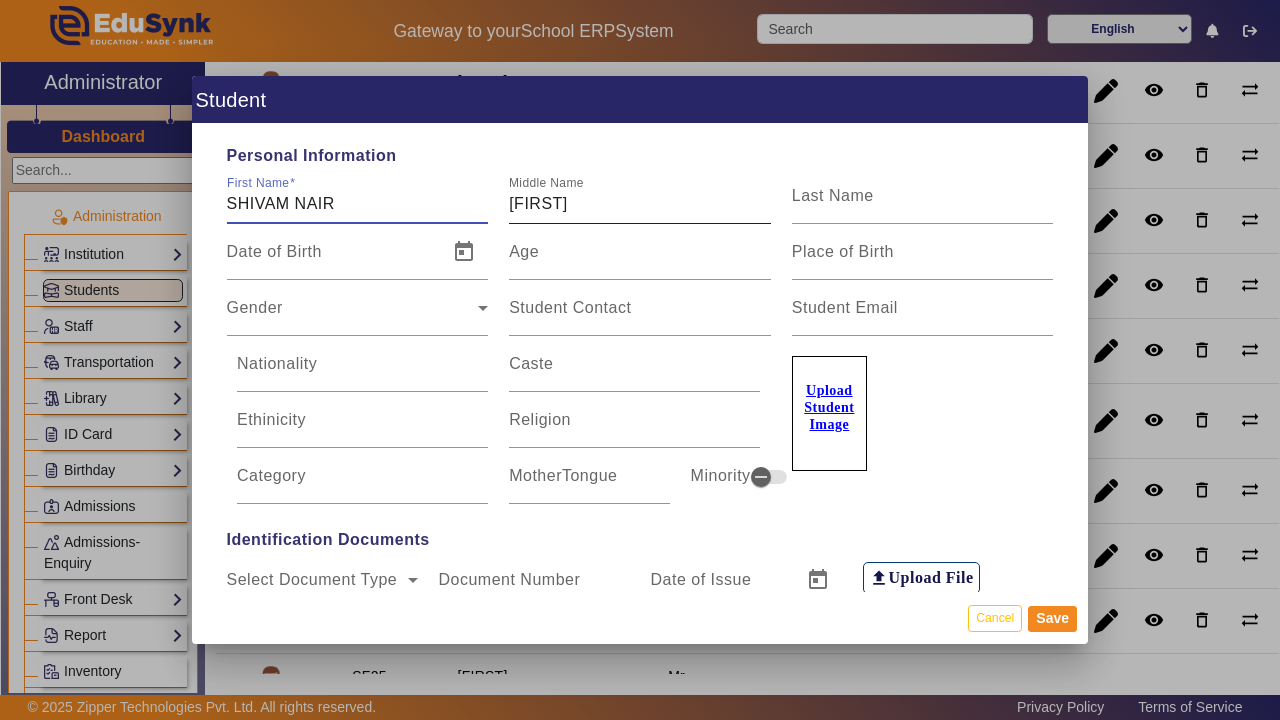 click on "Middle Name [MIDDLE]" at bounding box center [640, 196] 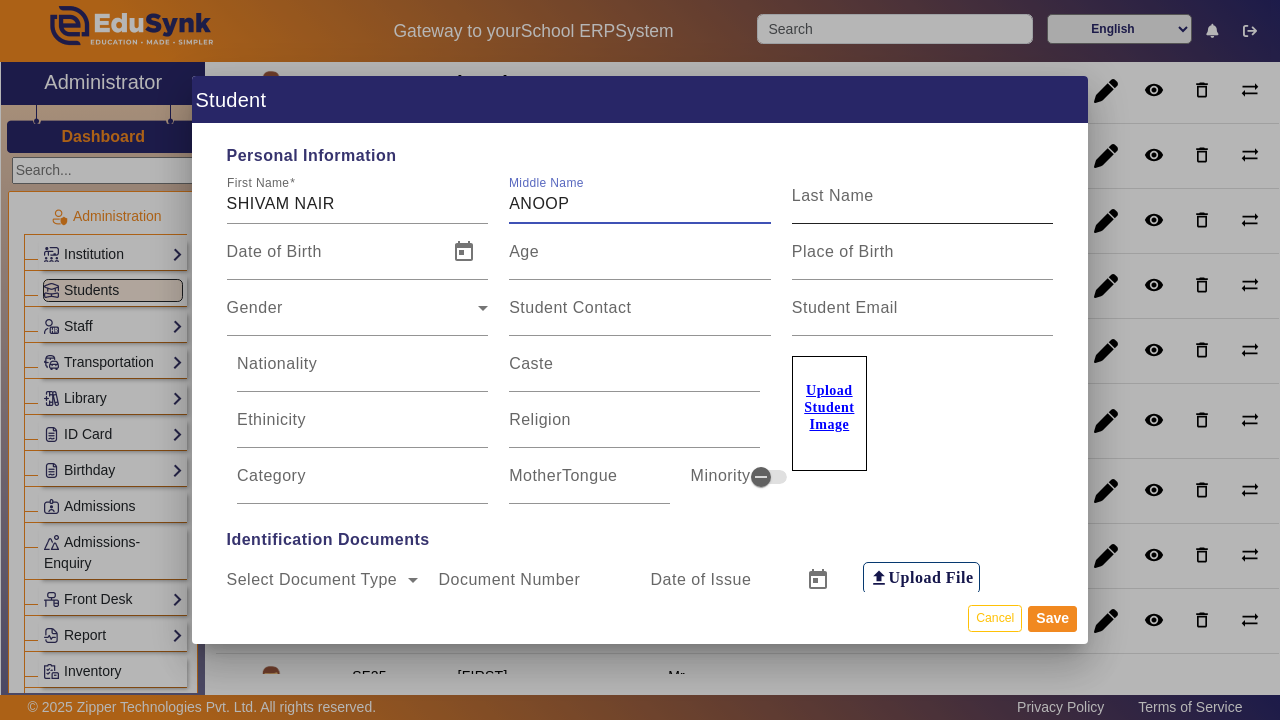 type on "ANOOP" 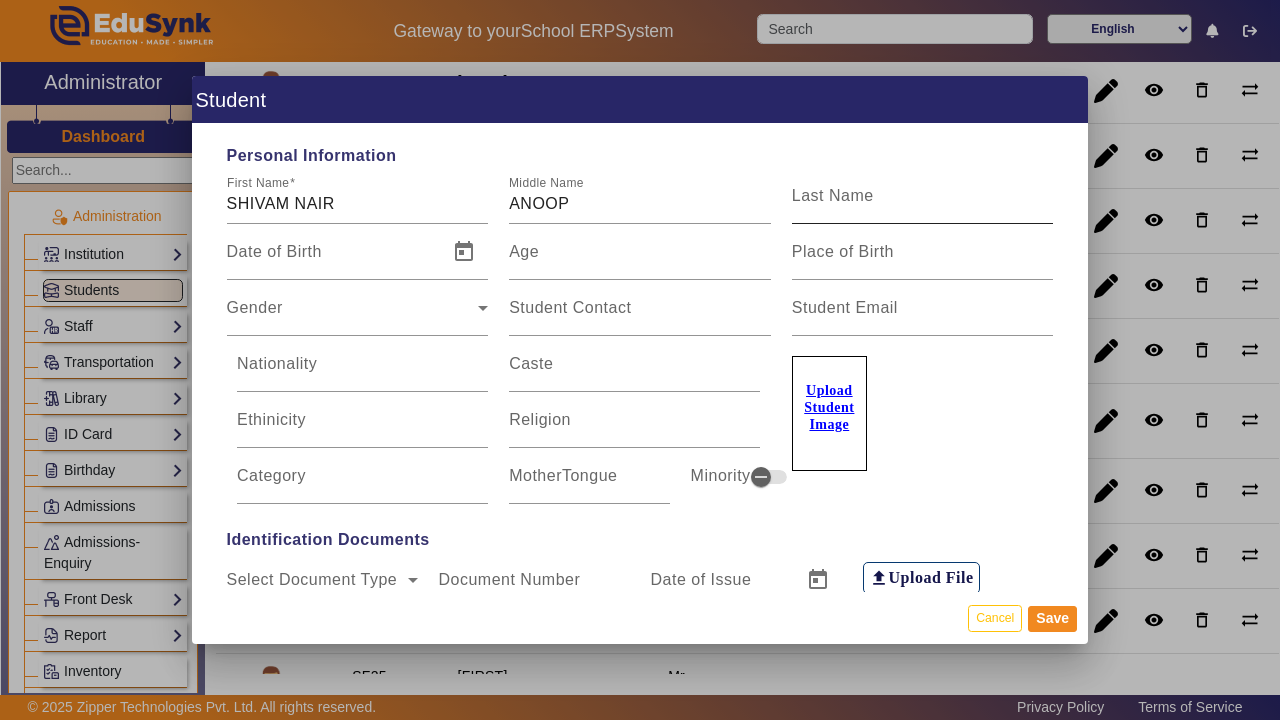 click on "Last Name" at bounding box center [833, 195] 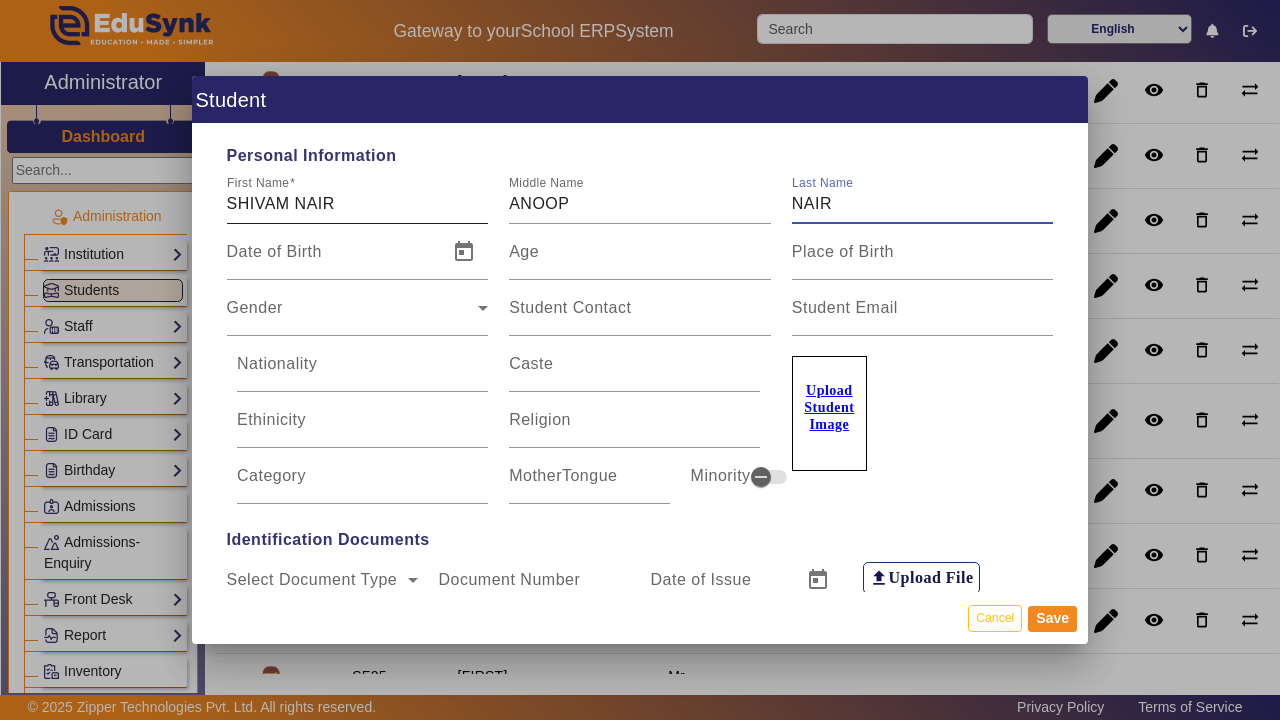 type on "NAIR" 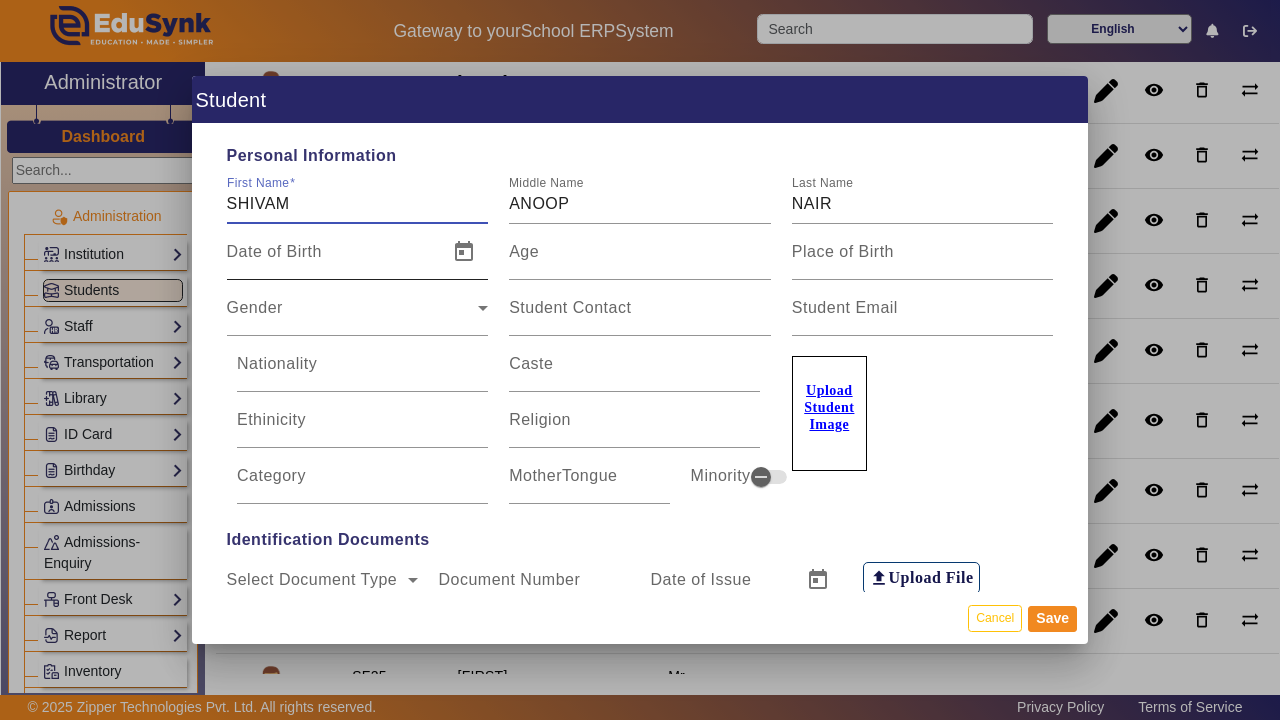 type on "SHIVAM" 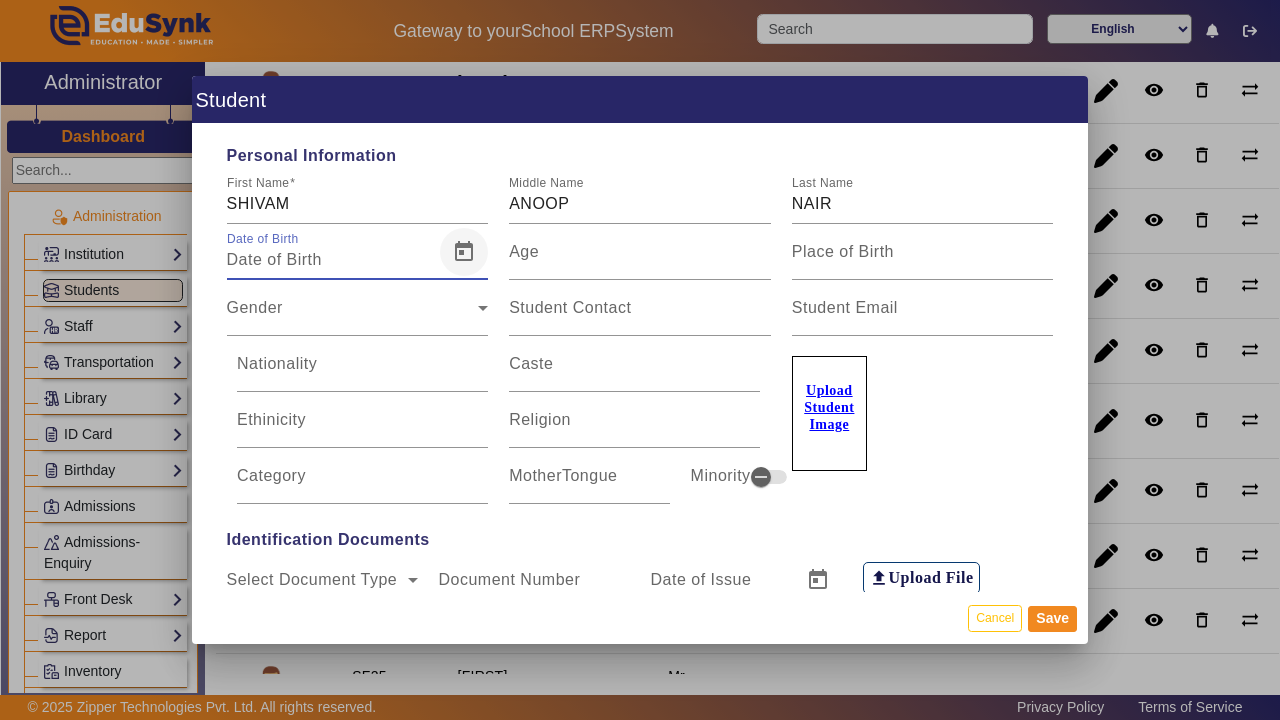 click at bounding box center [464, 252] 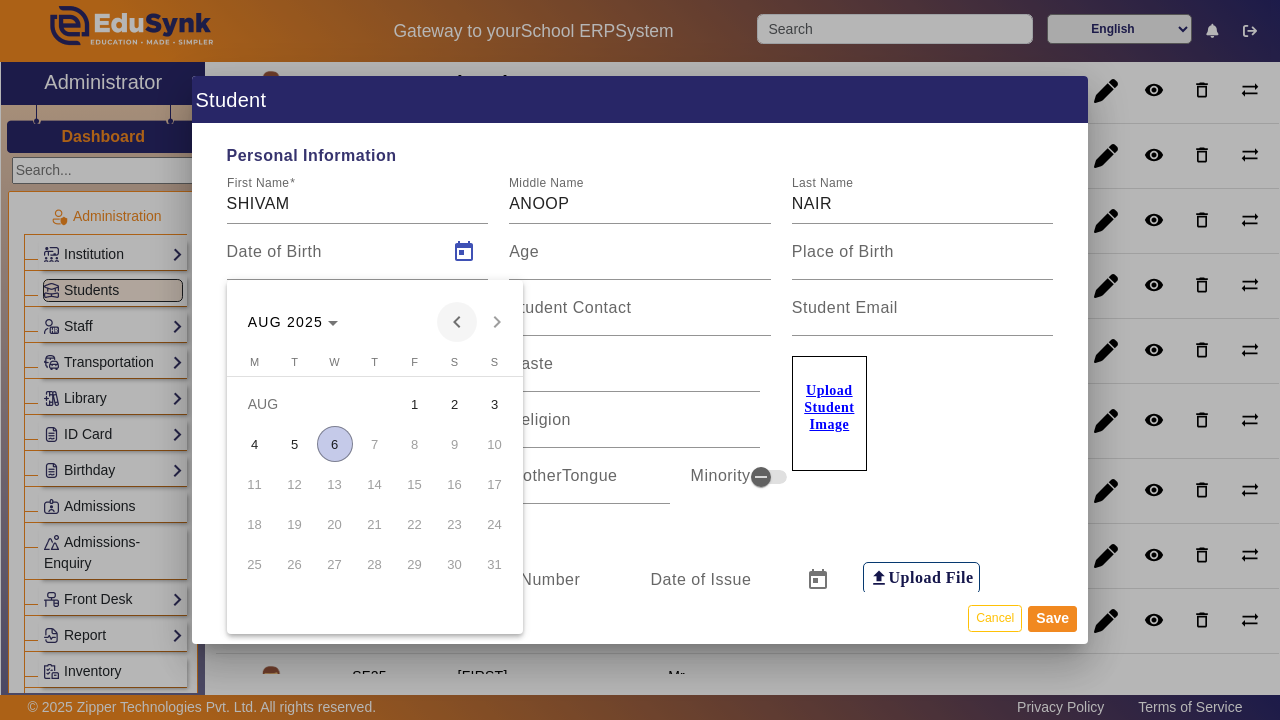 click at bounding box center [457, 322] 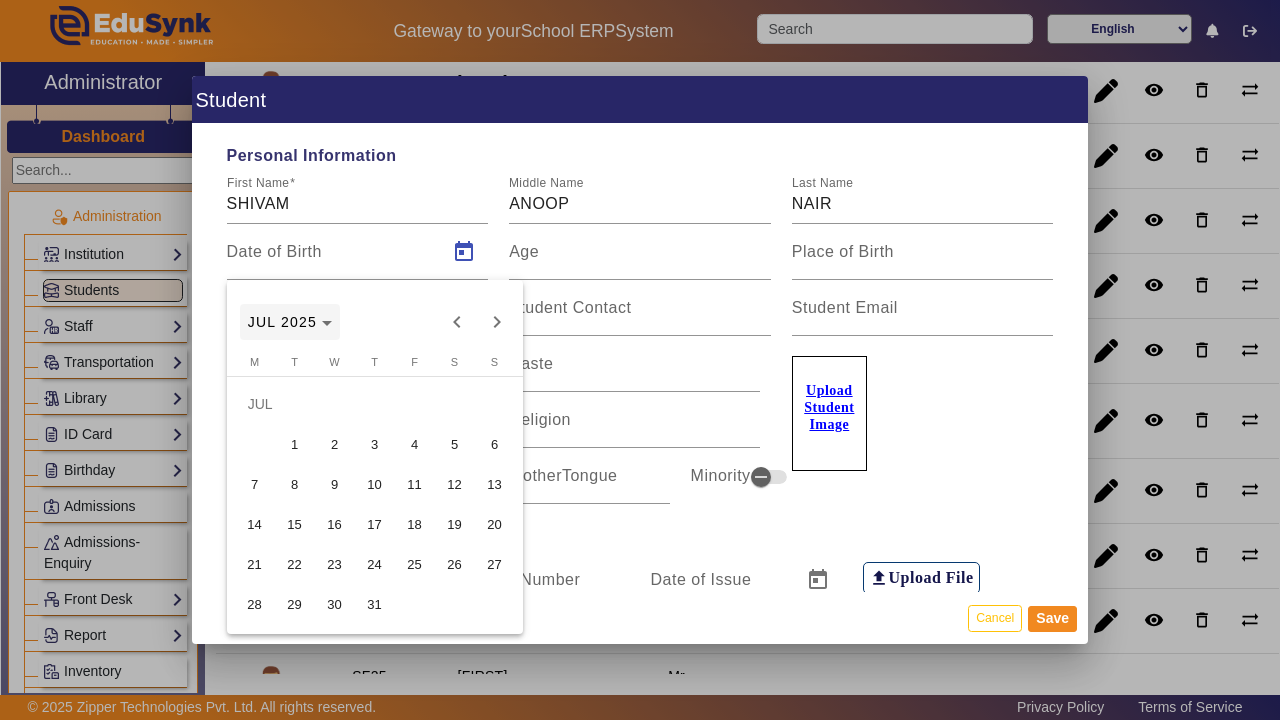 click at bounding box center [290, 322] 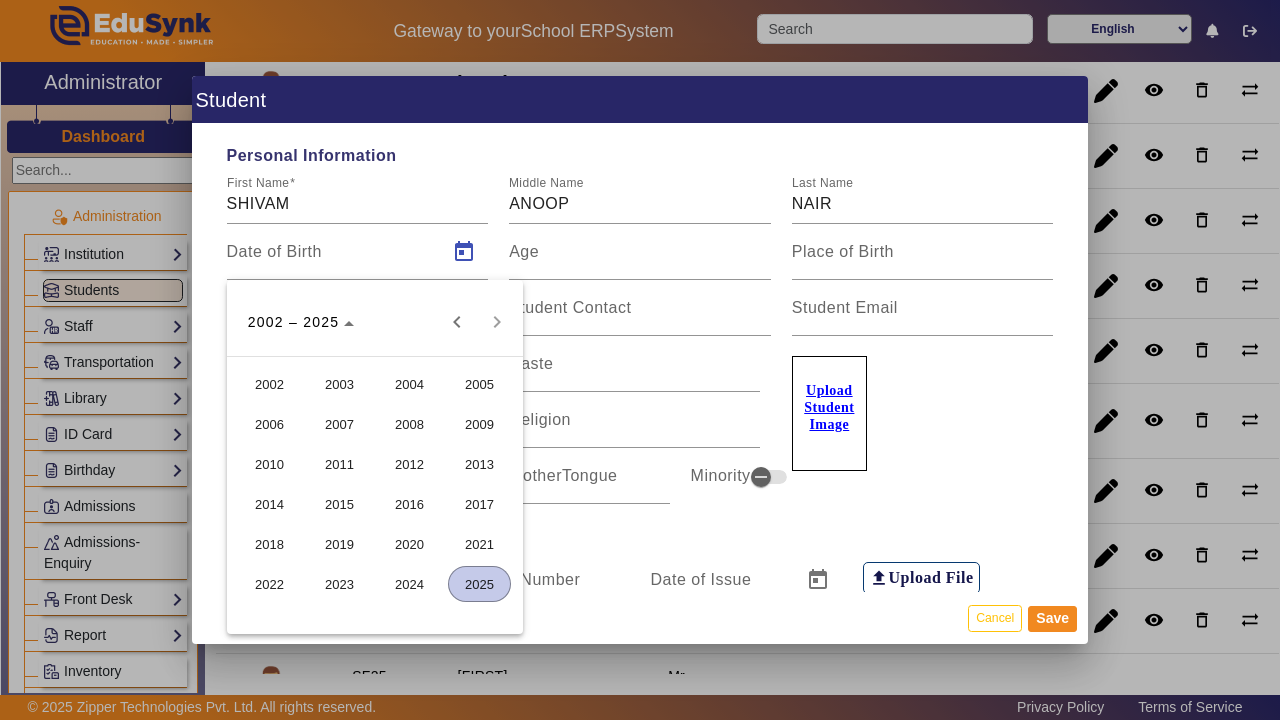 click on "2011" at bounding box center (339, 464) 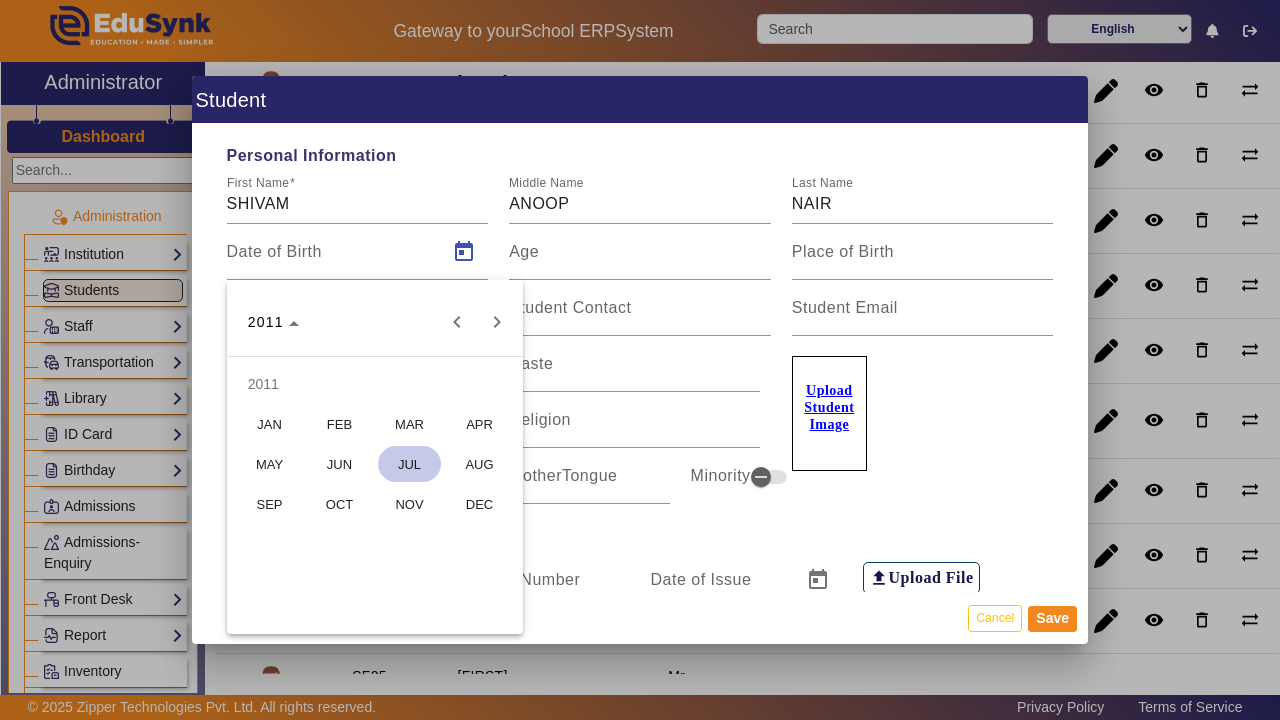 click on "JUN" at bounding box center (339, 464) 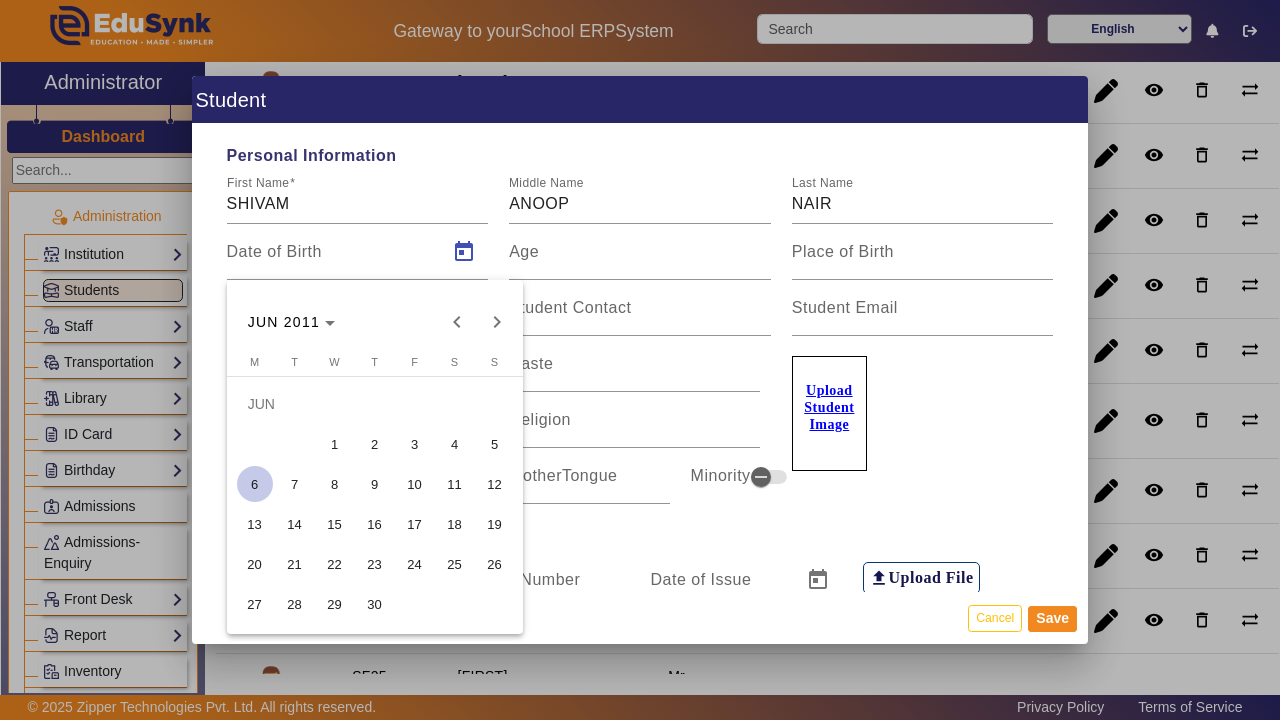 click on "6" at bounding box center (255, 484) 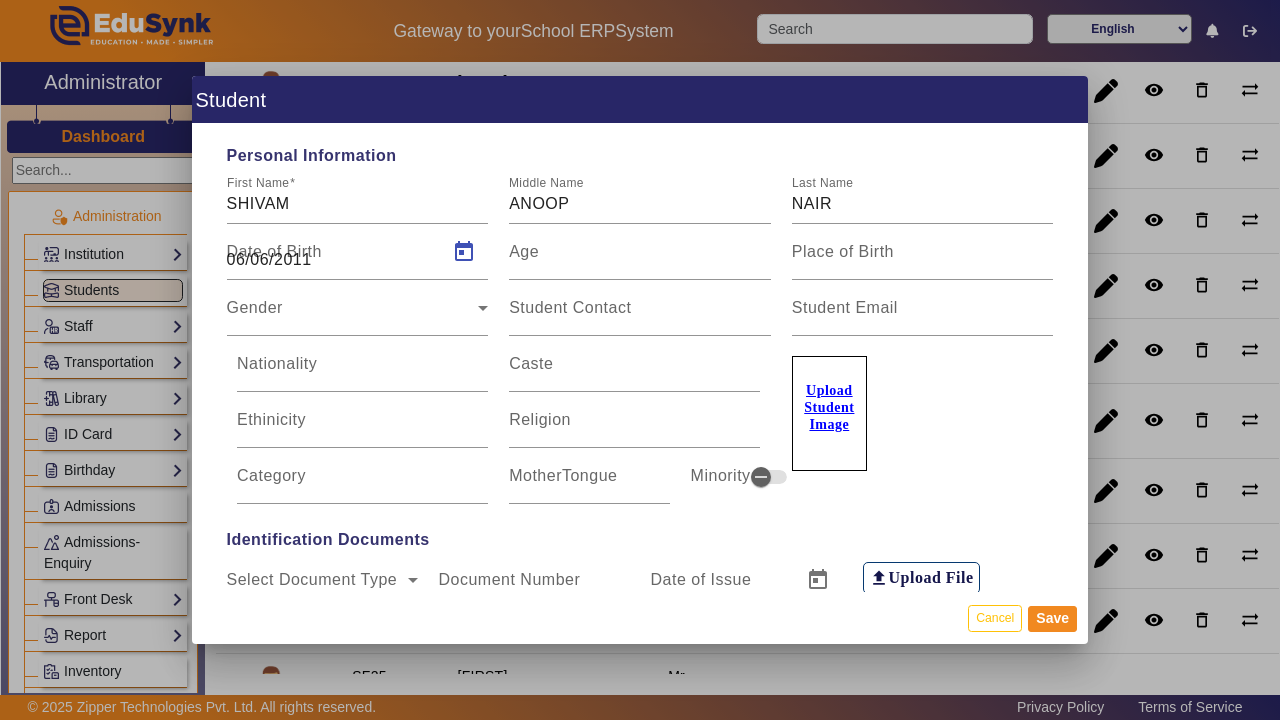 type on "[AGE]" 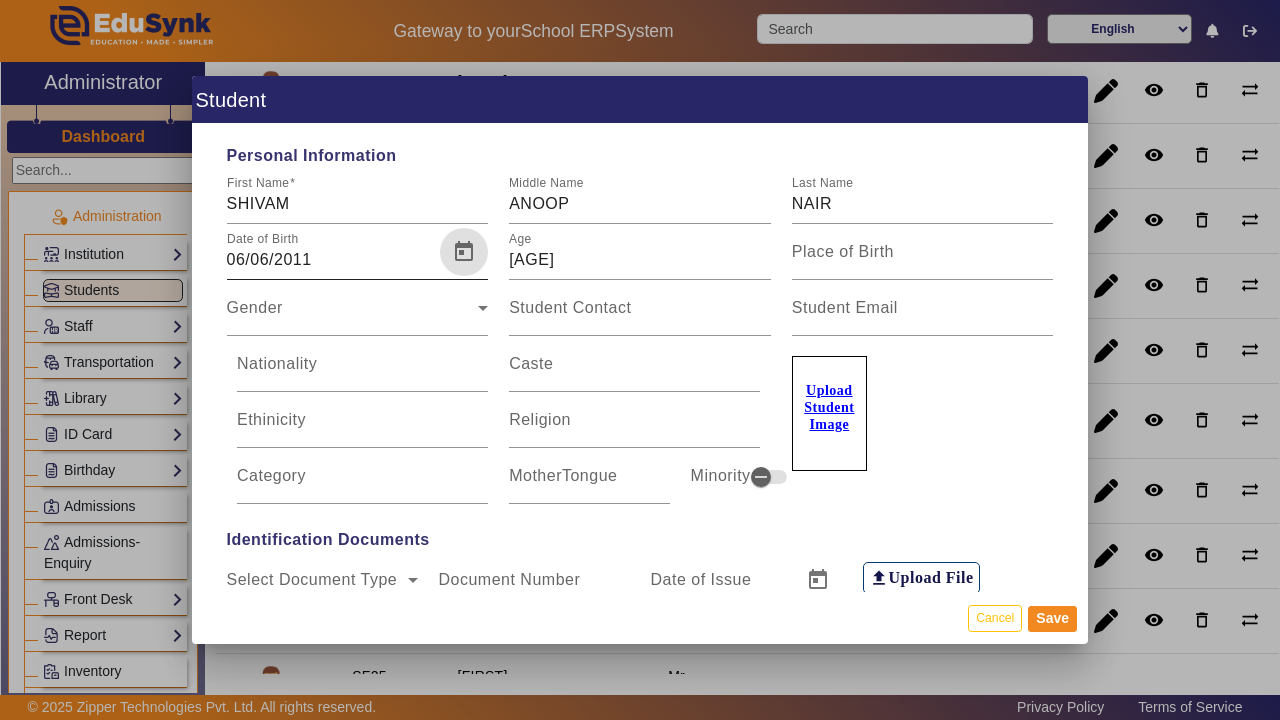click on "06/06/2011" at bounding box center [332, 260] 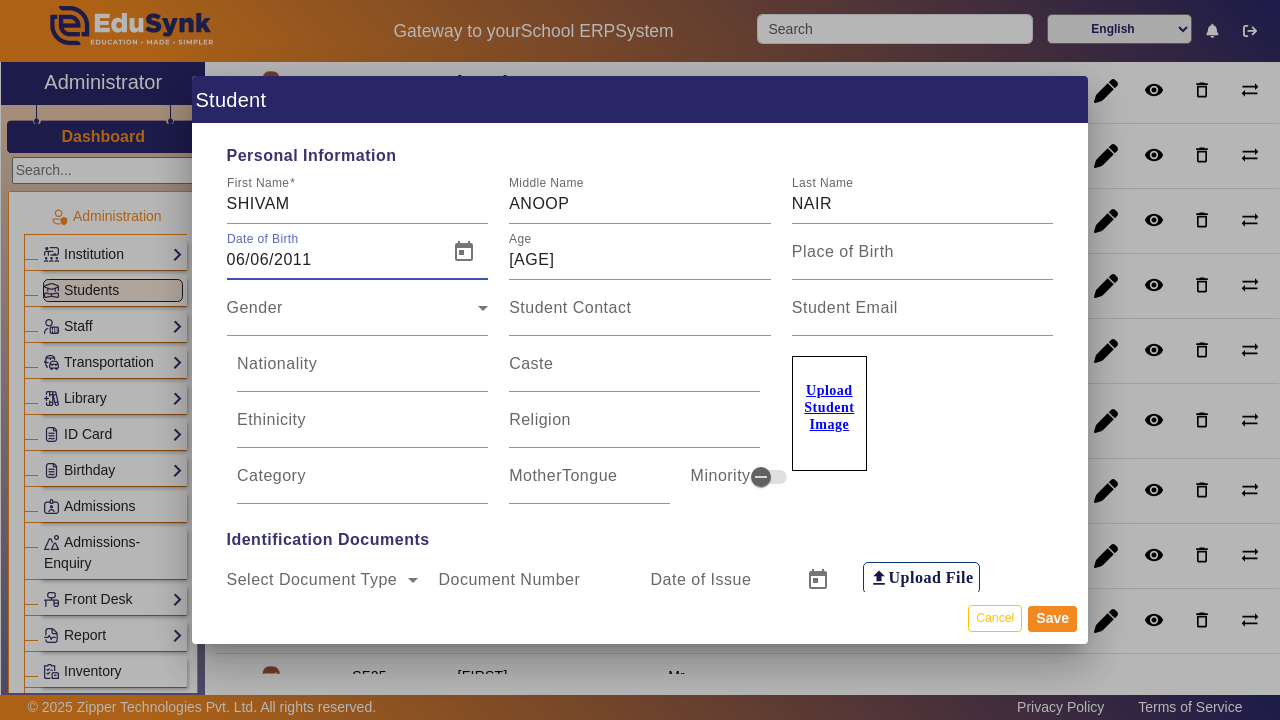 type on "[DATE]" 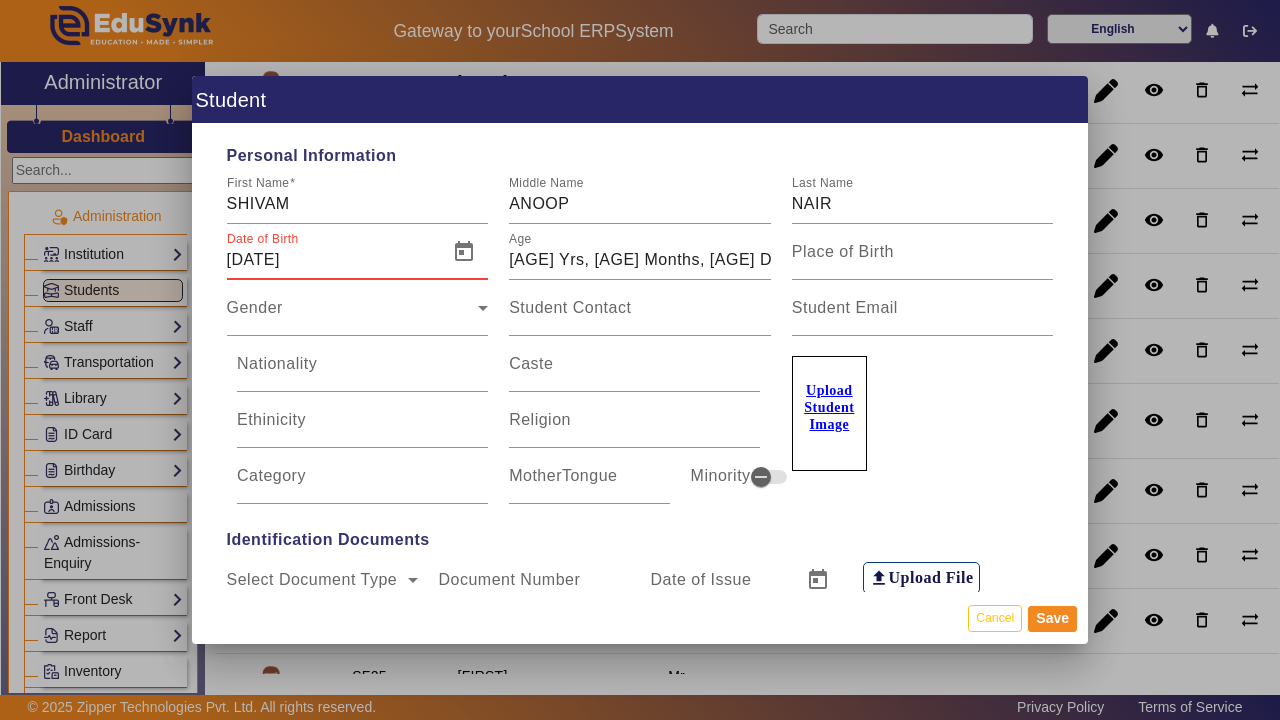 type on "[DATE]" 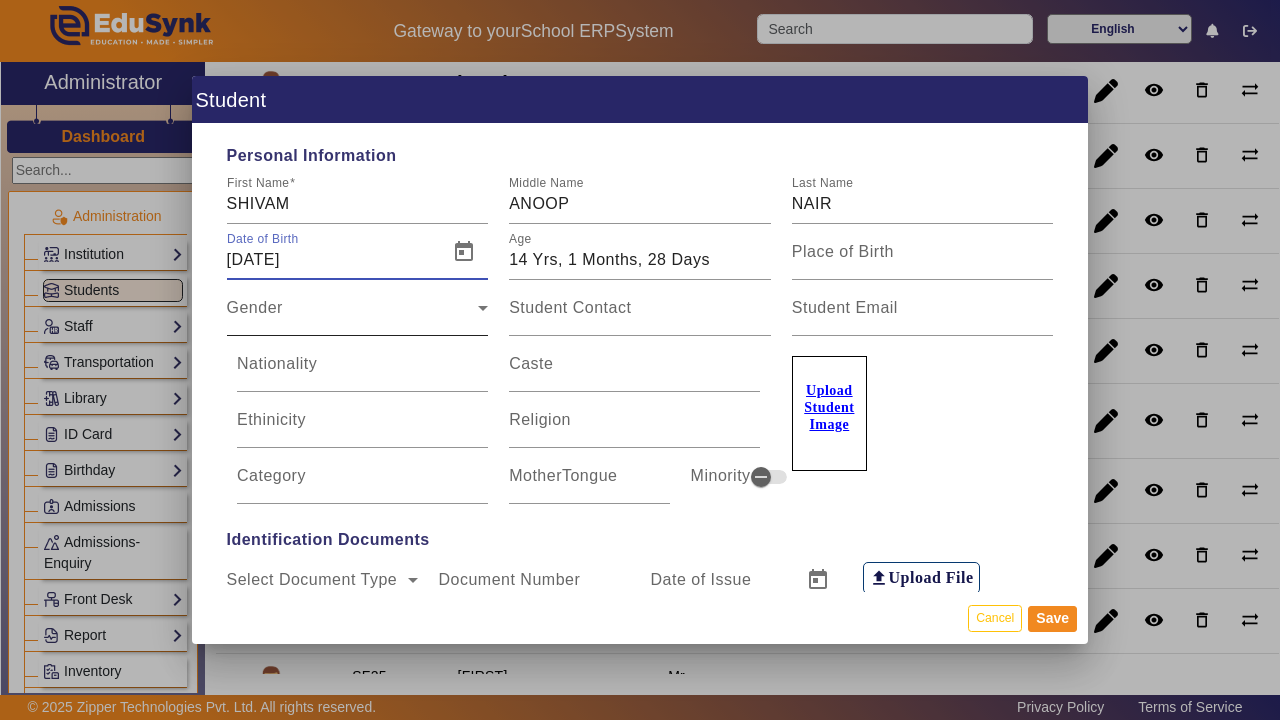 click on "Gender" at bounding box center [353, 316] 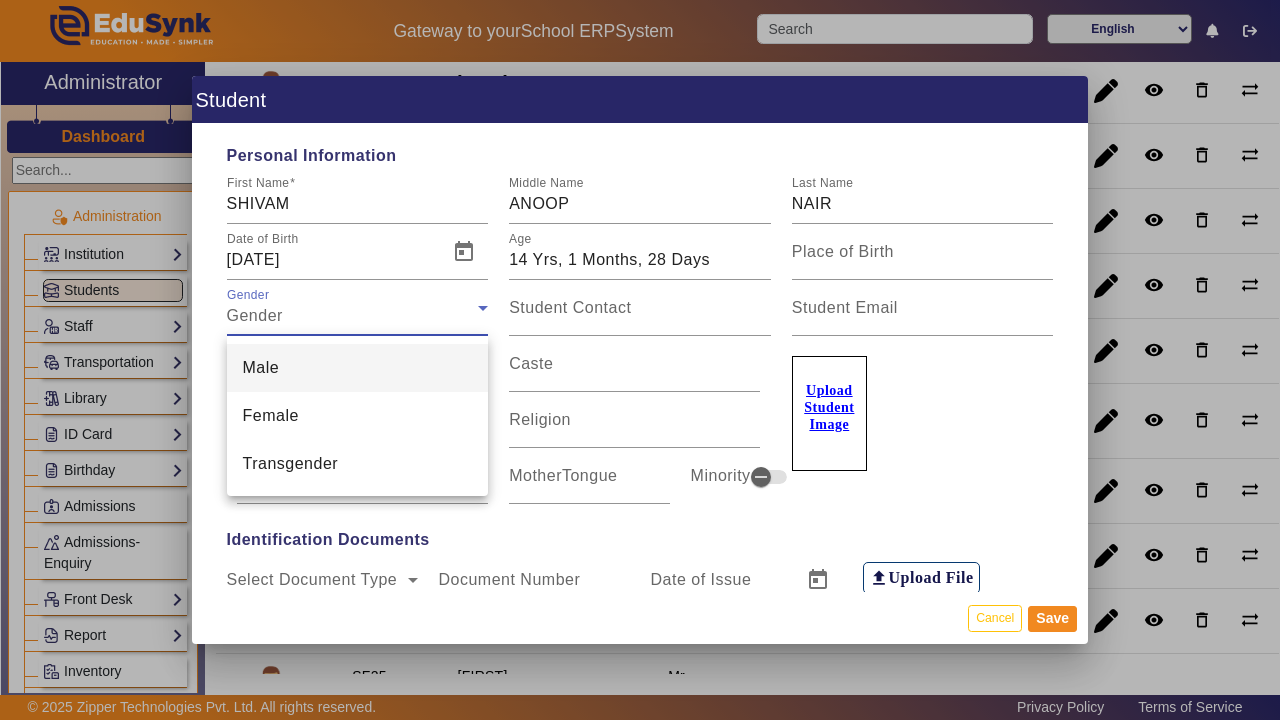 click on "Male" at bounding box center (358, 368) 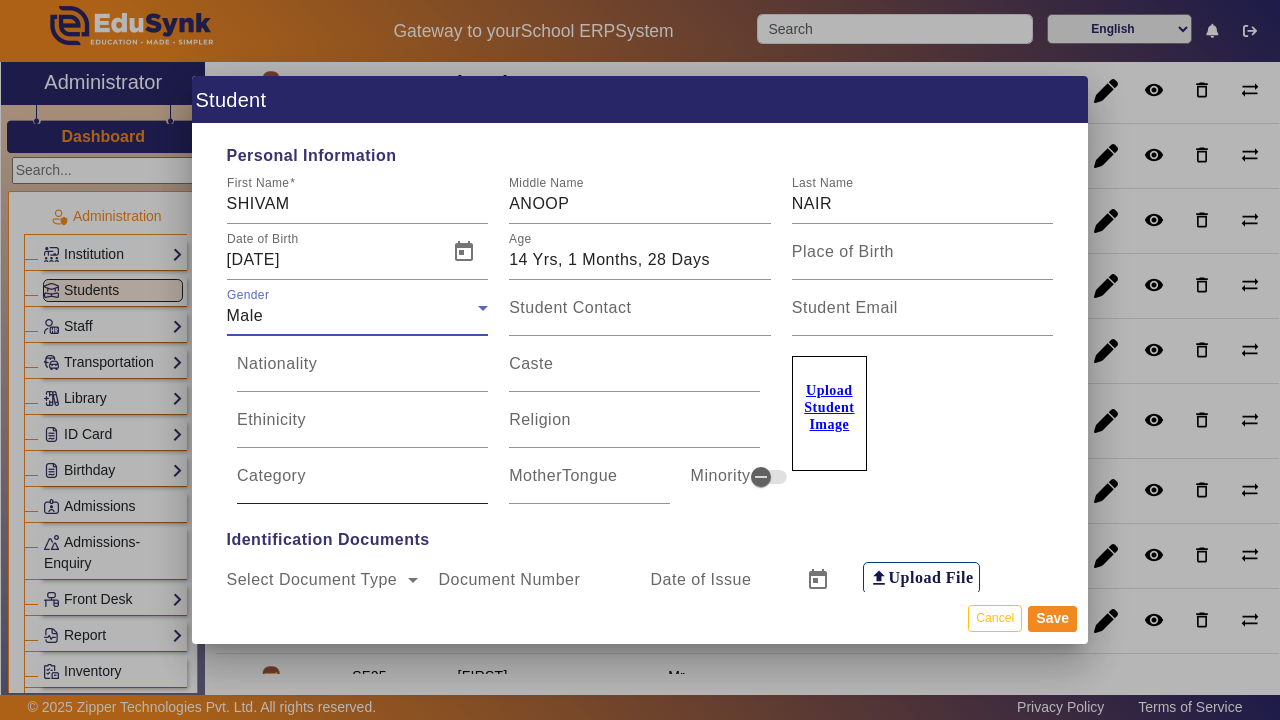 click on "Category" at bounding box center (362, 476) 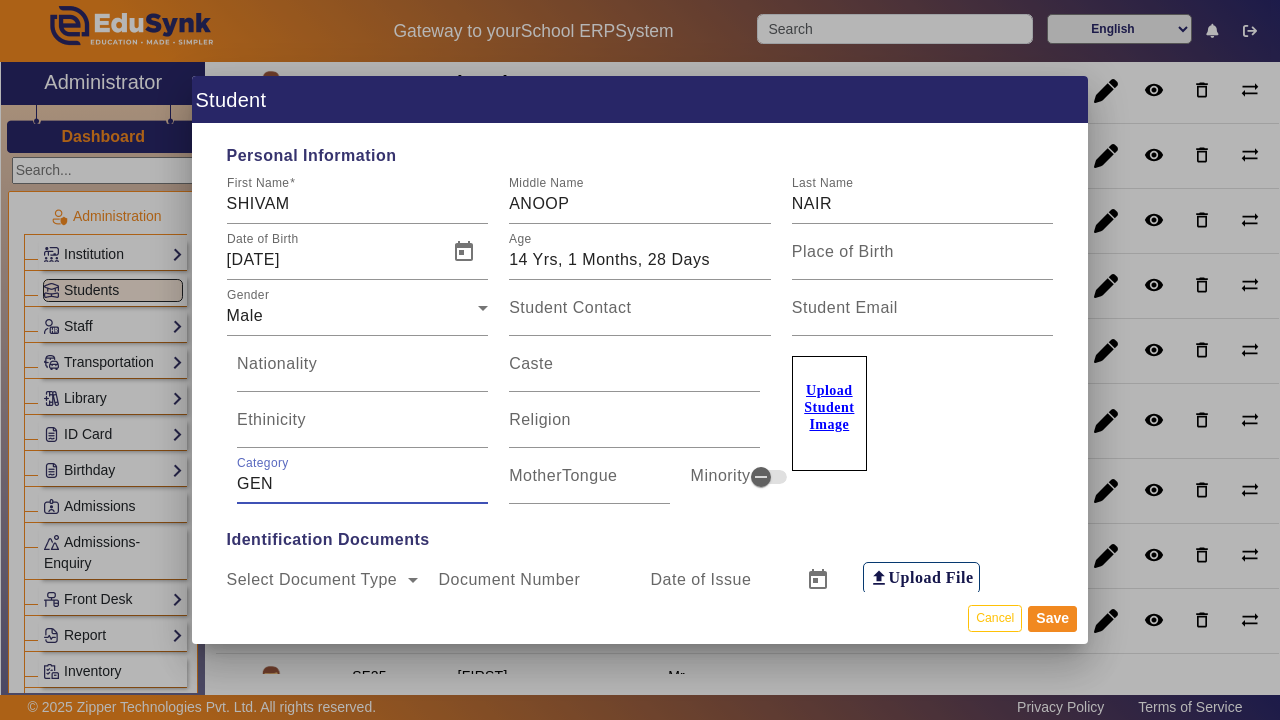 type on "GEN" 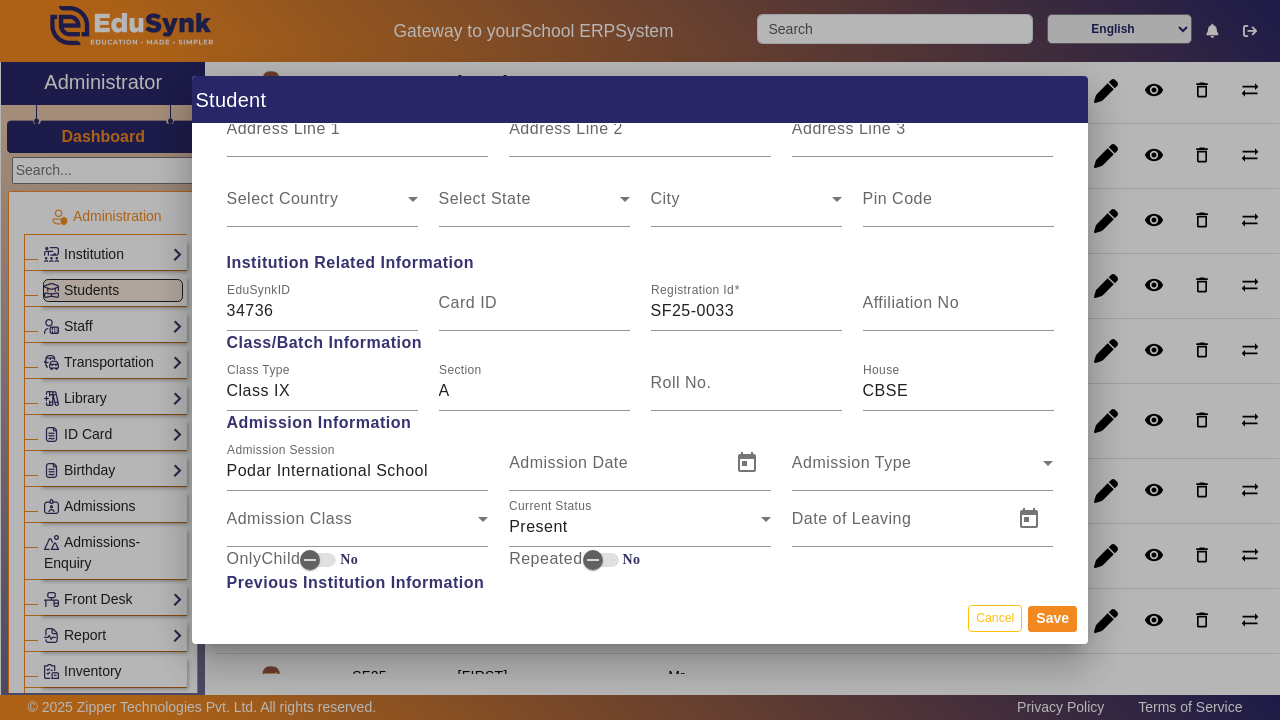 scroll, scrollTop: 866, scrollLeft: 0, axis: vertical 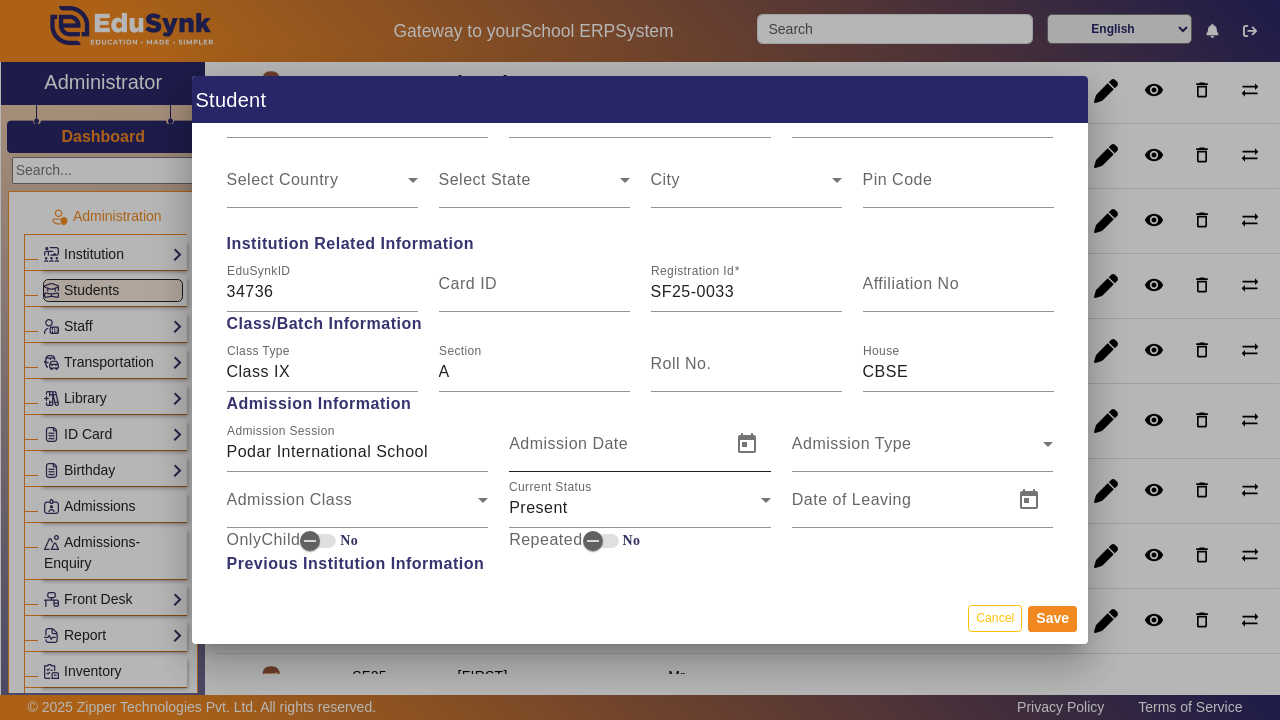 click on "Admission Date" at bounding box center (568, 443) 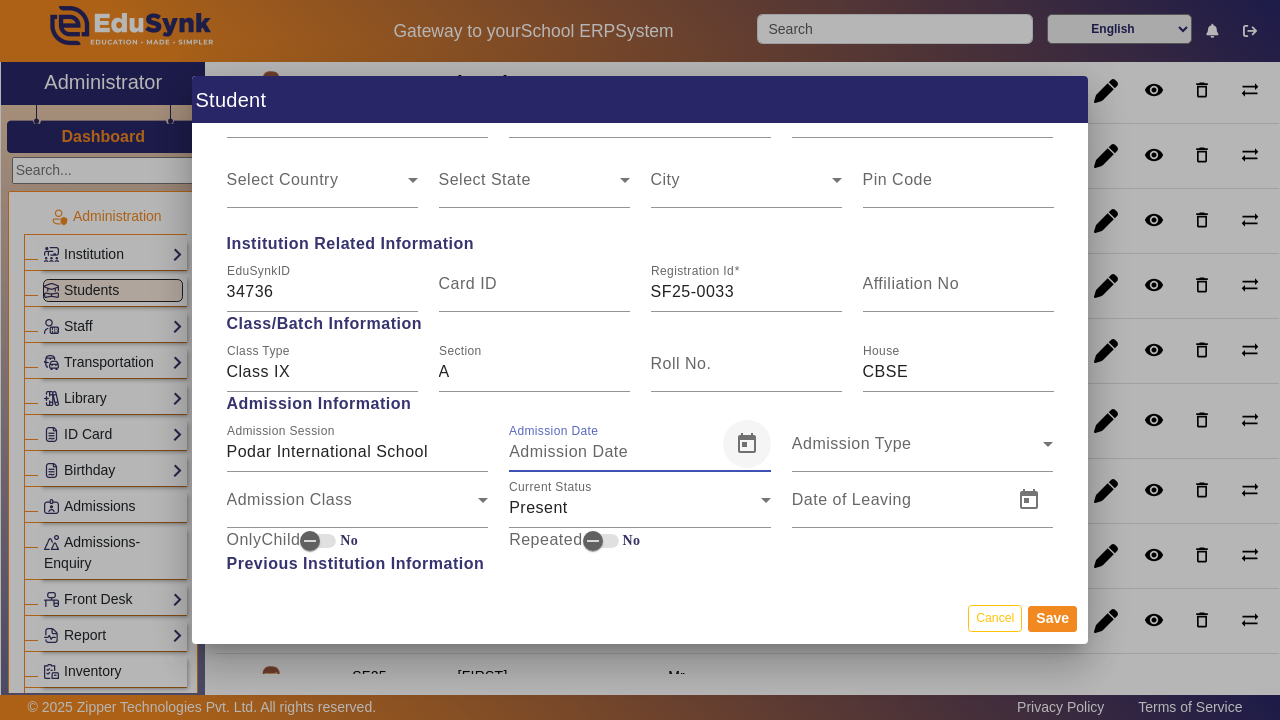 click at bounding box center (747, 444) 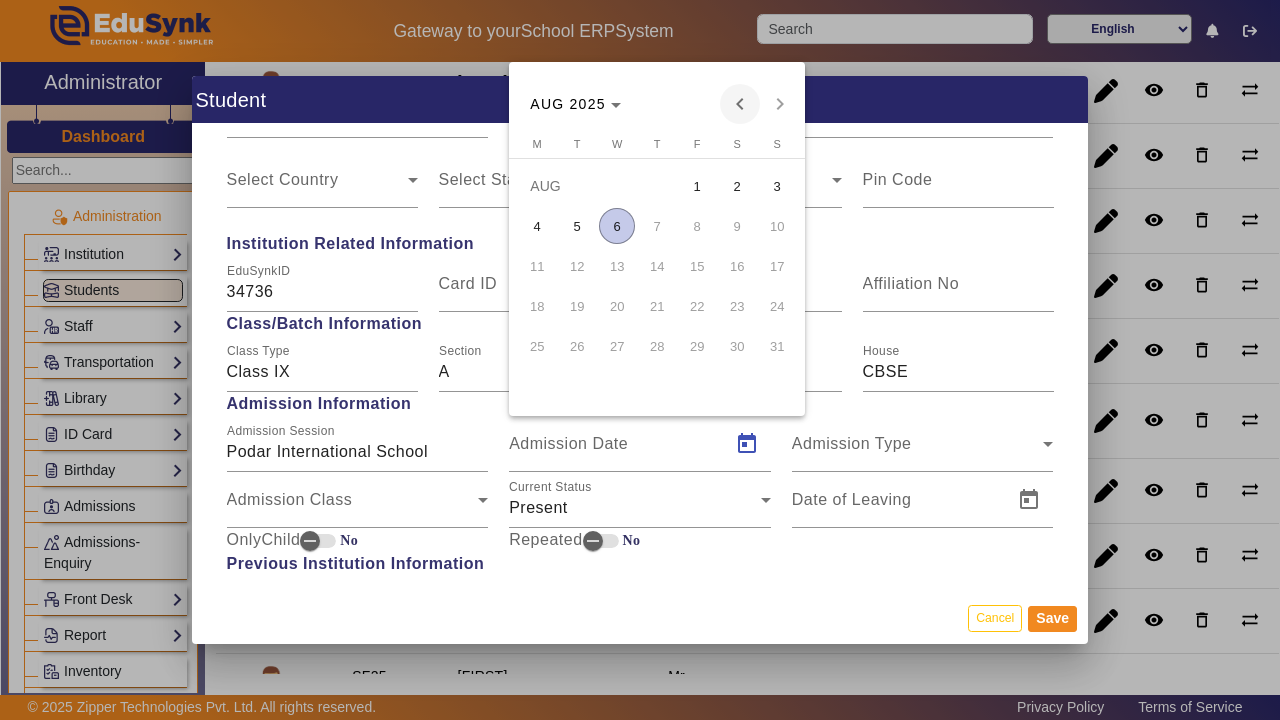 click at bounding box center [740, 104] 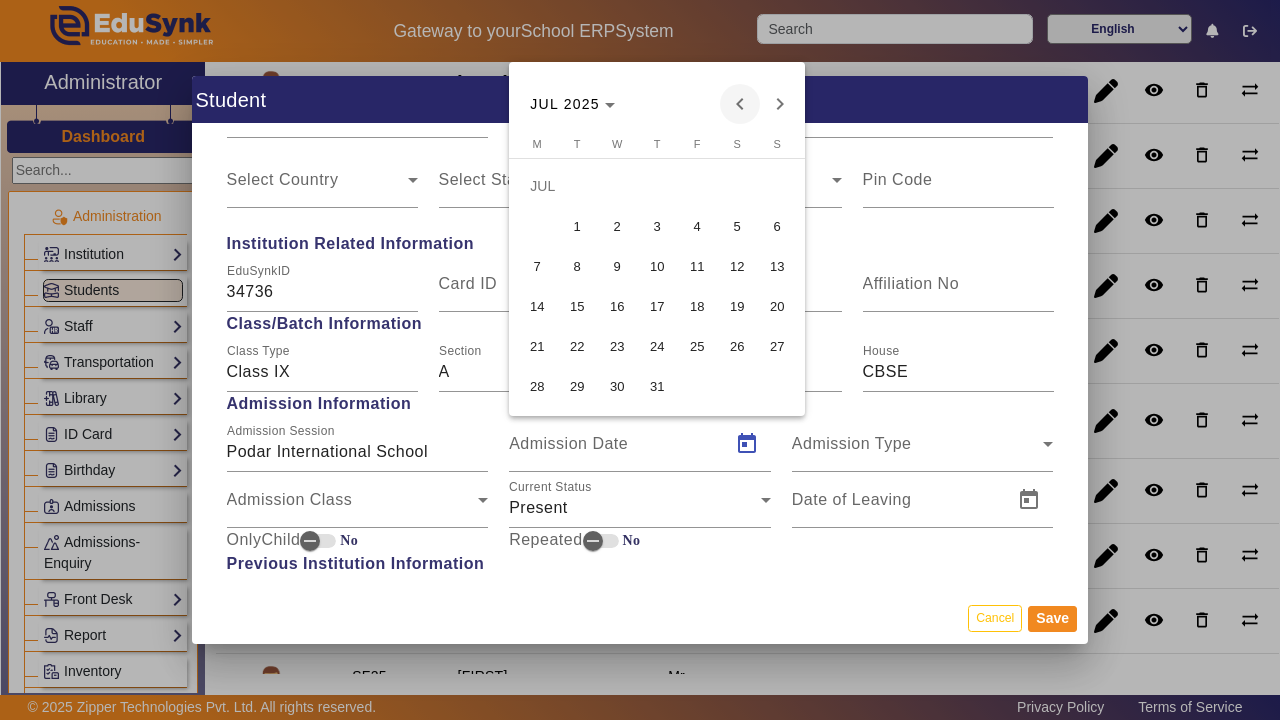 click at bounding box center [740, 104] 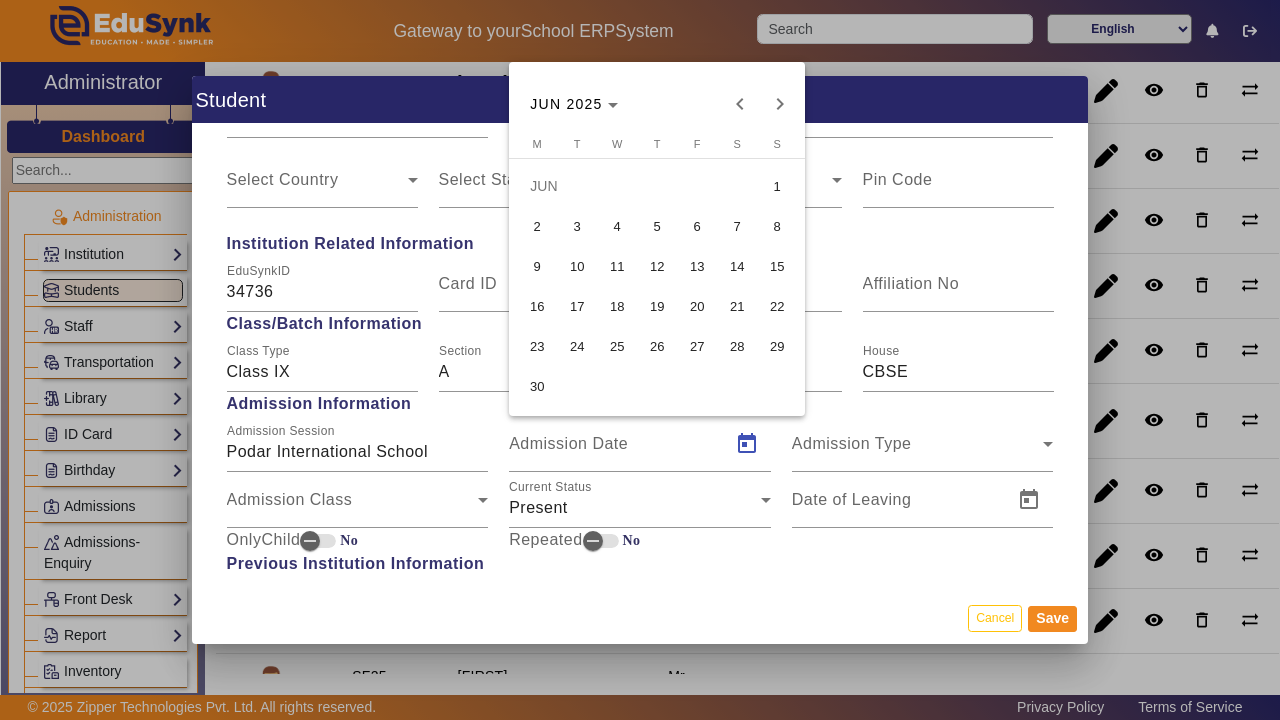 click on "2" at bounding box center [537, 226] 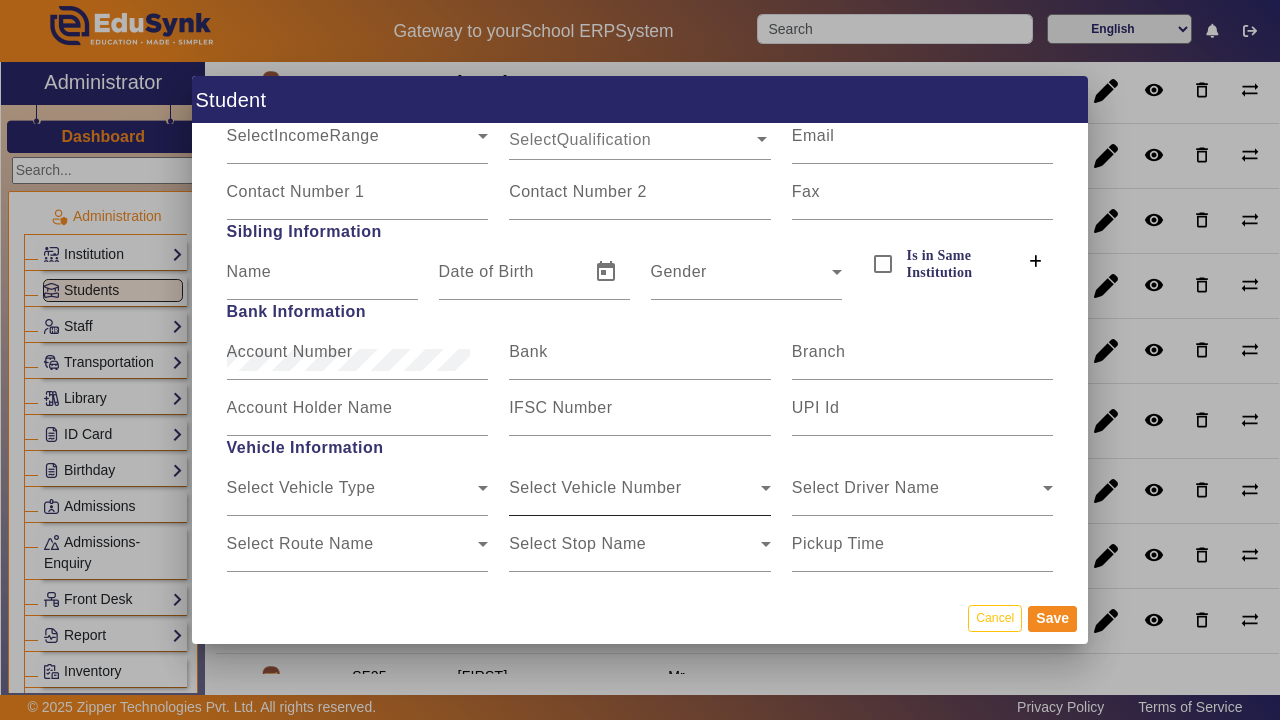 scroll, scrollTop: 2190, scrollLeft: 0, axis: vertical 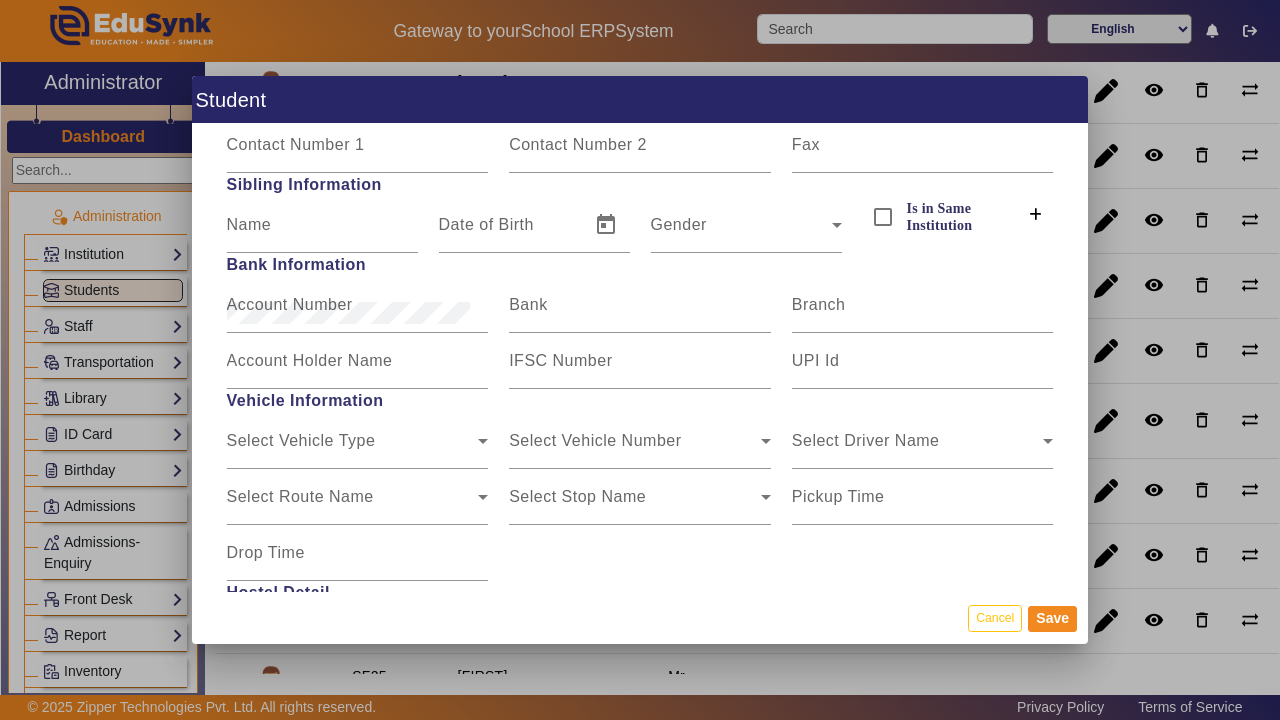 click on "Cancel   Save" at bounding box center (640, 618) 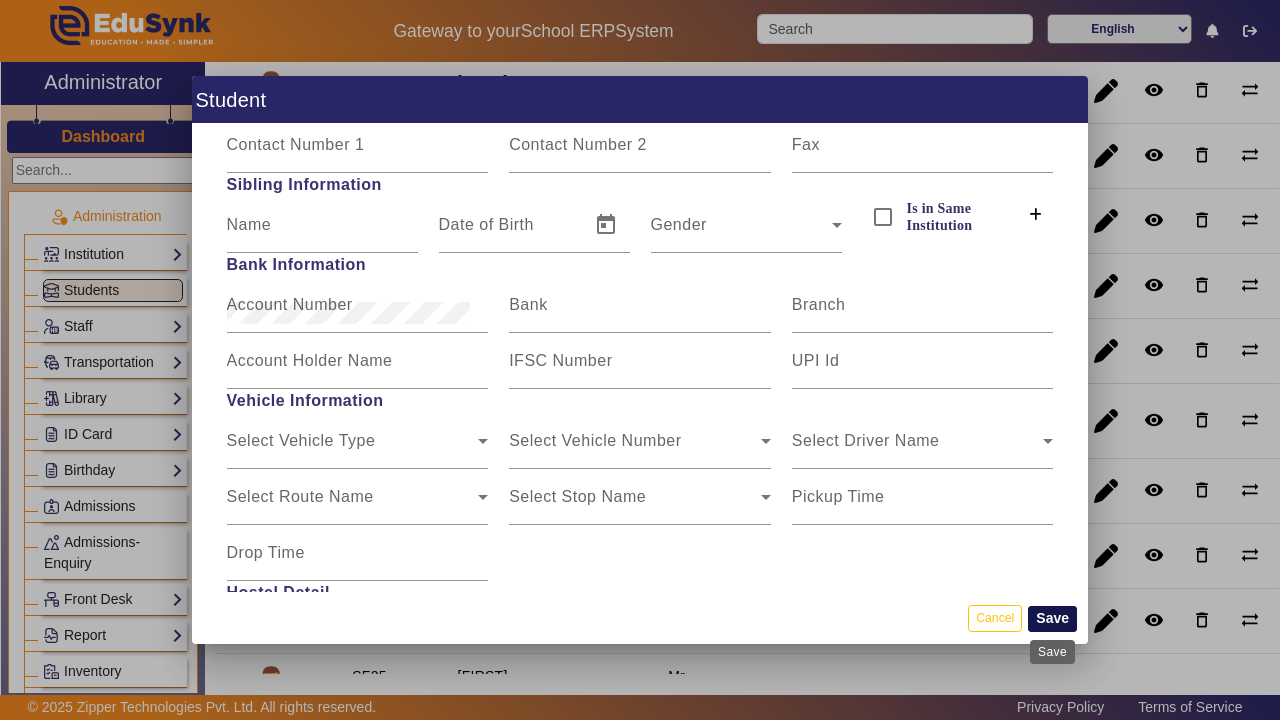 click on "Save" at bounding box center [1052, 619] 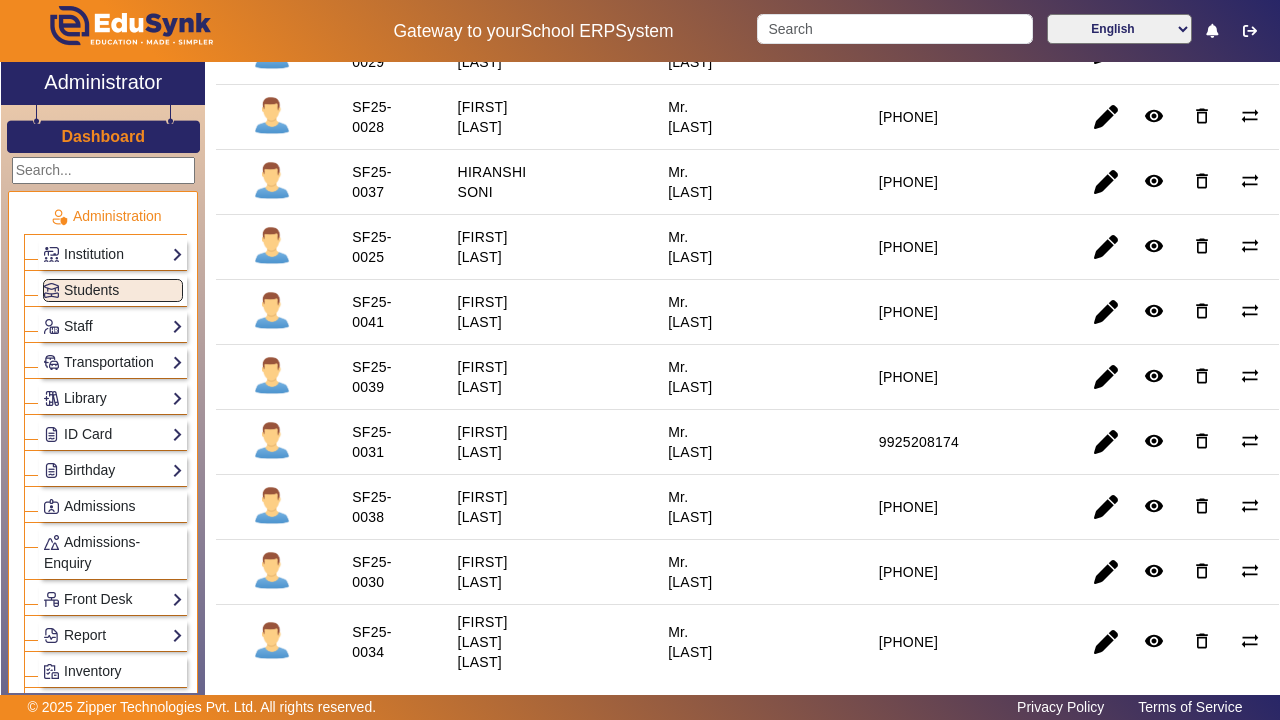 scroll, scrollTop: 461, scrollLeft: 0, axis: vertical 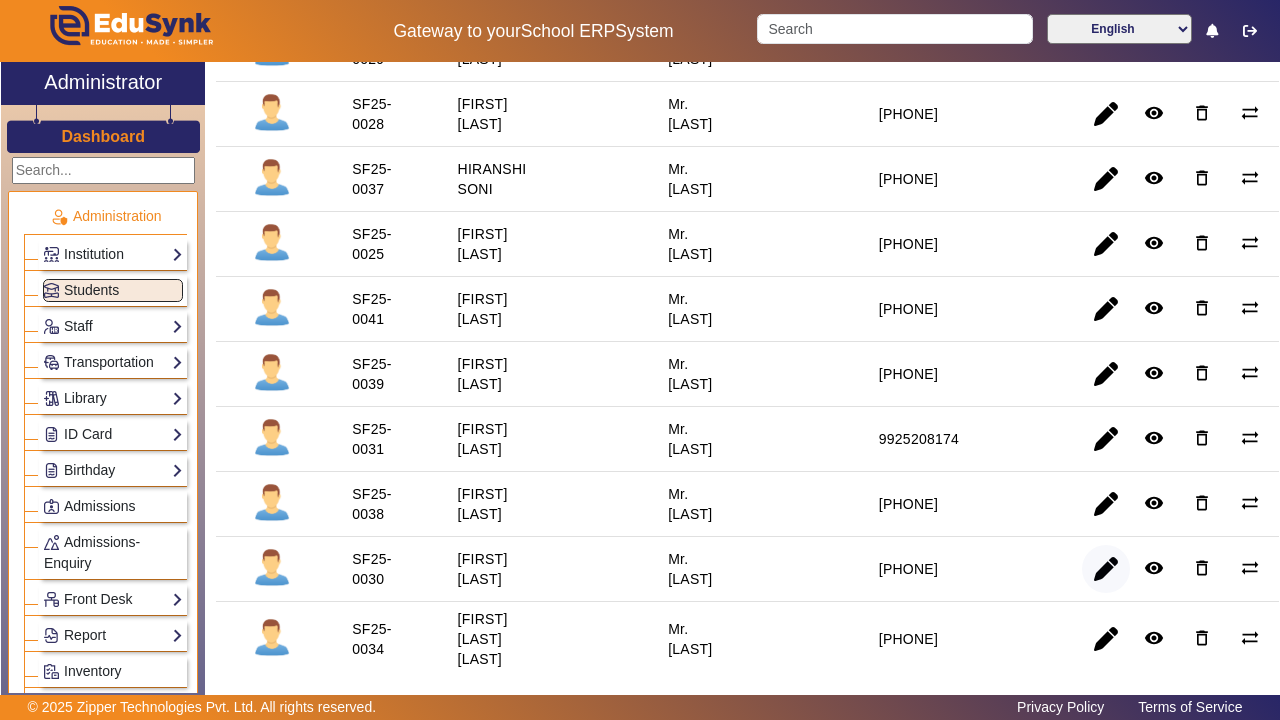 click at bounding box center [1106, 639] 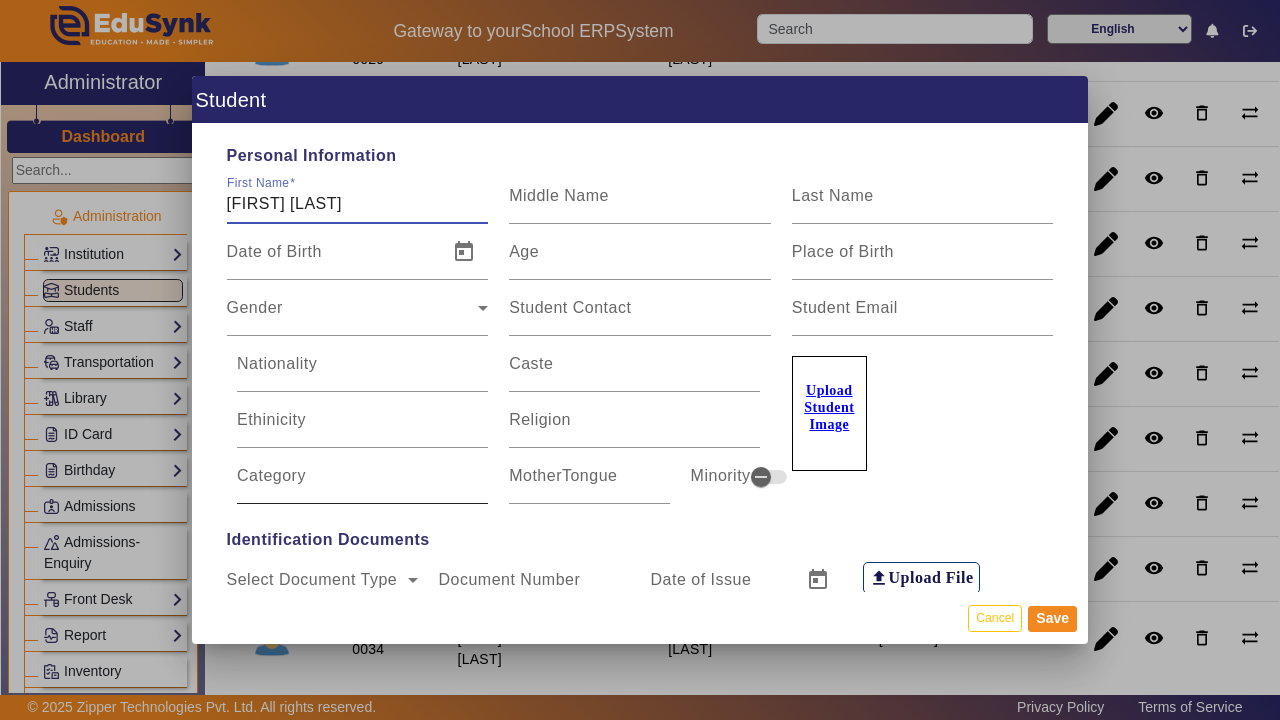 click on "Category" at bounding box center [362, 476] 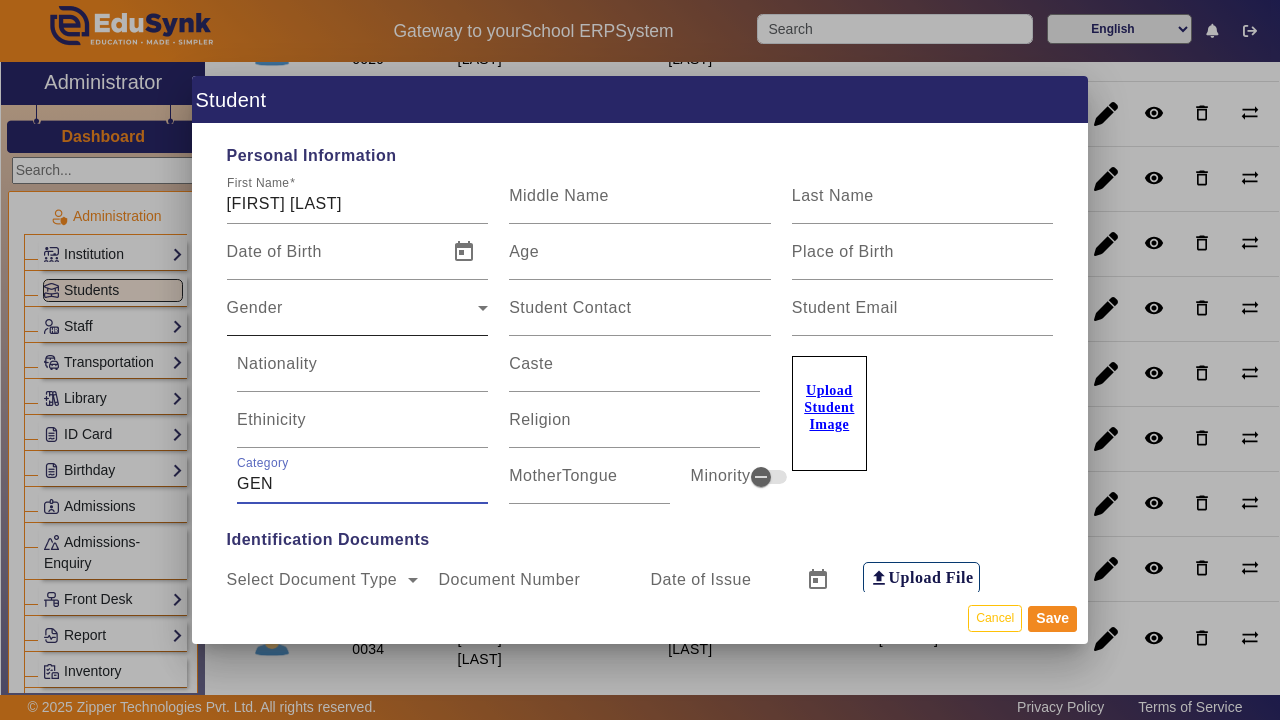 type on "GEN" 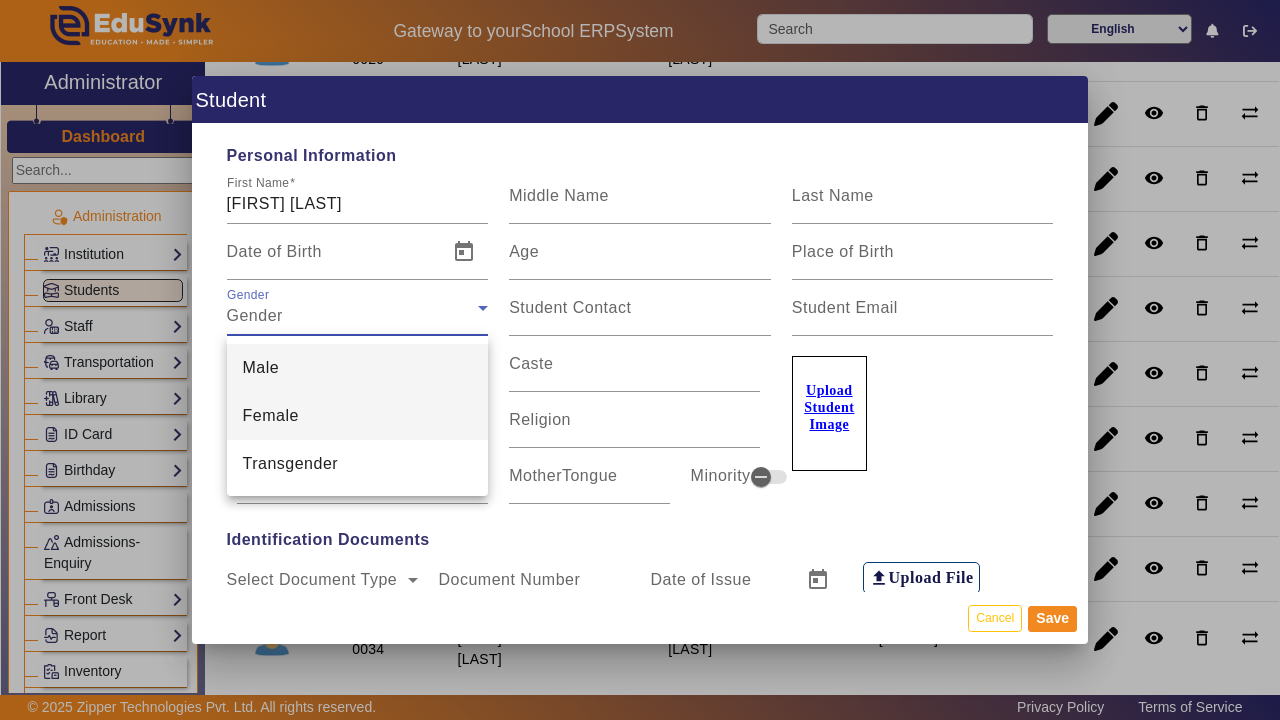 click on "Female" at bounding box center [271, 416] 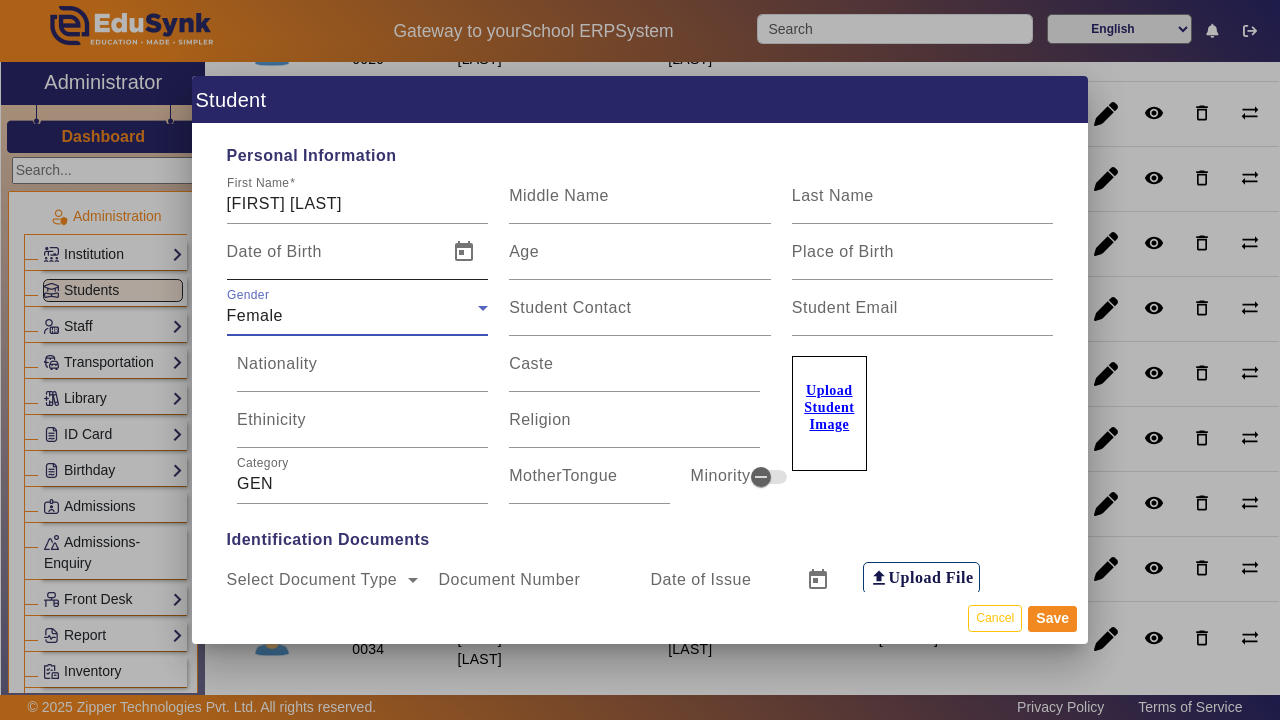 click on "Date of Birth" at bounding box center [332, 252] 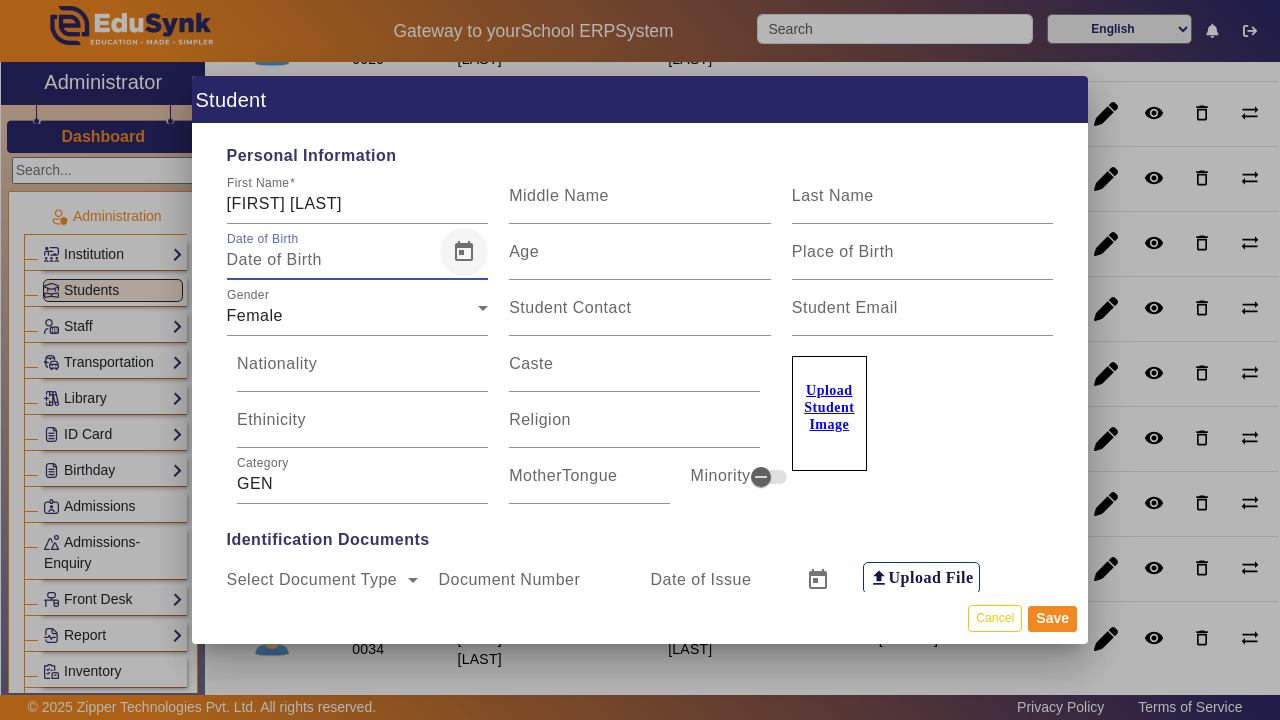 click at bounding box center (464, 252) 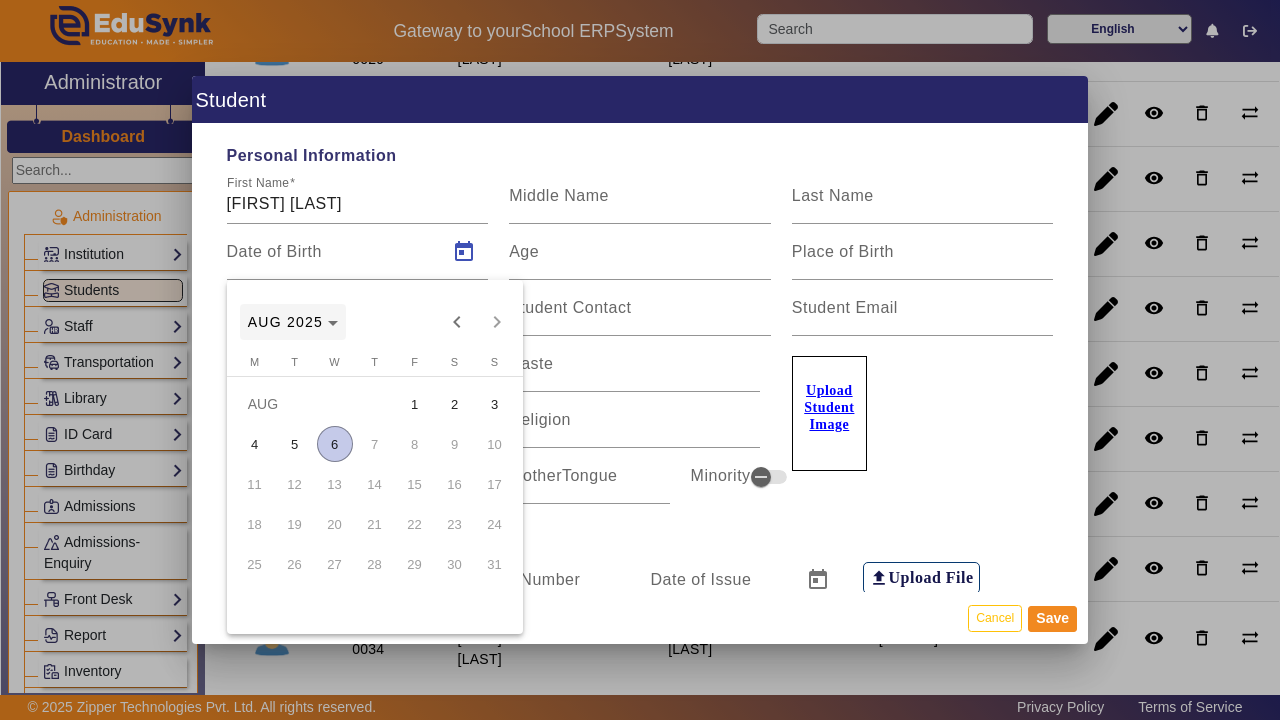 click 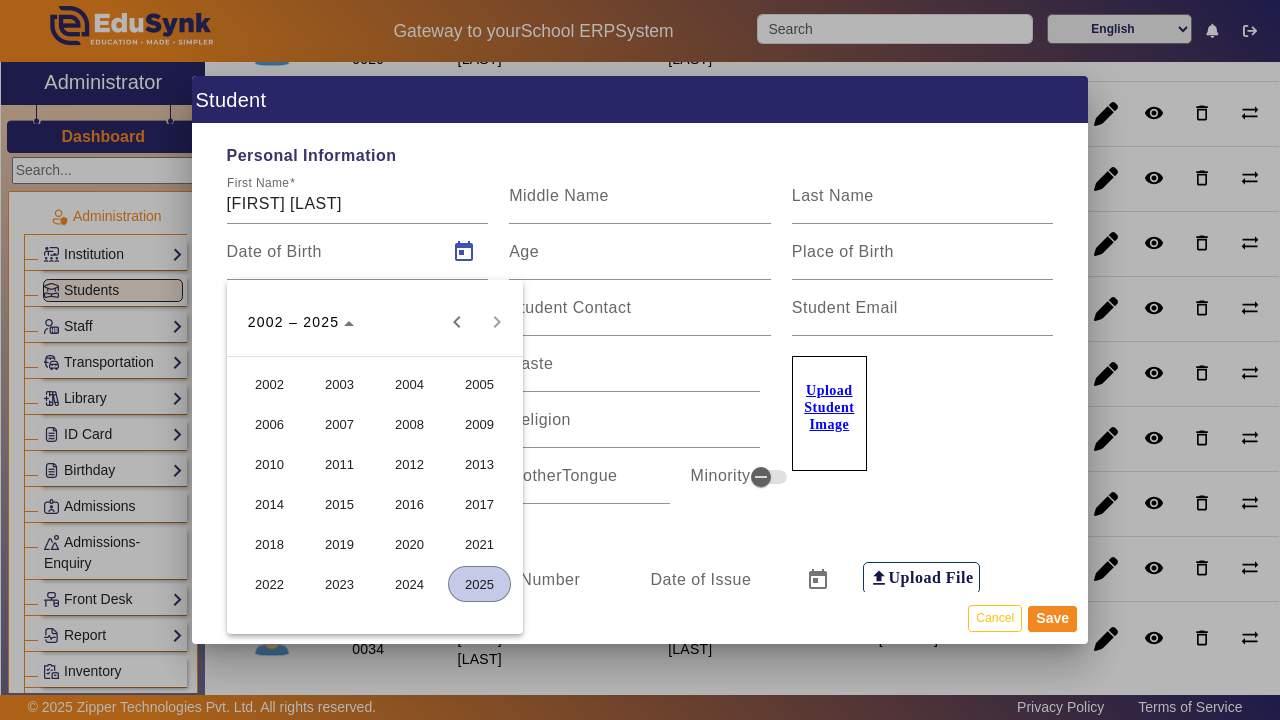 click on "2010" at bounding box center (269, 464) 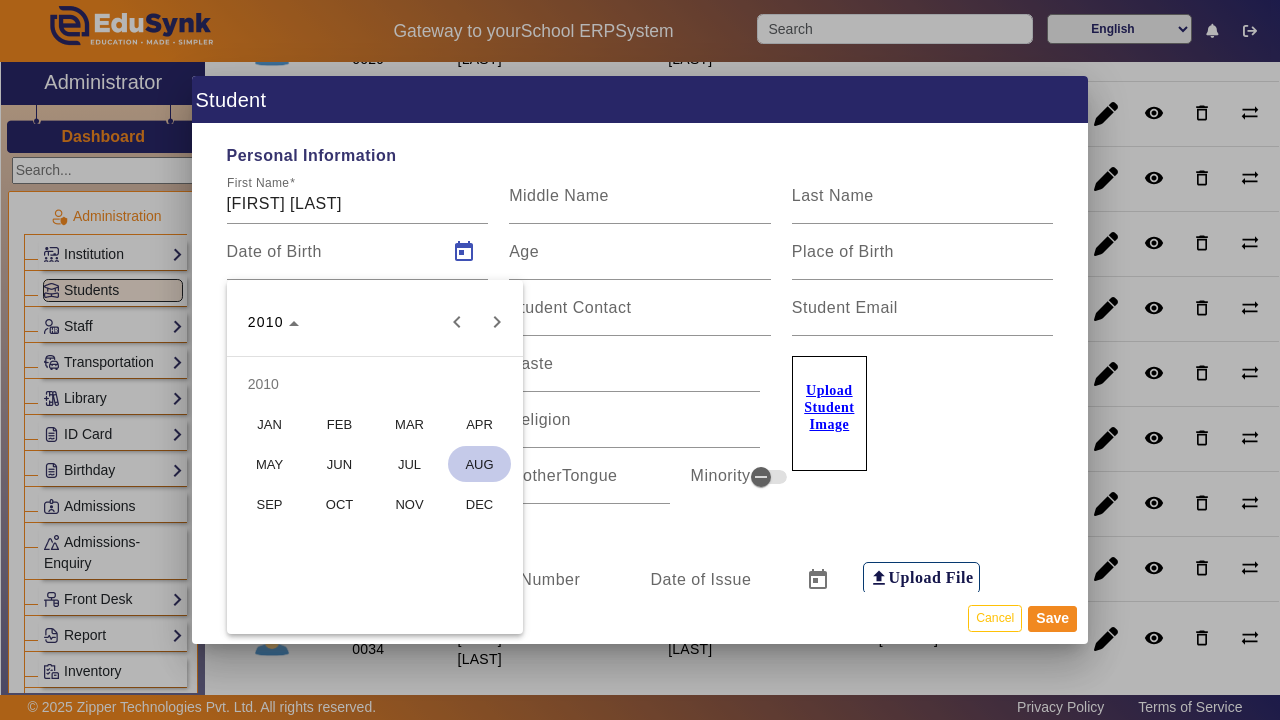 click on "DEC" at bounding box center [479, 504] 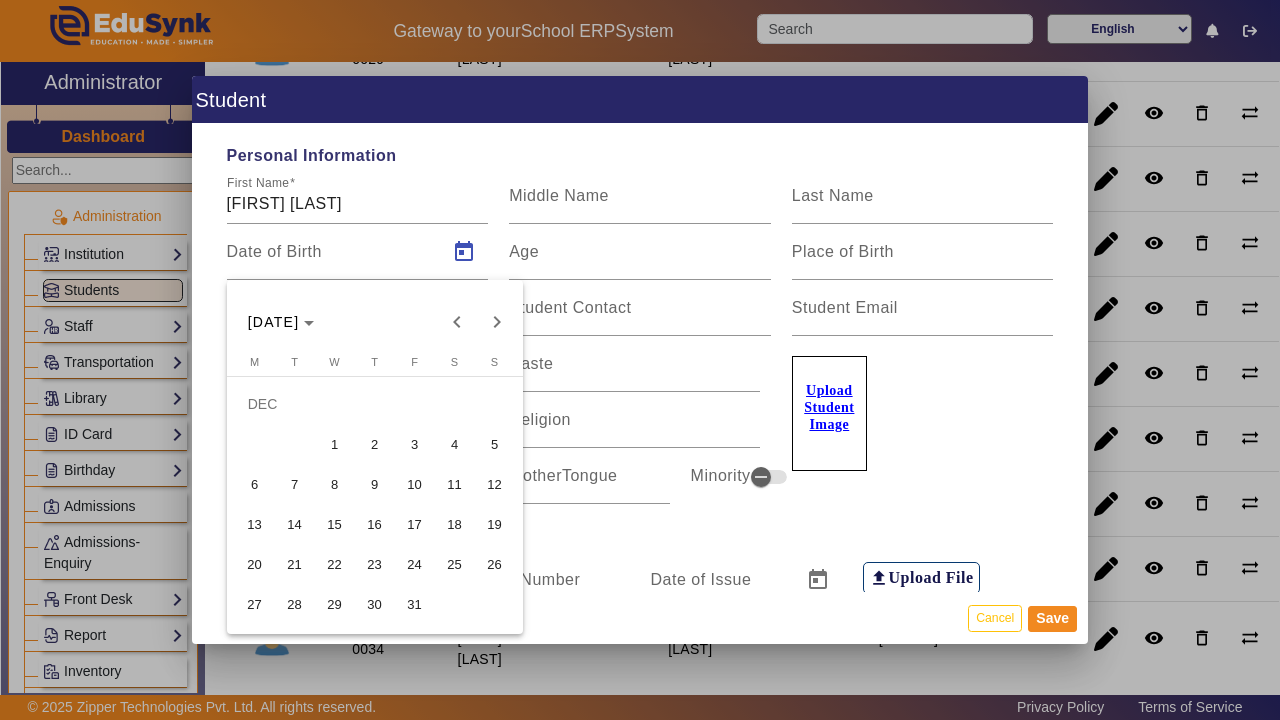 click on "11" at bounding box center (455, 484) 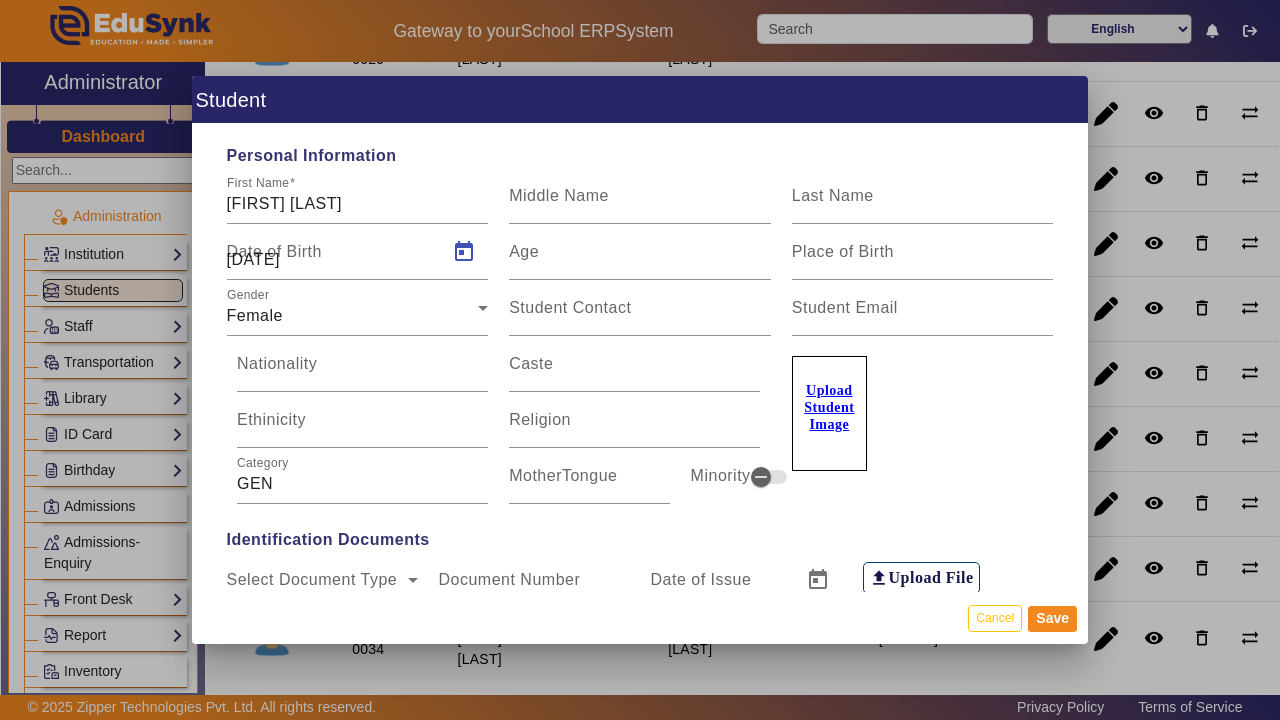type on "14 Yrs, 7 Months, 26 Days" 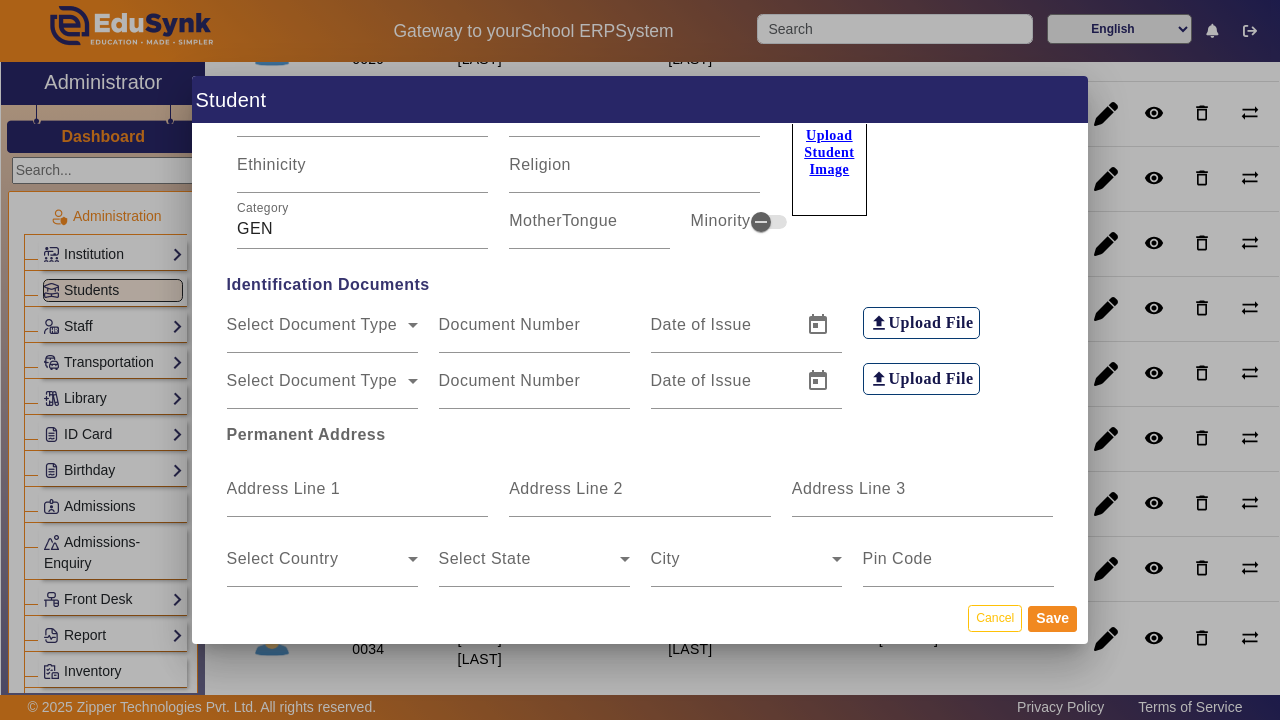 scroll, scrollTop: 305, scrollLeft: 0, axis: vertical 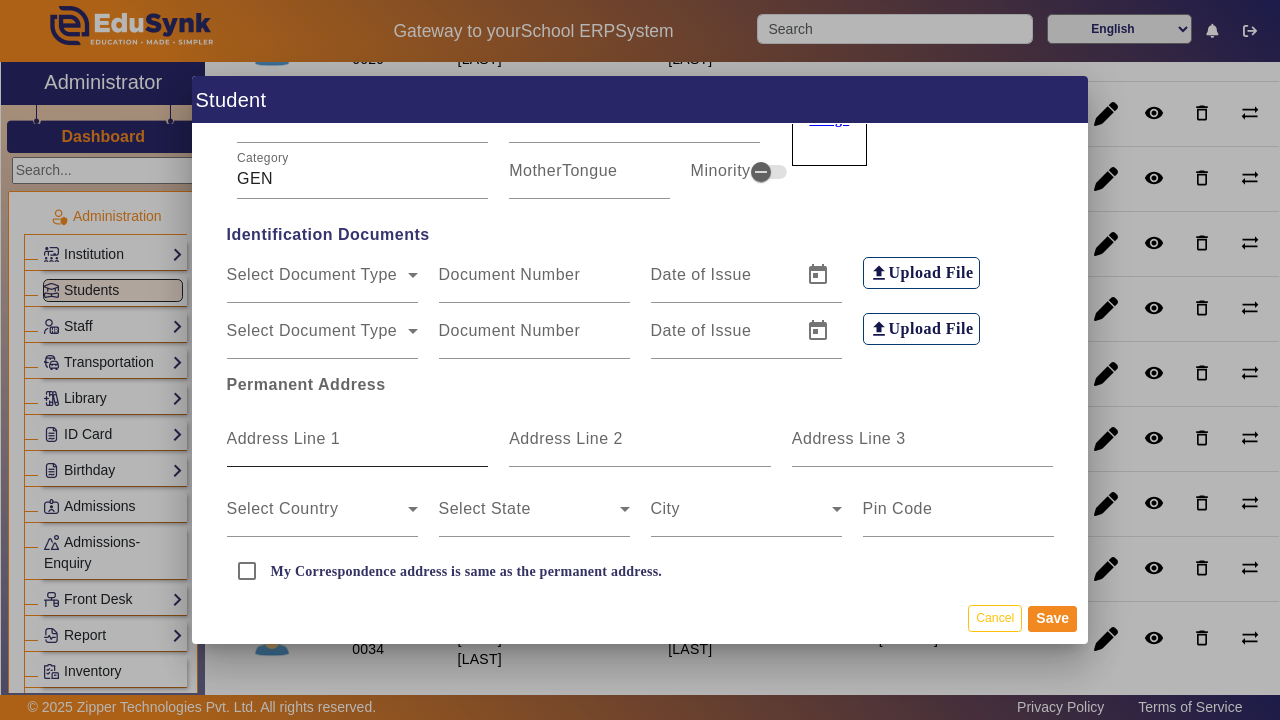 click on "Address Line 1" at bounding box center (284, 438) 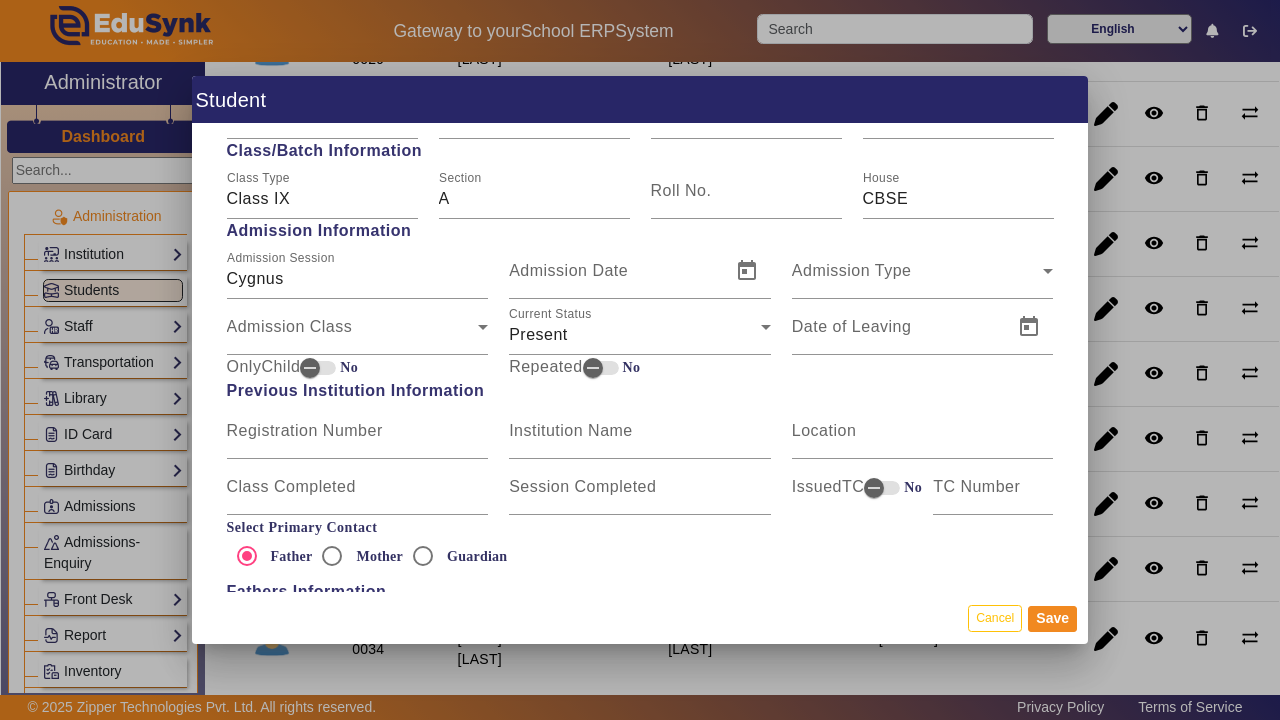 scroll, scrollTop: 1040, scrollLeft: 0, axis: vertical 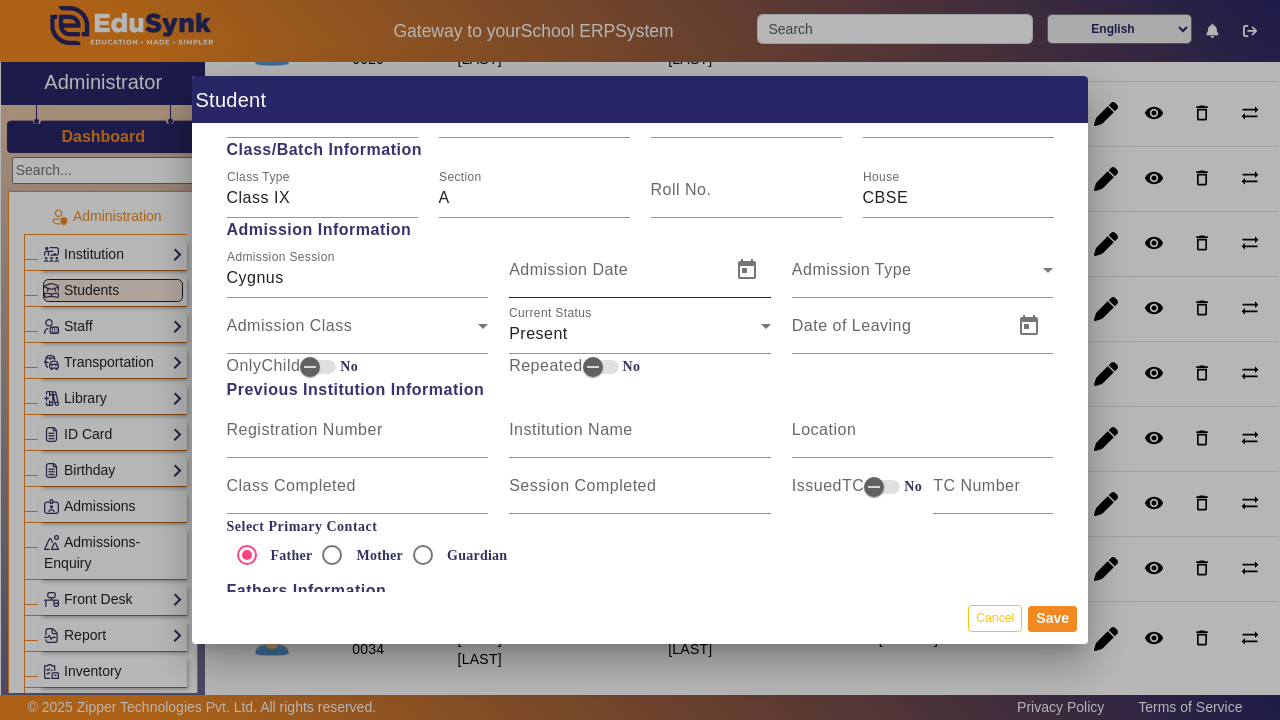 type on "B 47 KAMLA NEHRU PARK NEAR MAHSANA NAGAR GARBA" 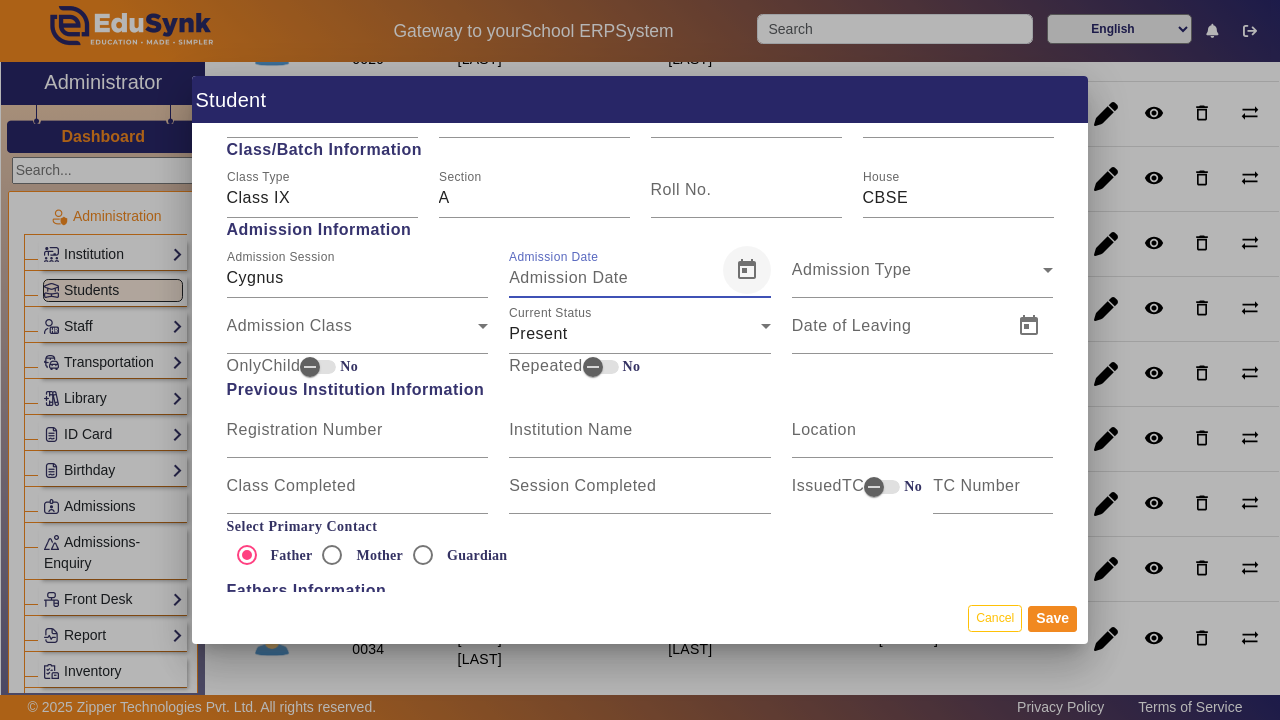 click at bounding box center (747, 270) 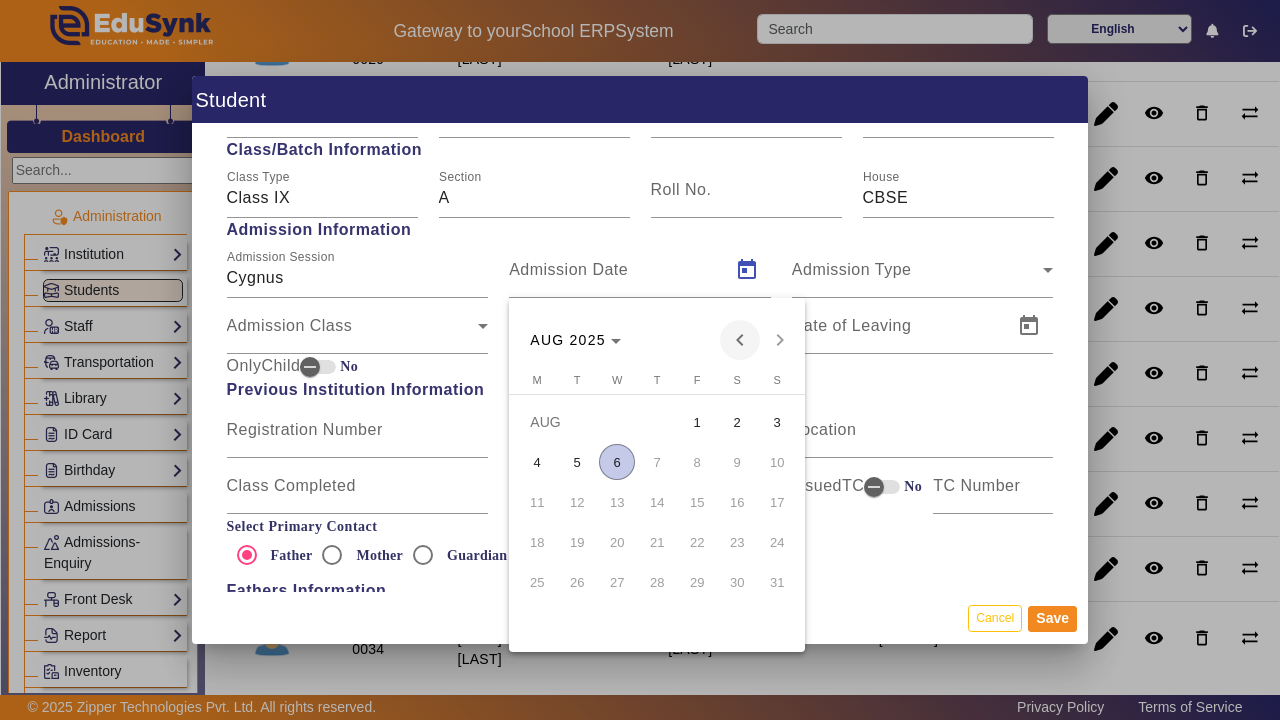 click at bounding box center [740, 340] 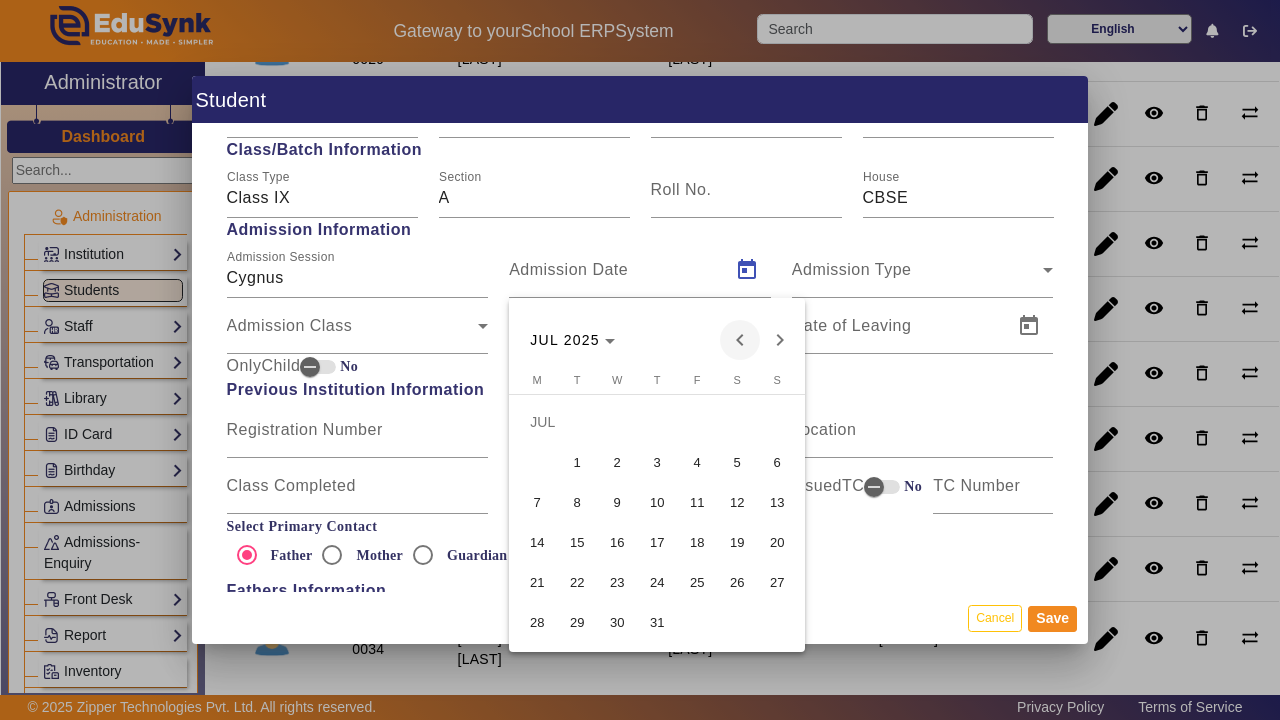 click at bounding box center [740, 340] 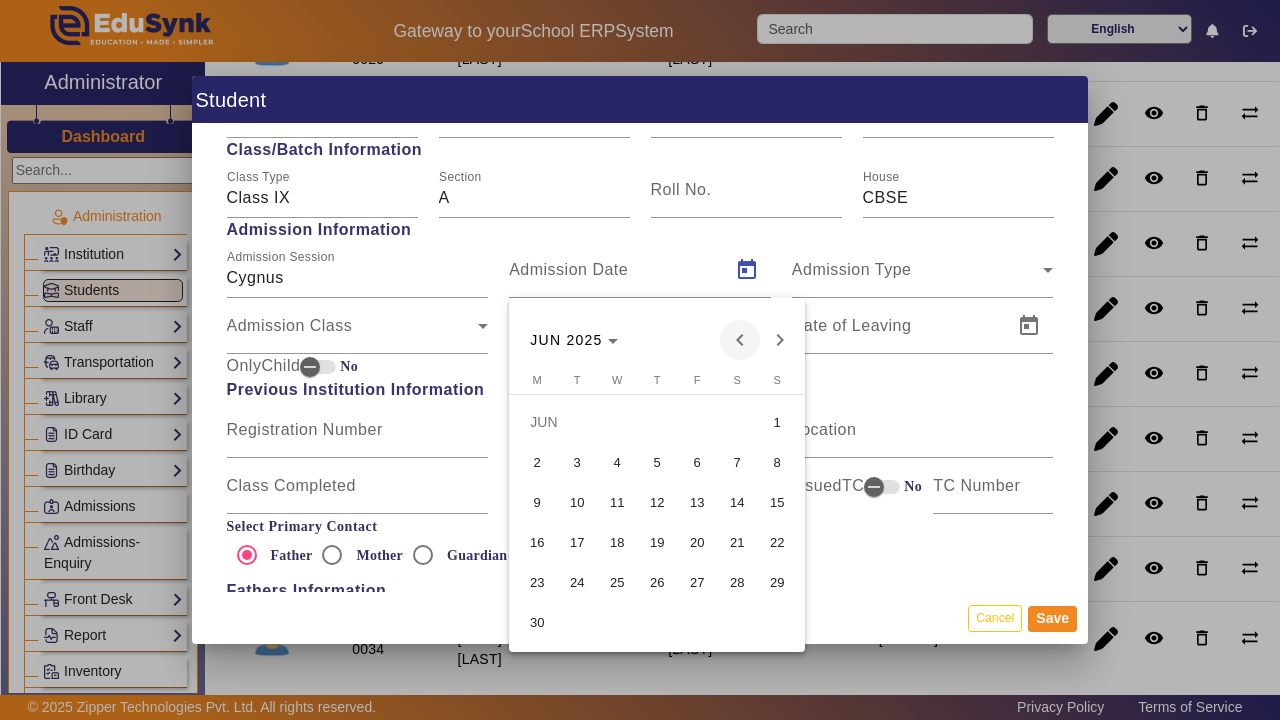 click at bounding box center (740, 340) 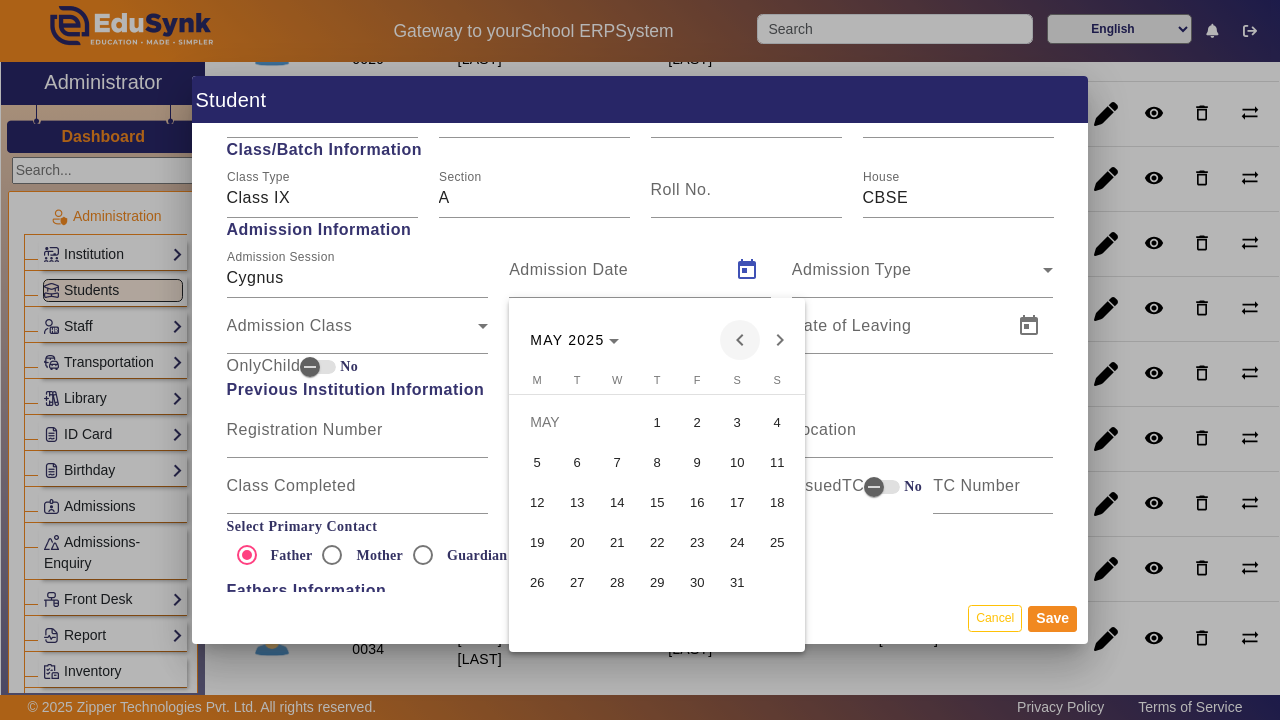 click at bounding box center [740, 340] 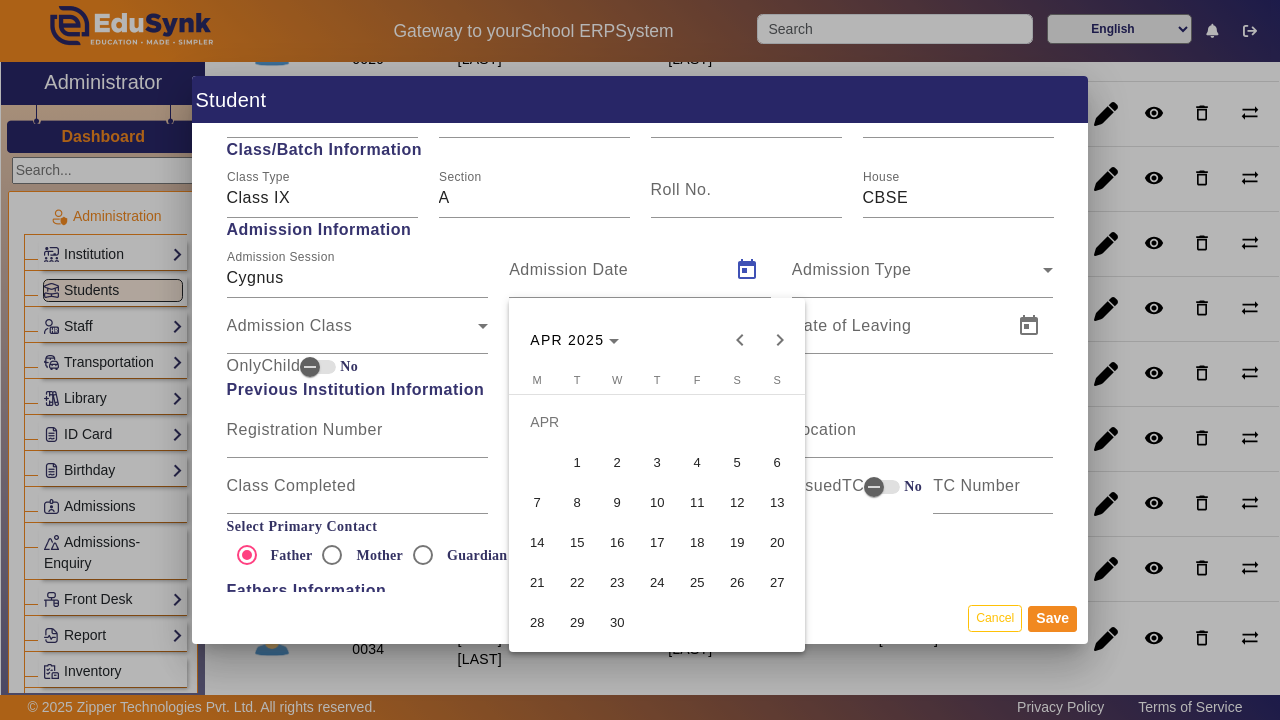 click on "7" at bounding box center [537, 502] 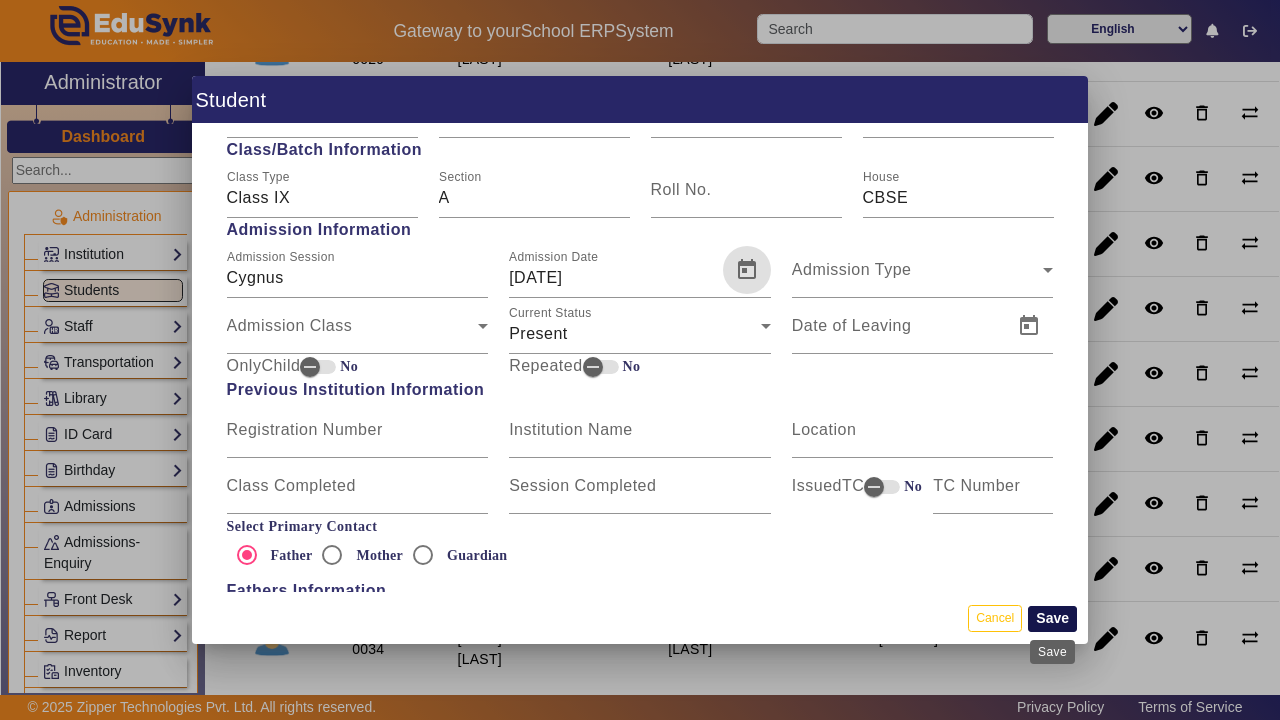 click on "Save" at bounding box center (1052, 619) 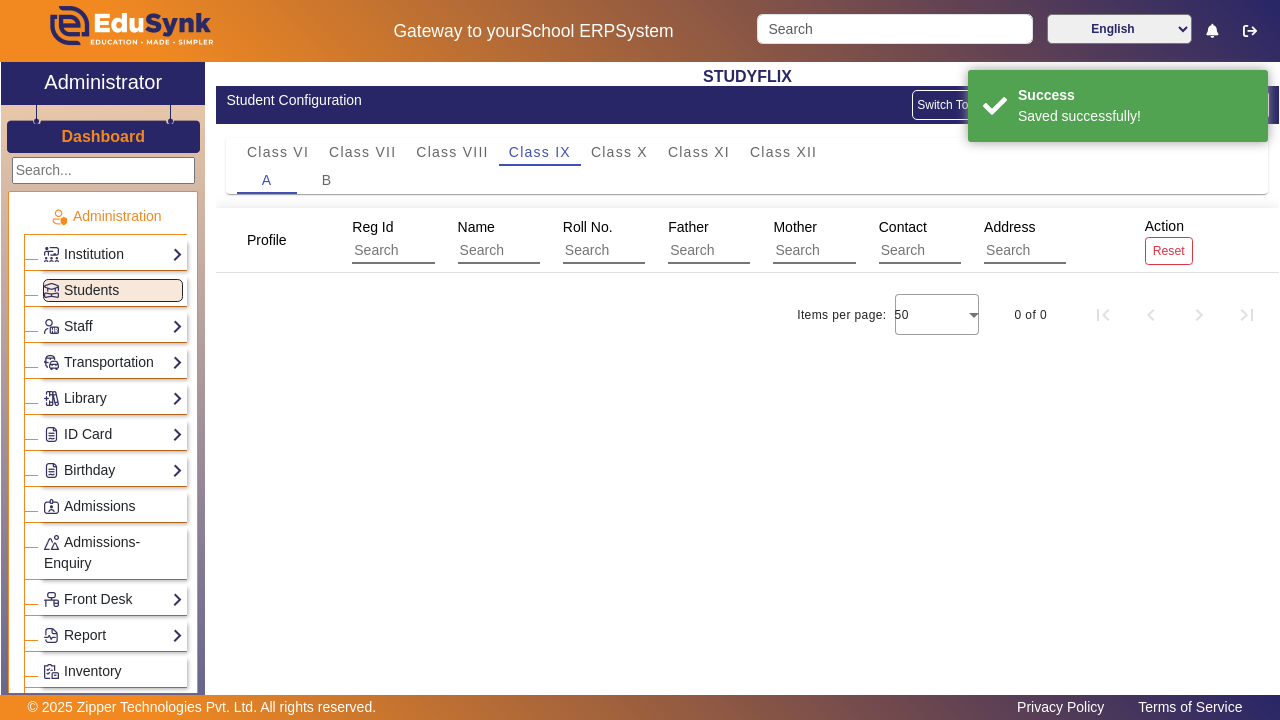 scroll, scrollTop: 0, scrollLeft: 0, axis: both 